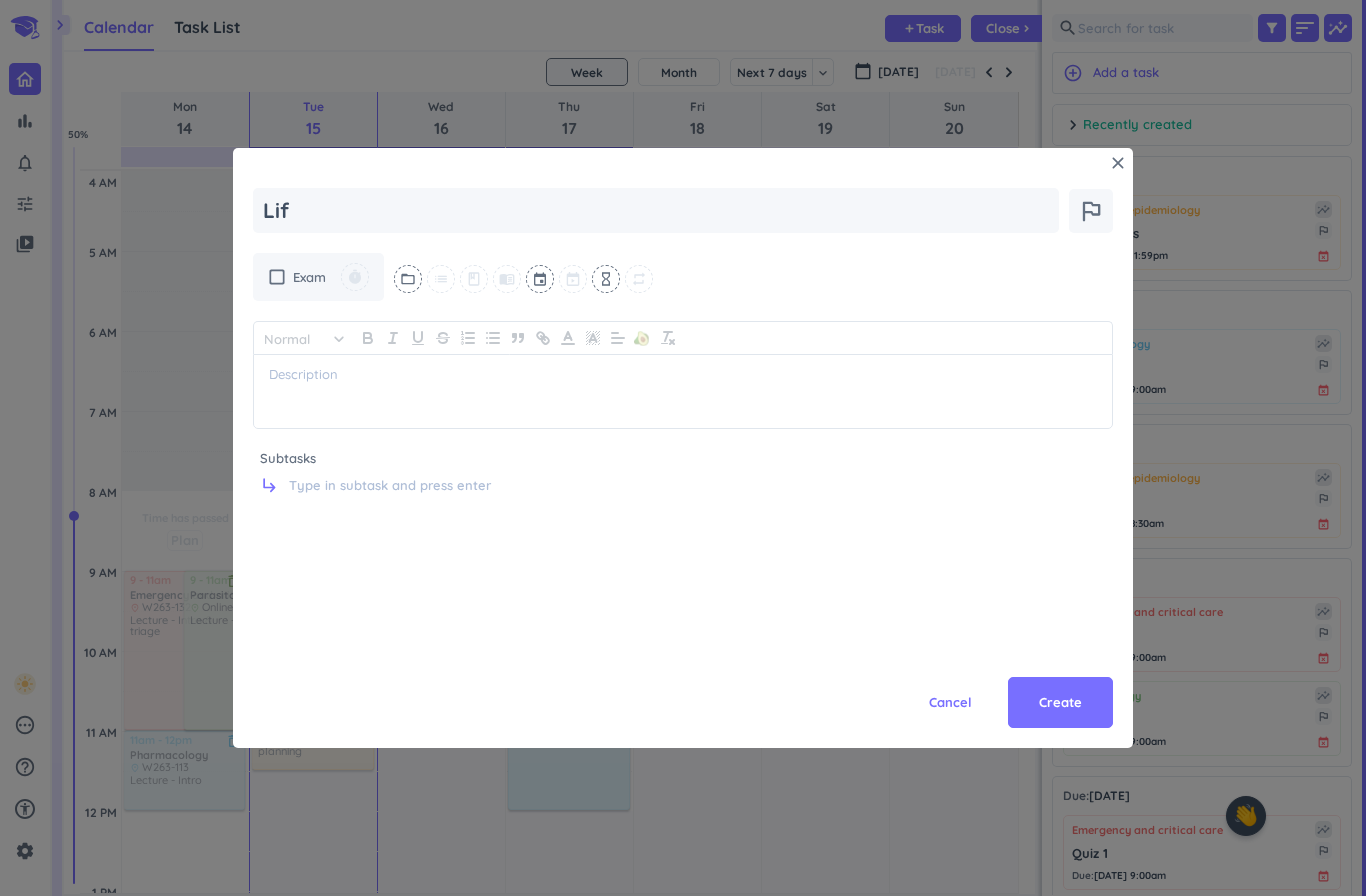scroll, scrollTop: 0, scrollLeft: 0, axis: both 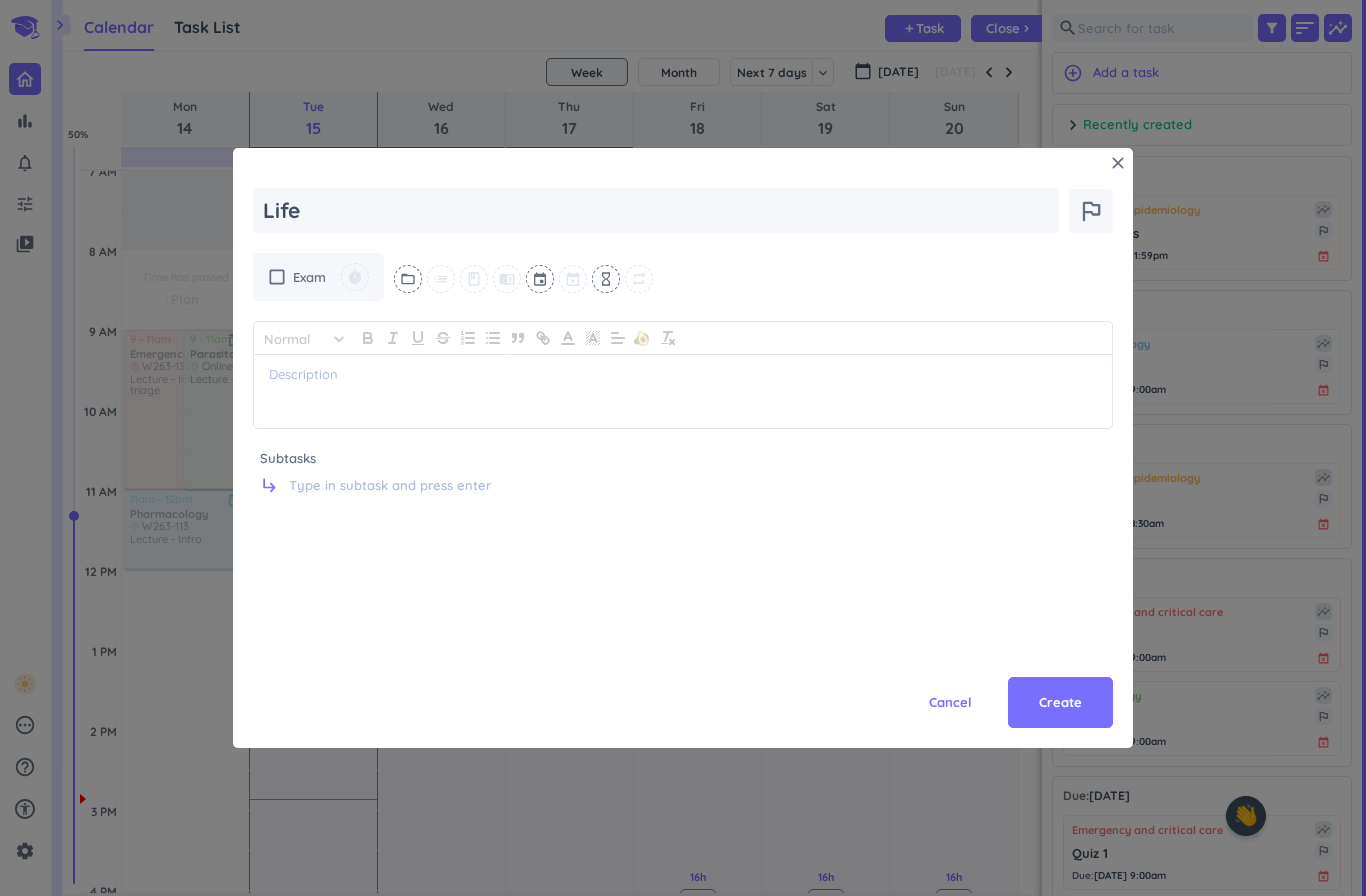 type on "Life" 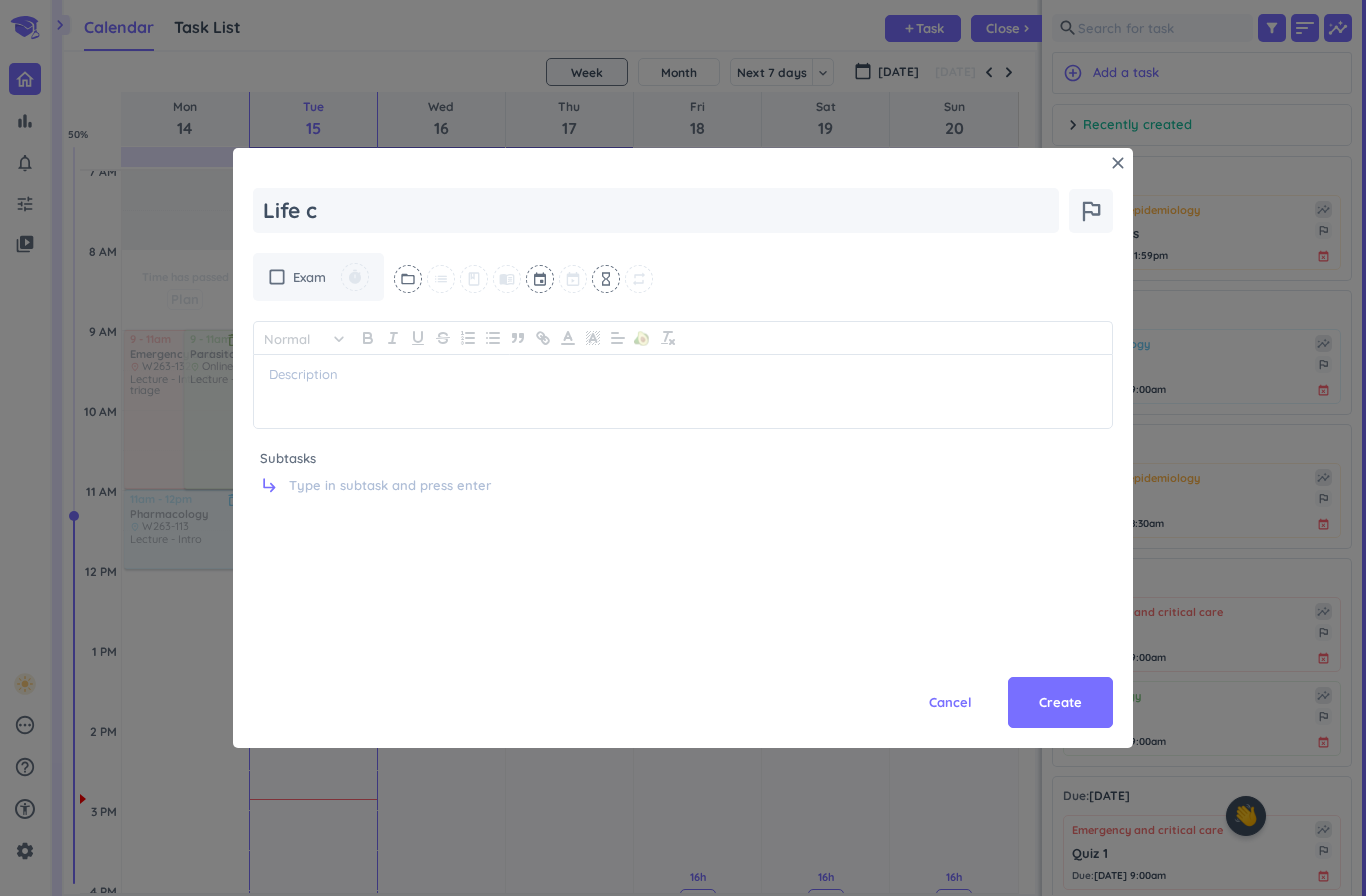 type on "Life cy" 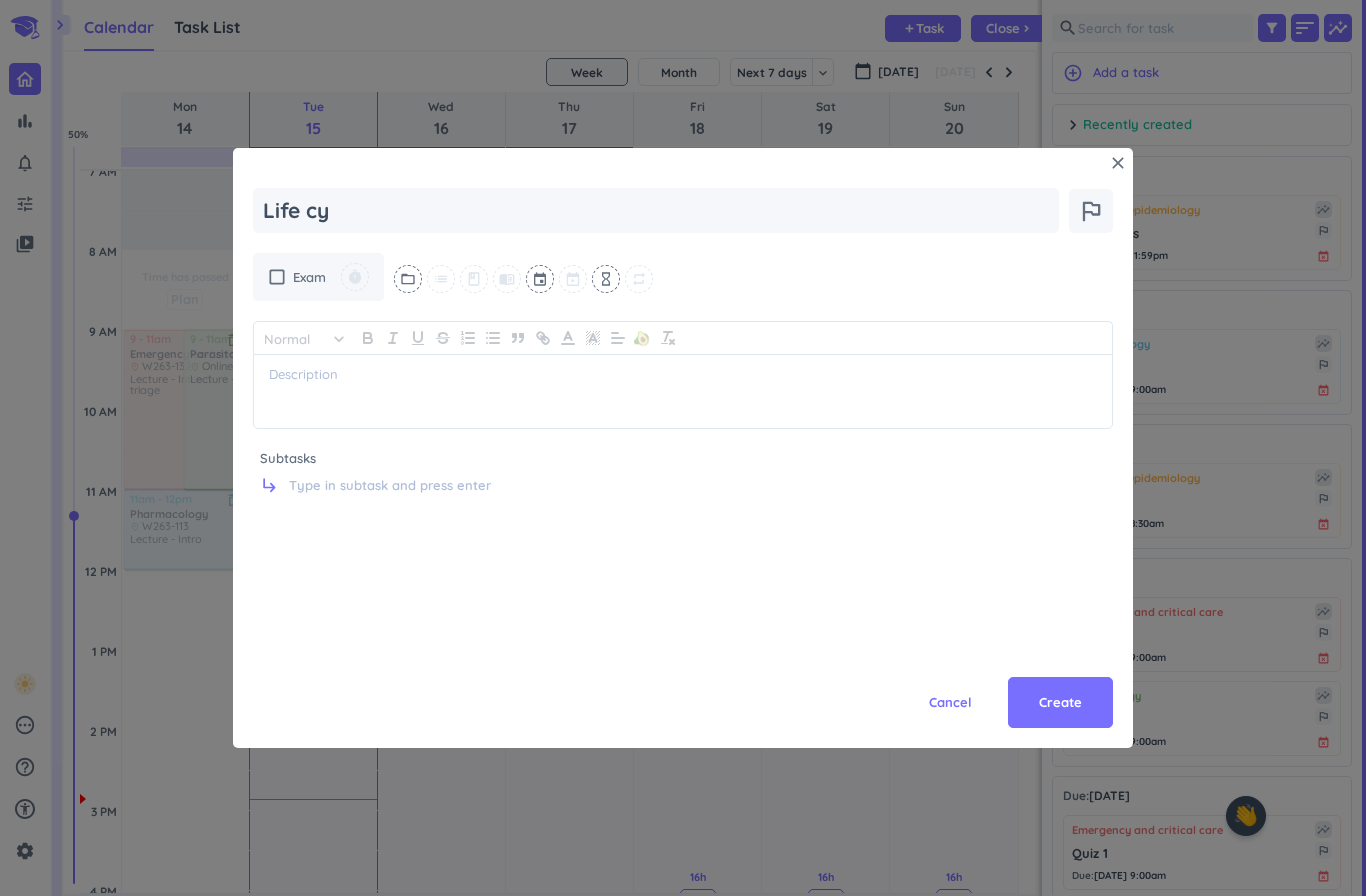 type on "x" 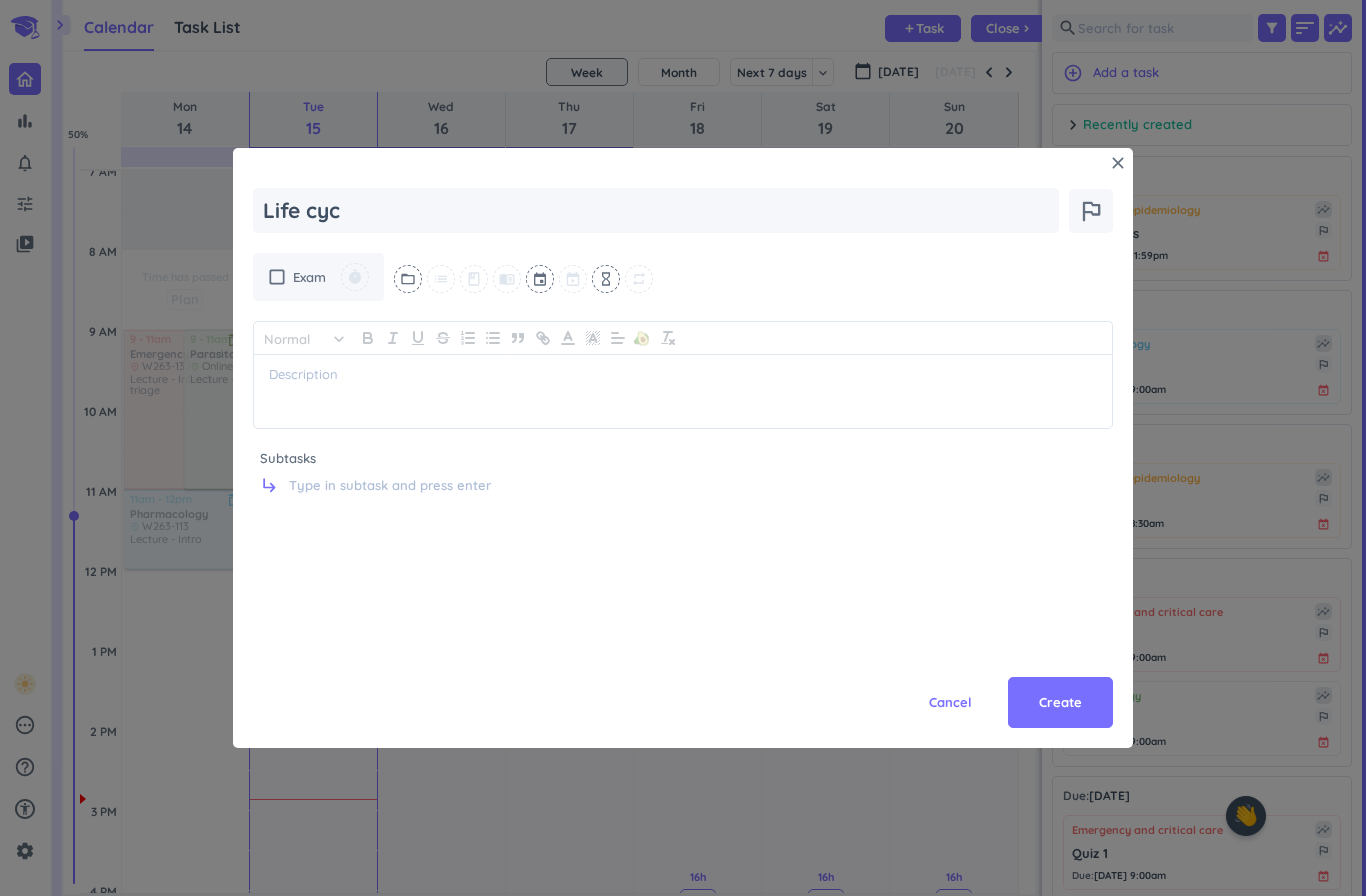 type on "Life cycl" 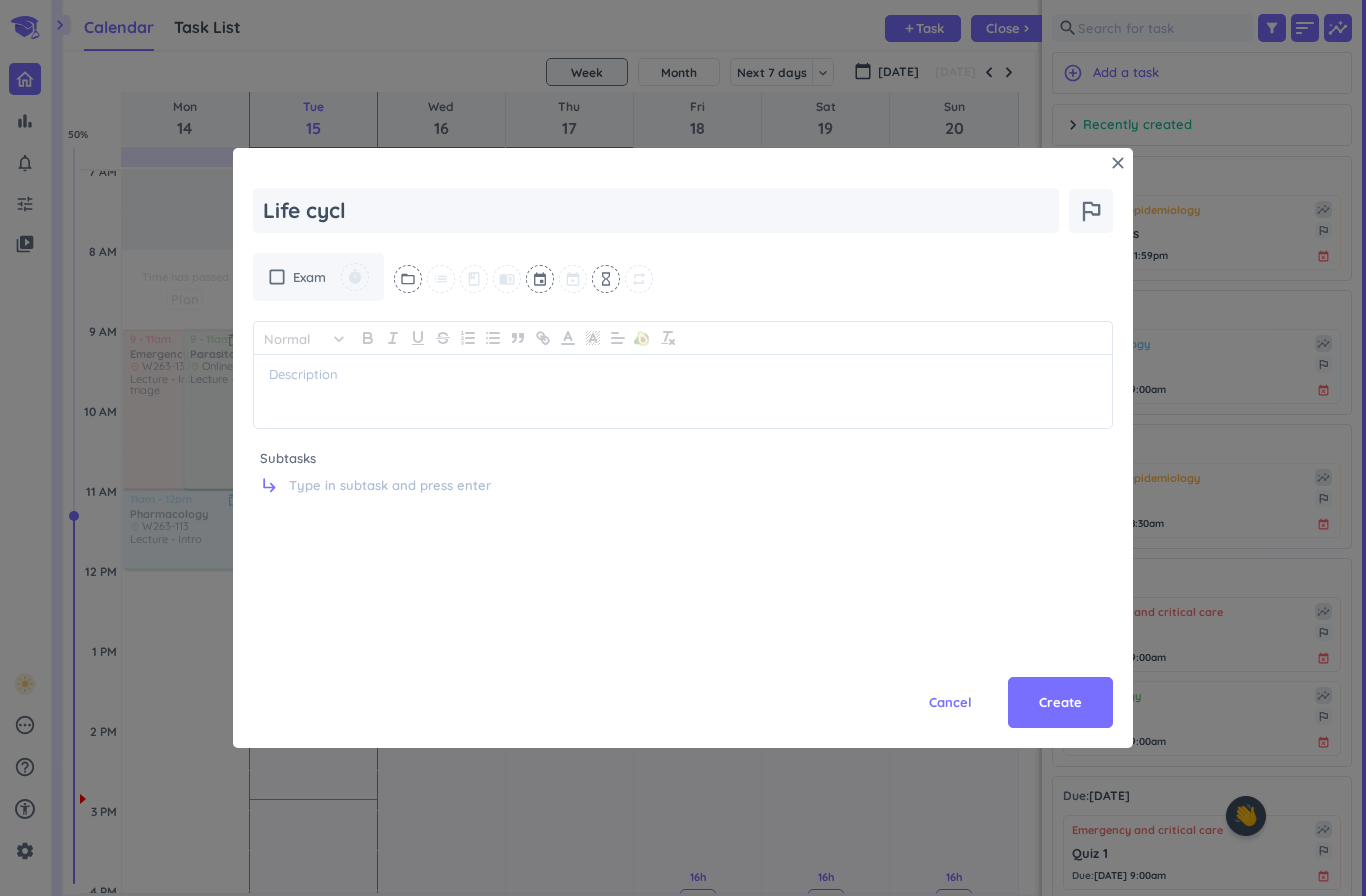 type on "Life cycle" 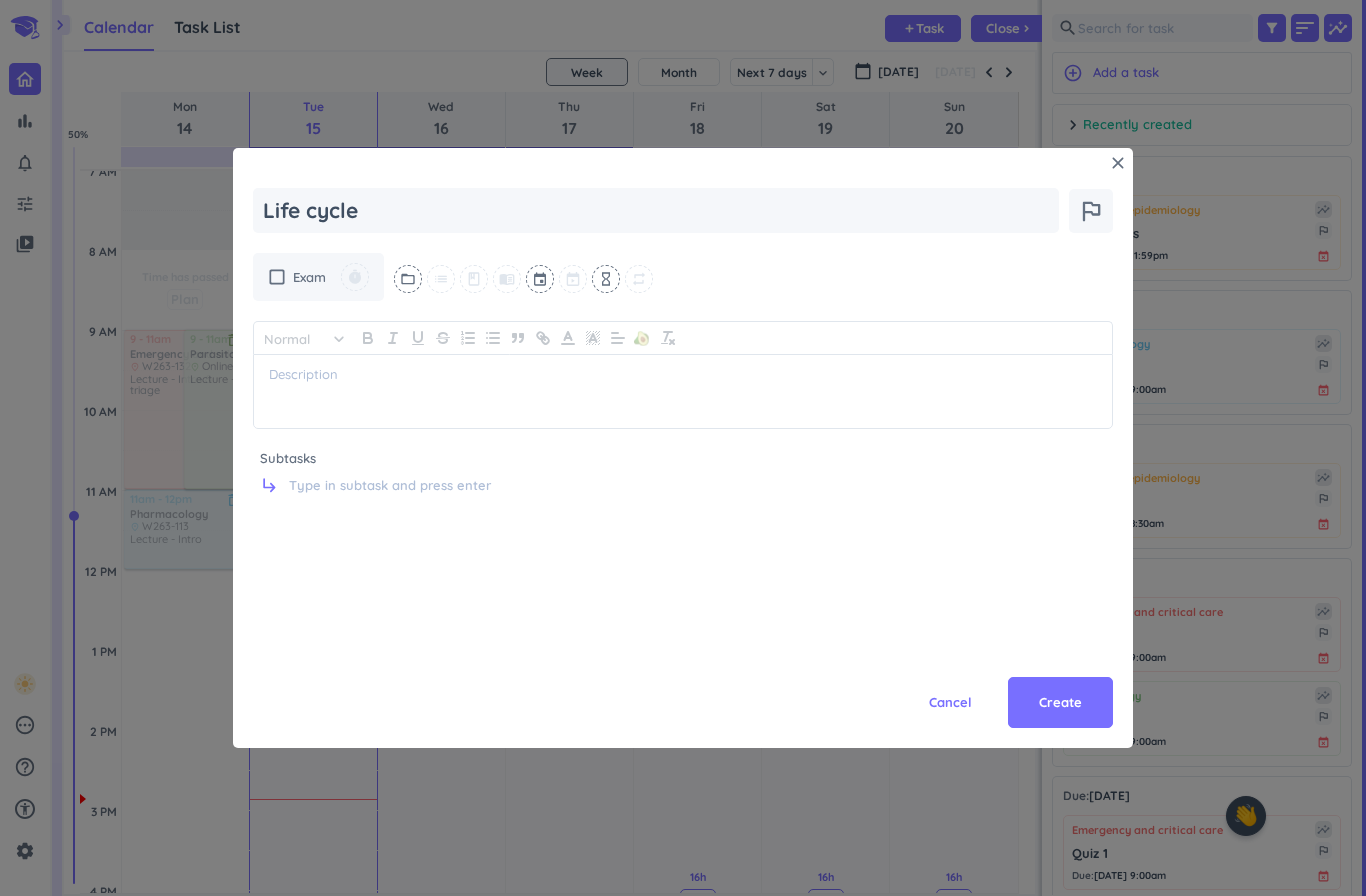type on "Life cycle" 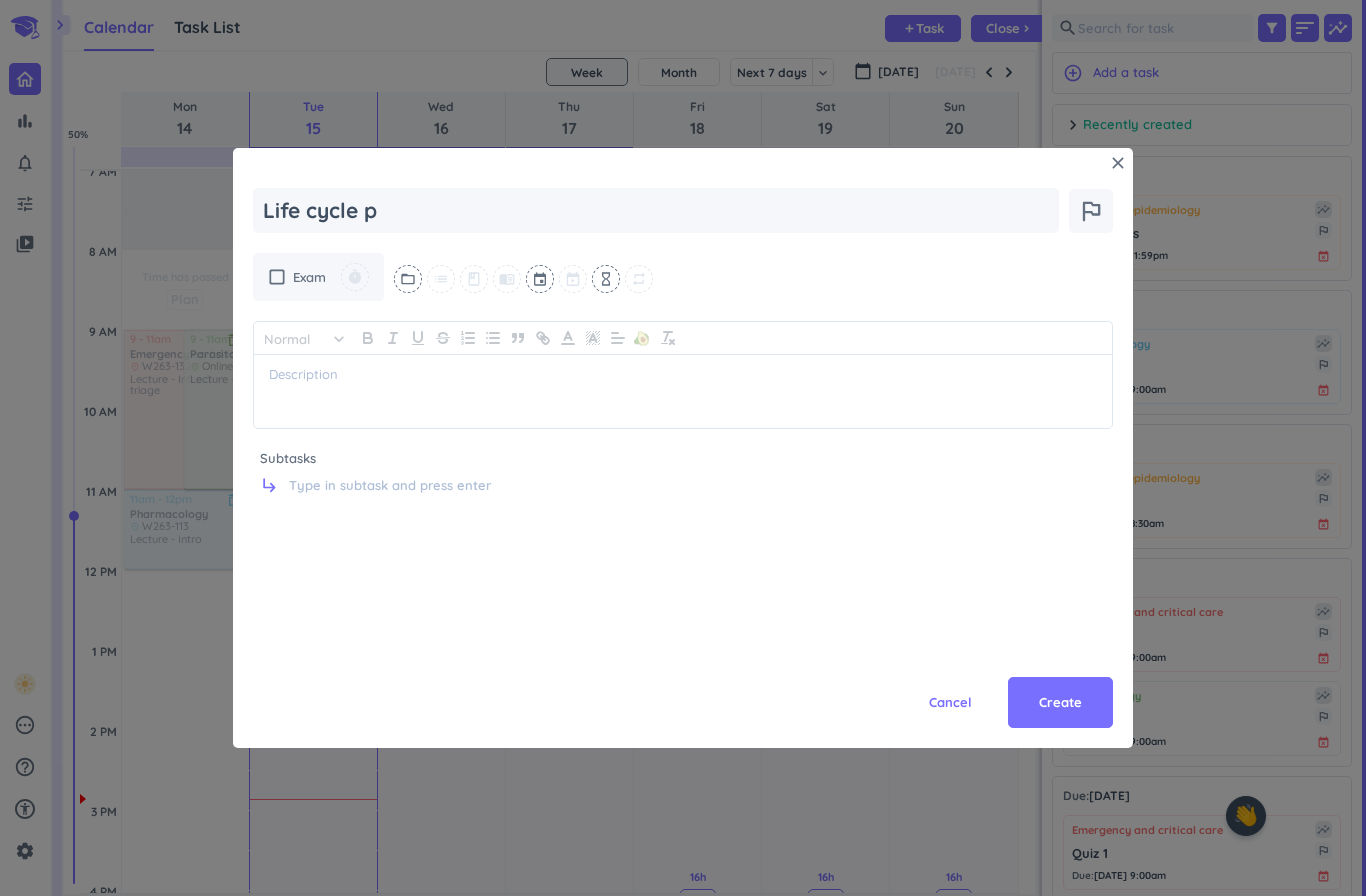 type on "x" 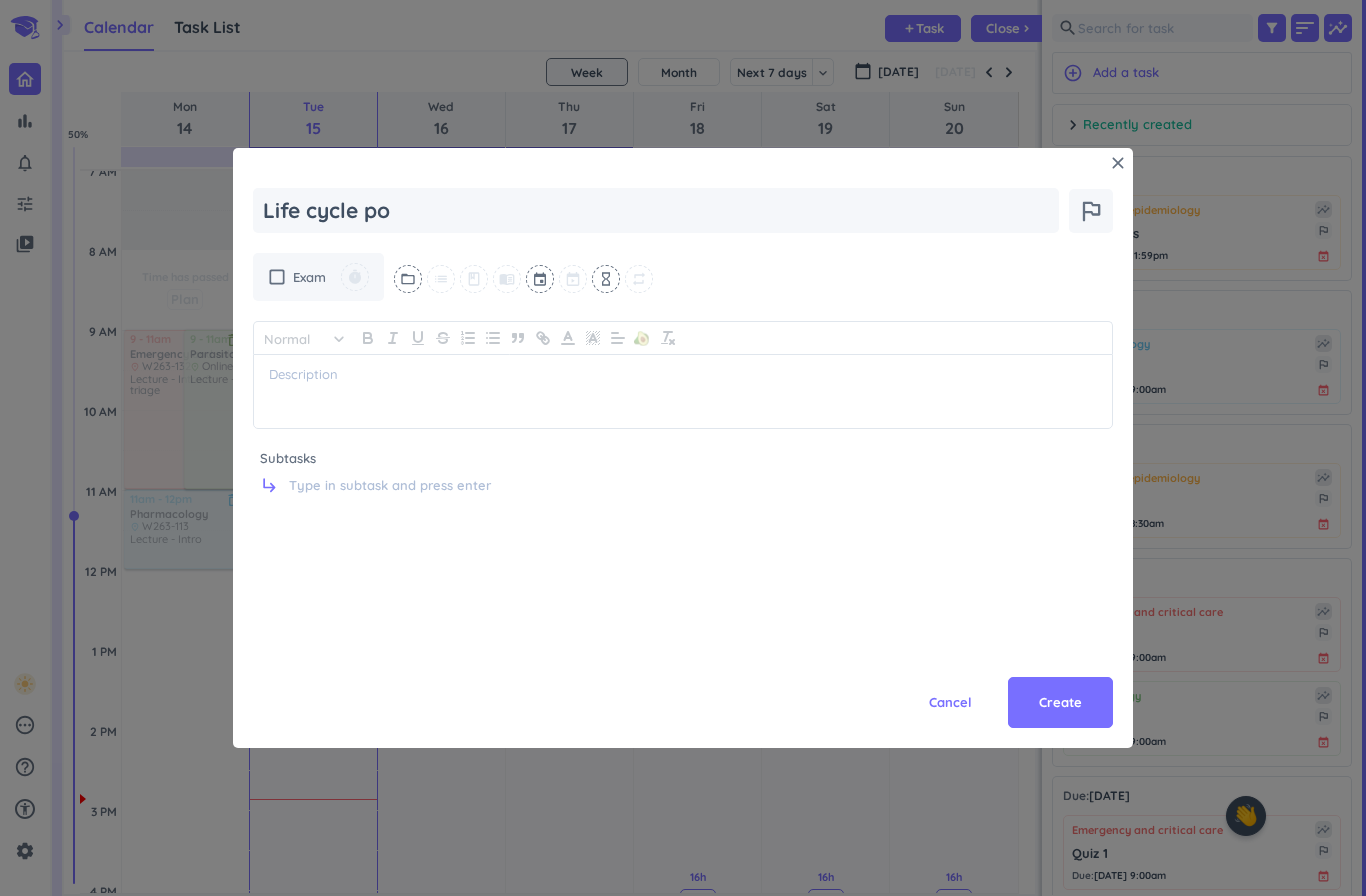 type on "Life cycle pos" 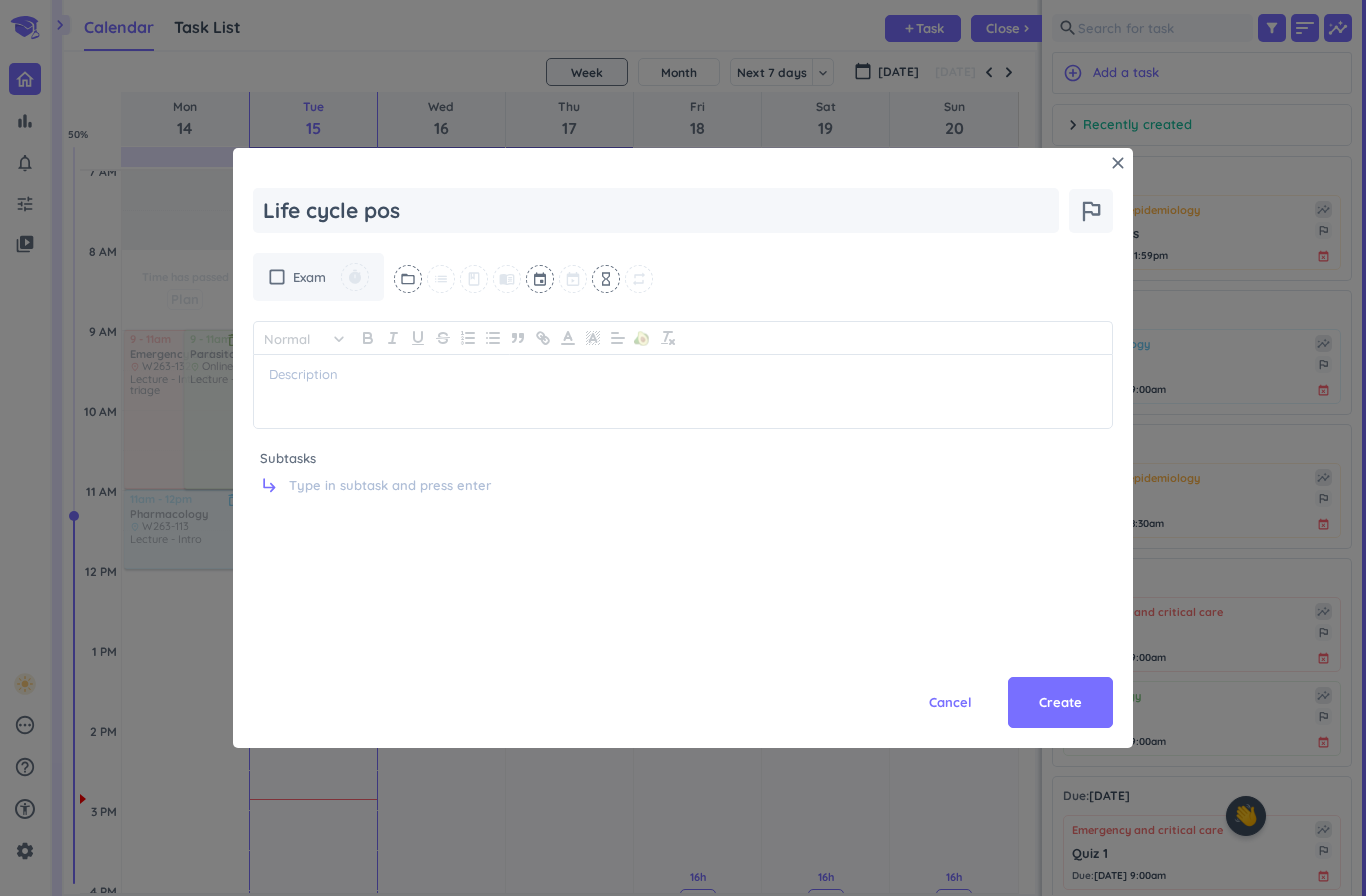 type on "x" 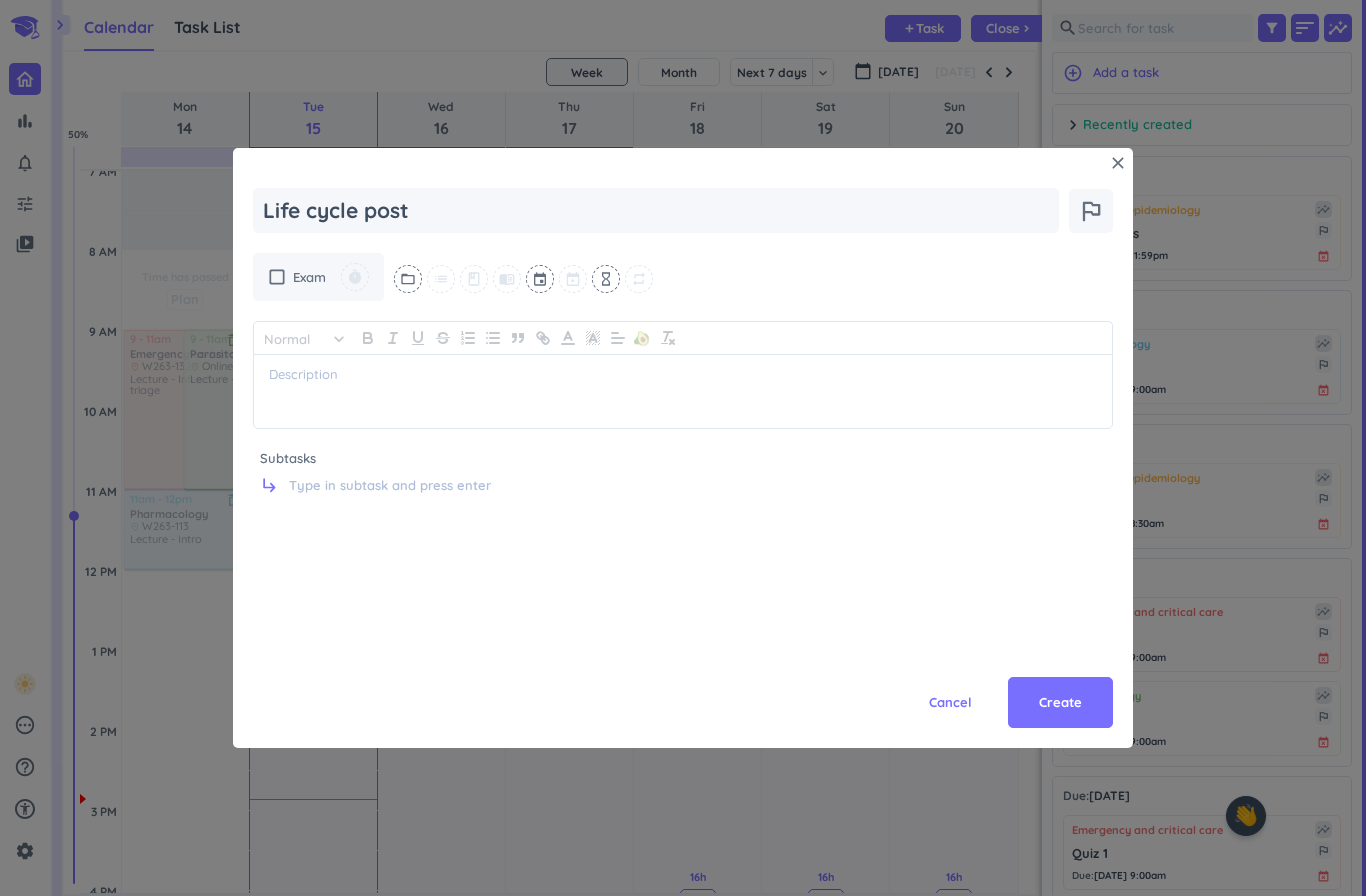 type on "Life cycle poste" 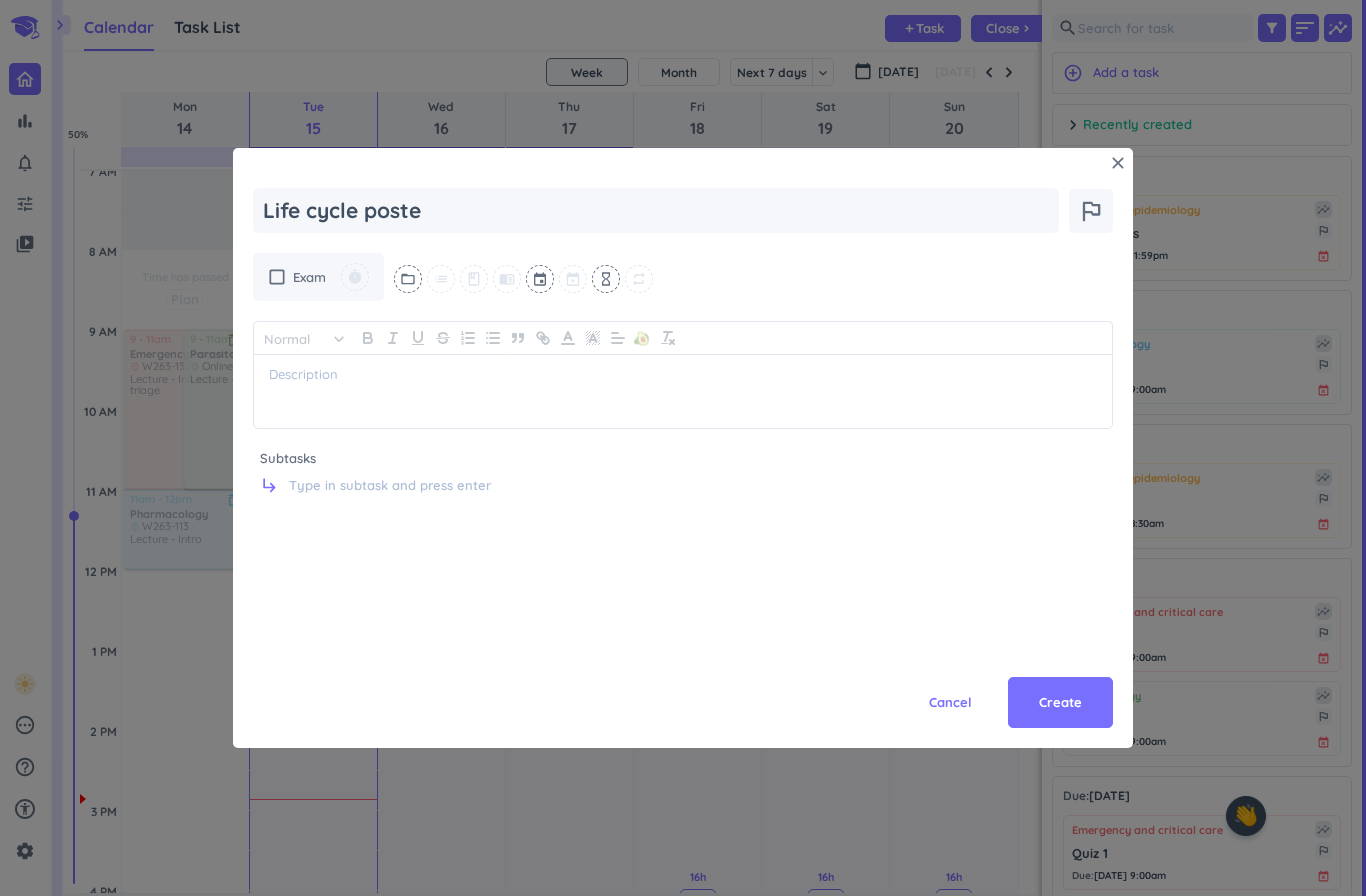 type on "x" 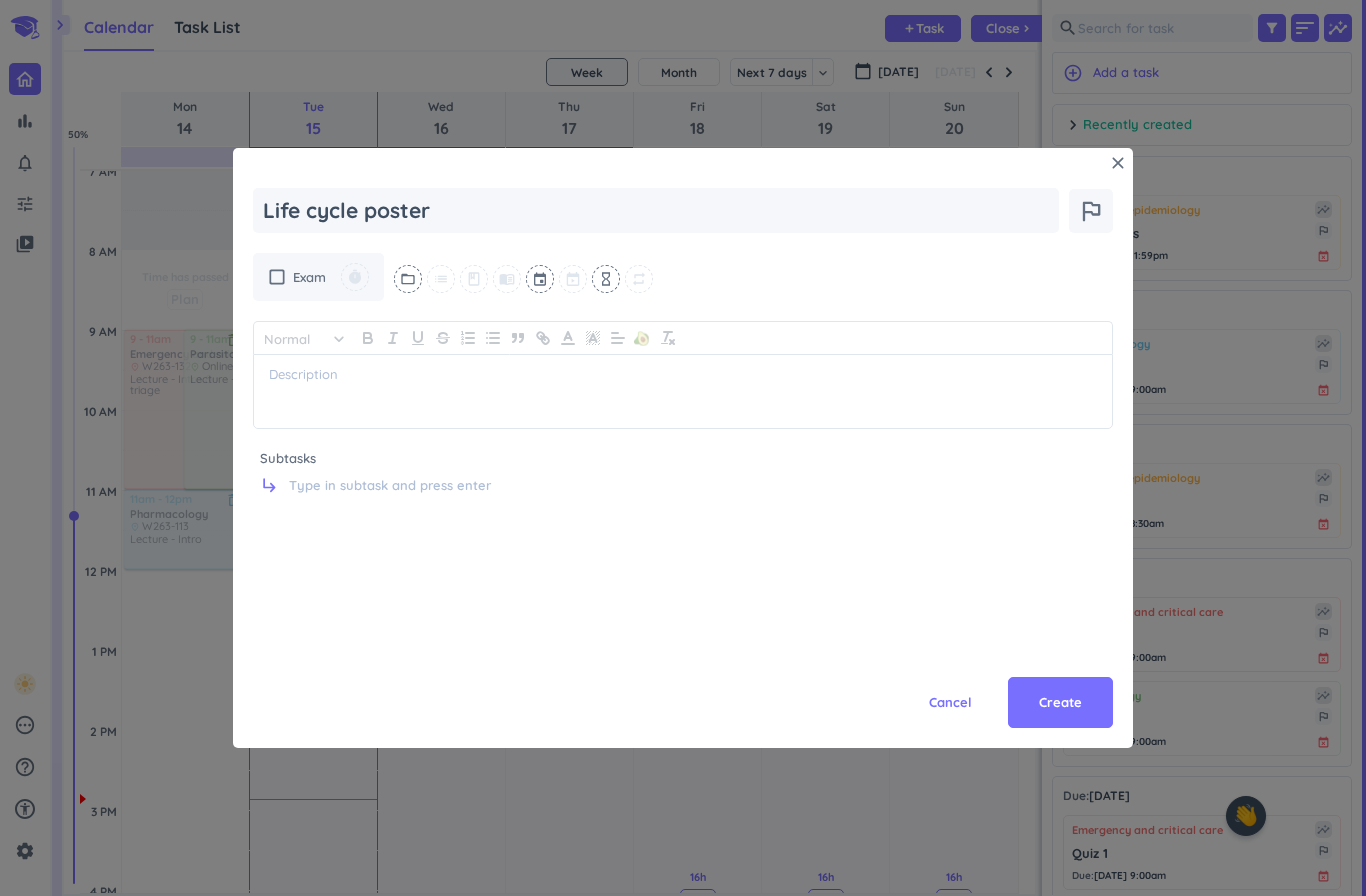 type on "x" 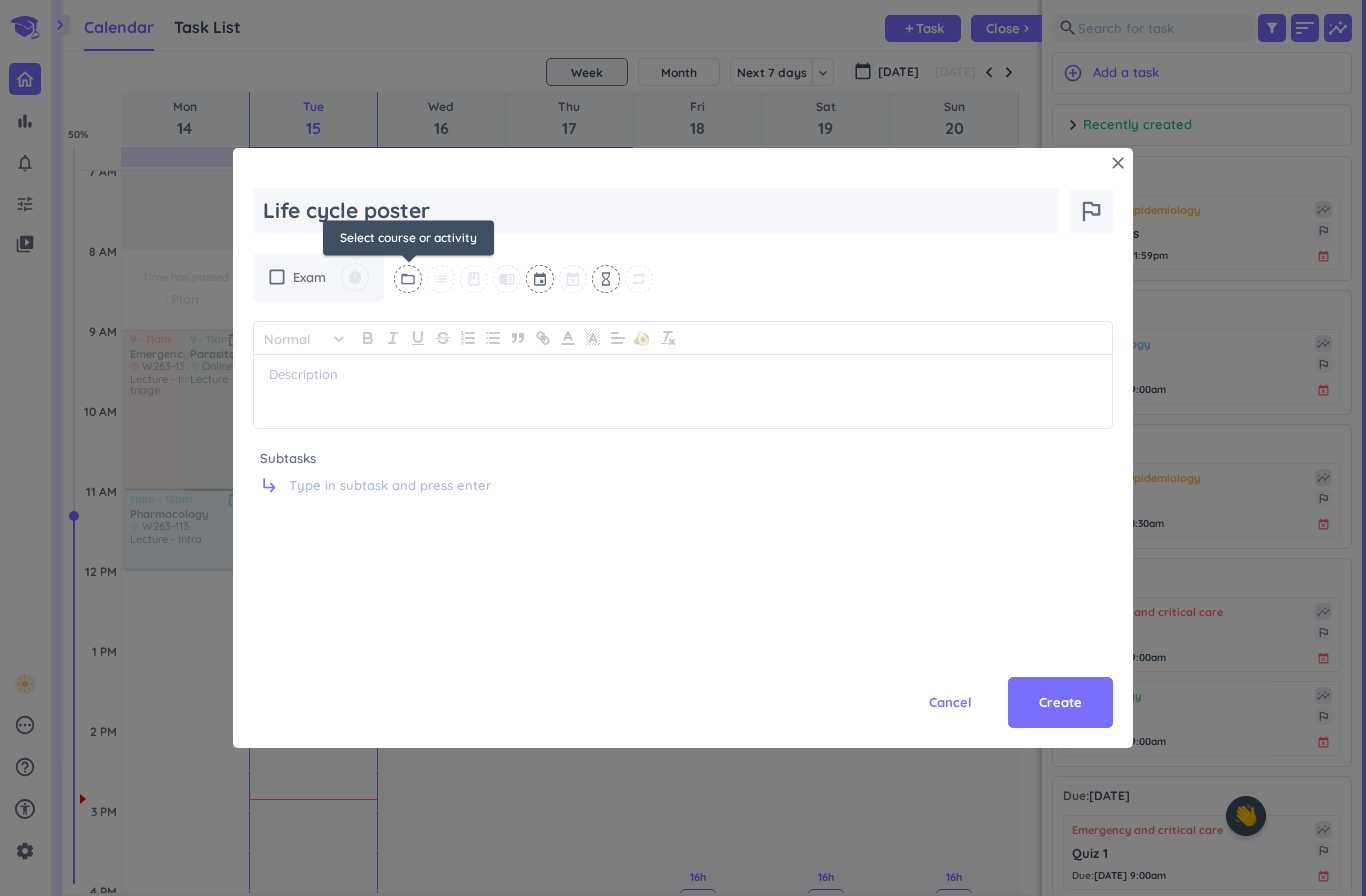 type on "Life cycle poster" 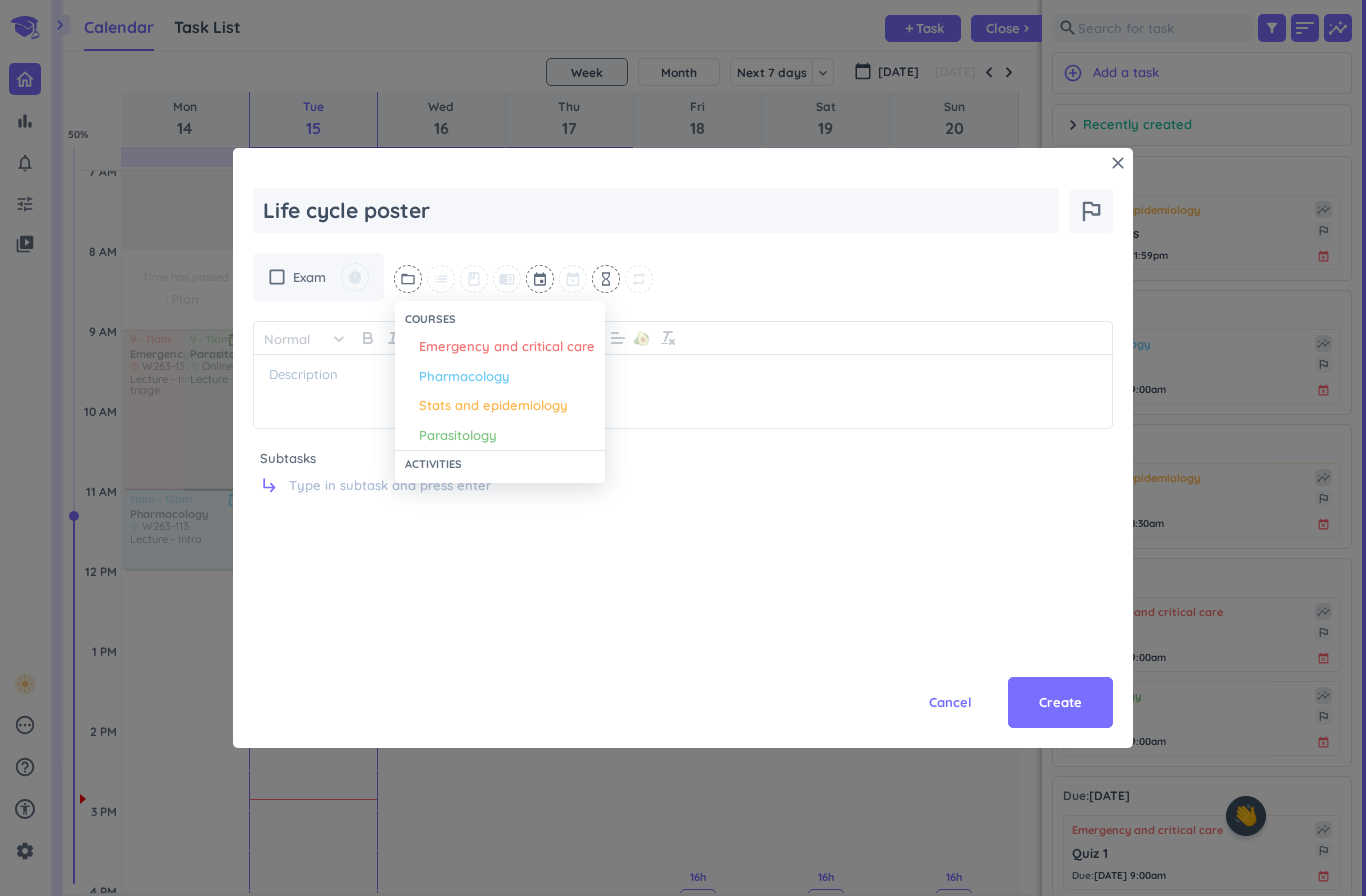 click on "Parasitology" at bounding box center (458, 436) 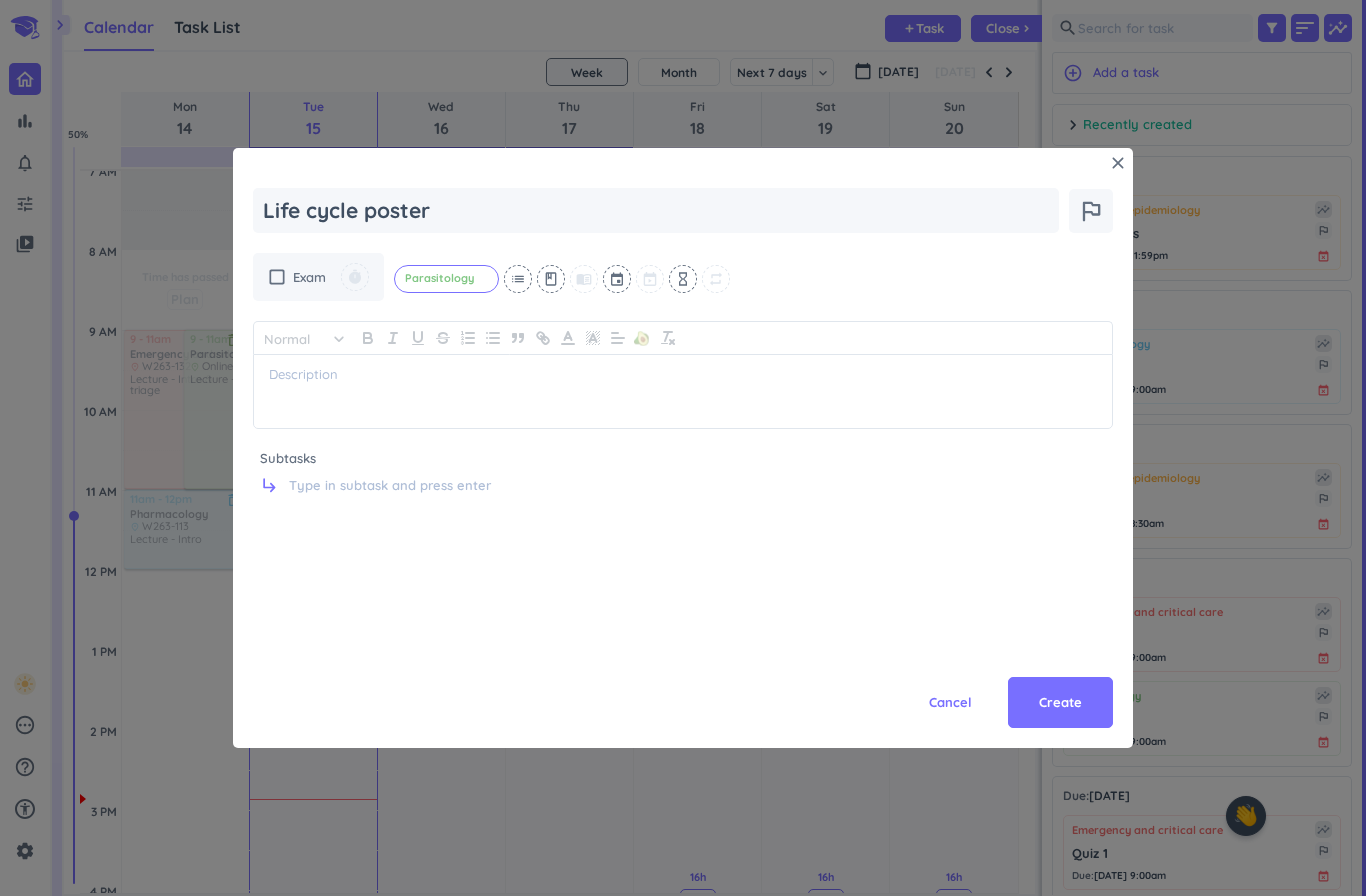 click at bounding box center (618, 279) 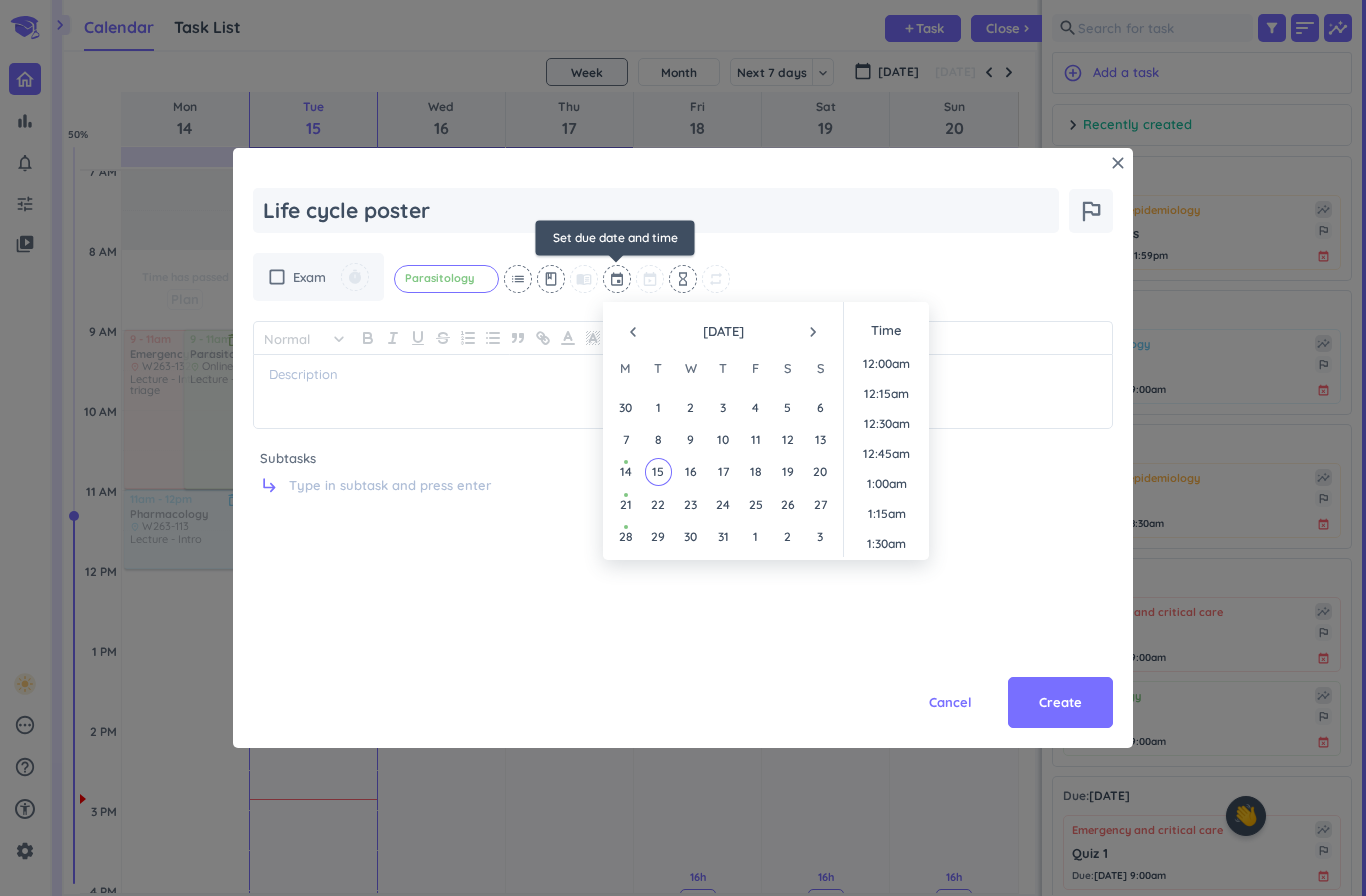 scroll, scrollTop: 1680, scrollLeft: 0, axis: vertical 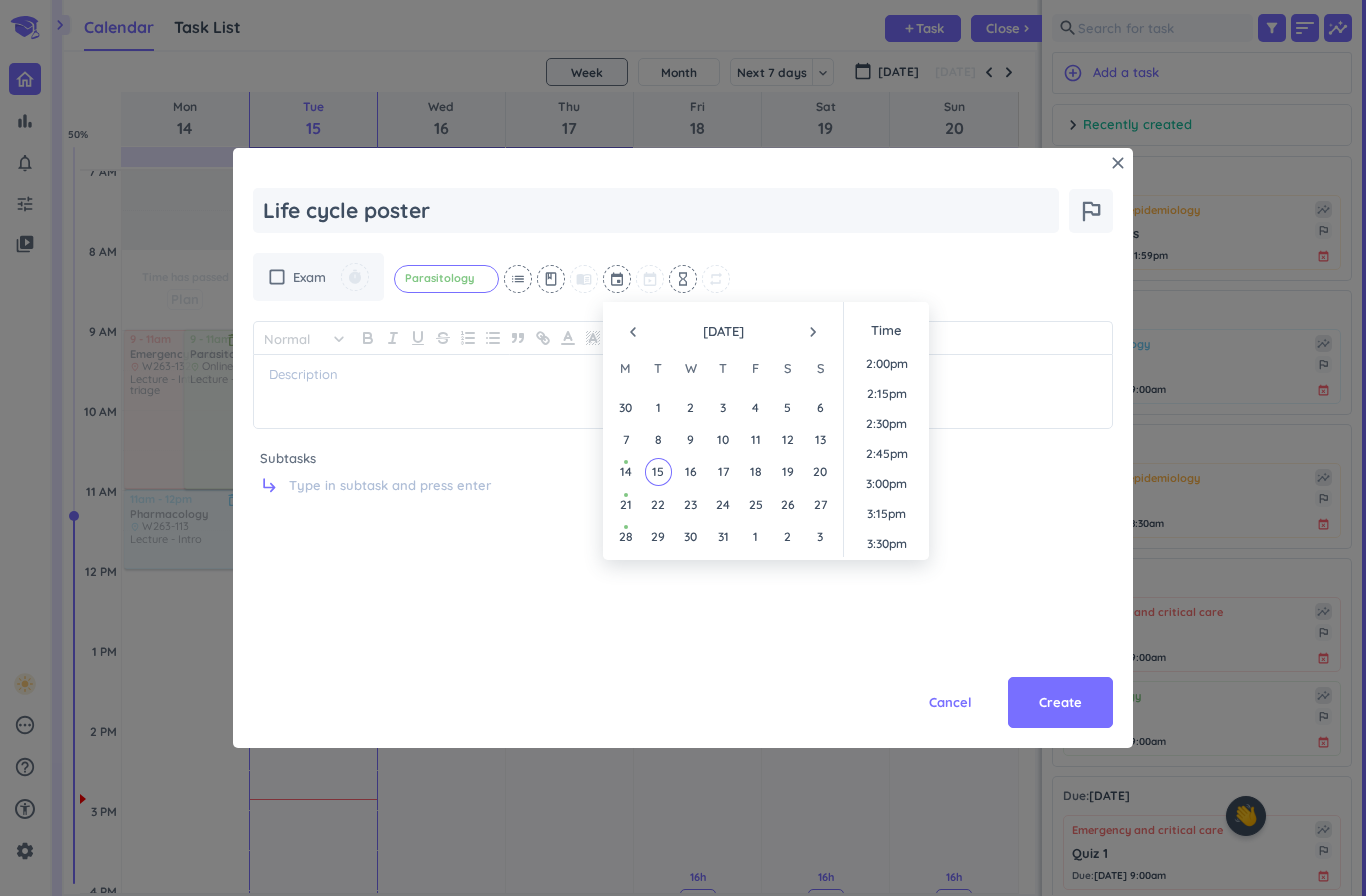 click on "July 2025" at bounding box center (723, 332) 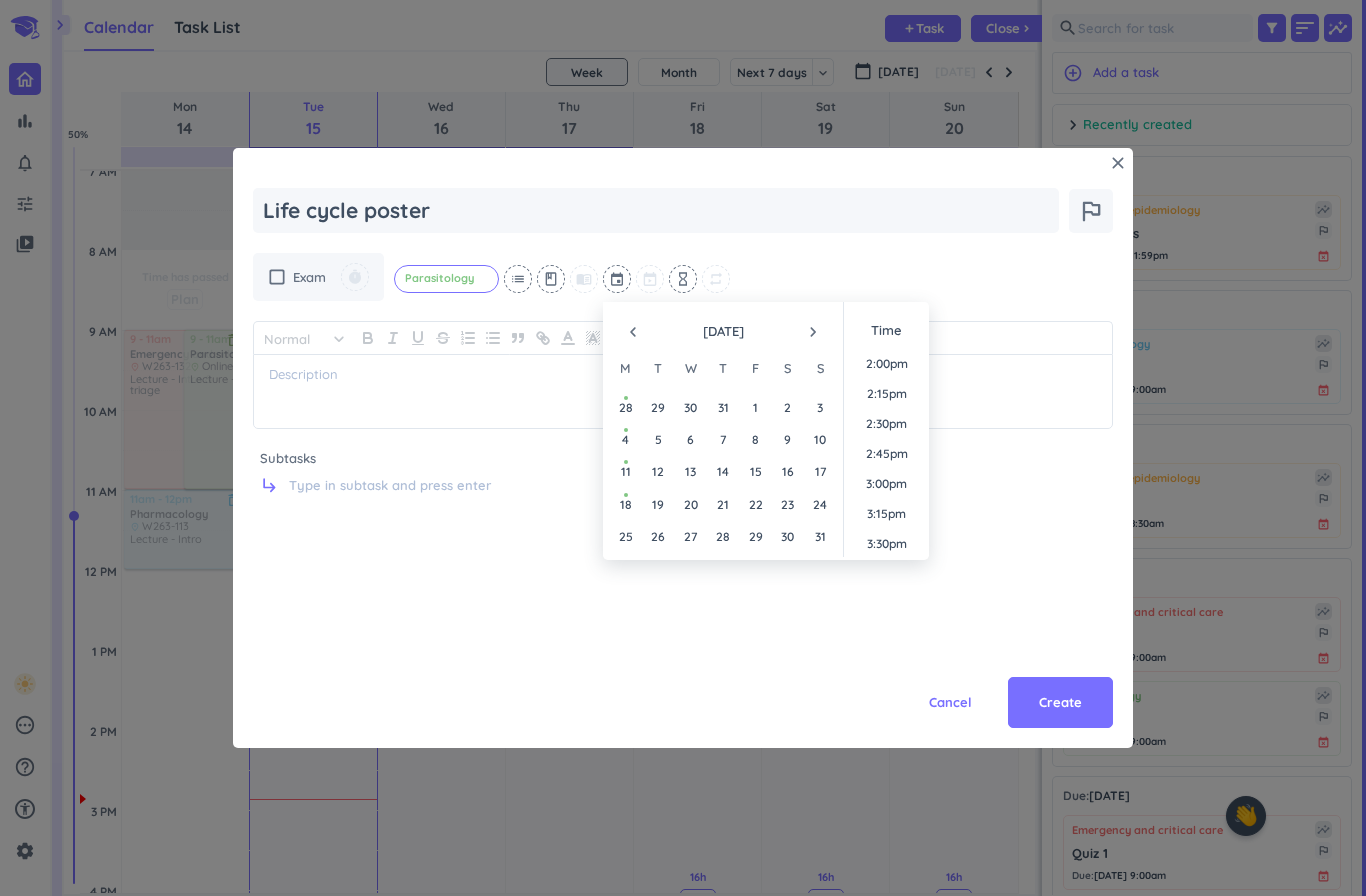 click on "15" at bounding box center [755, 471] 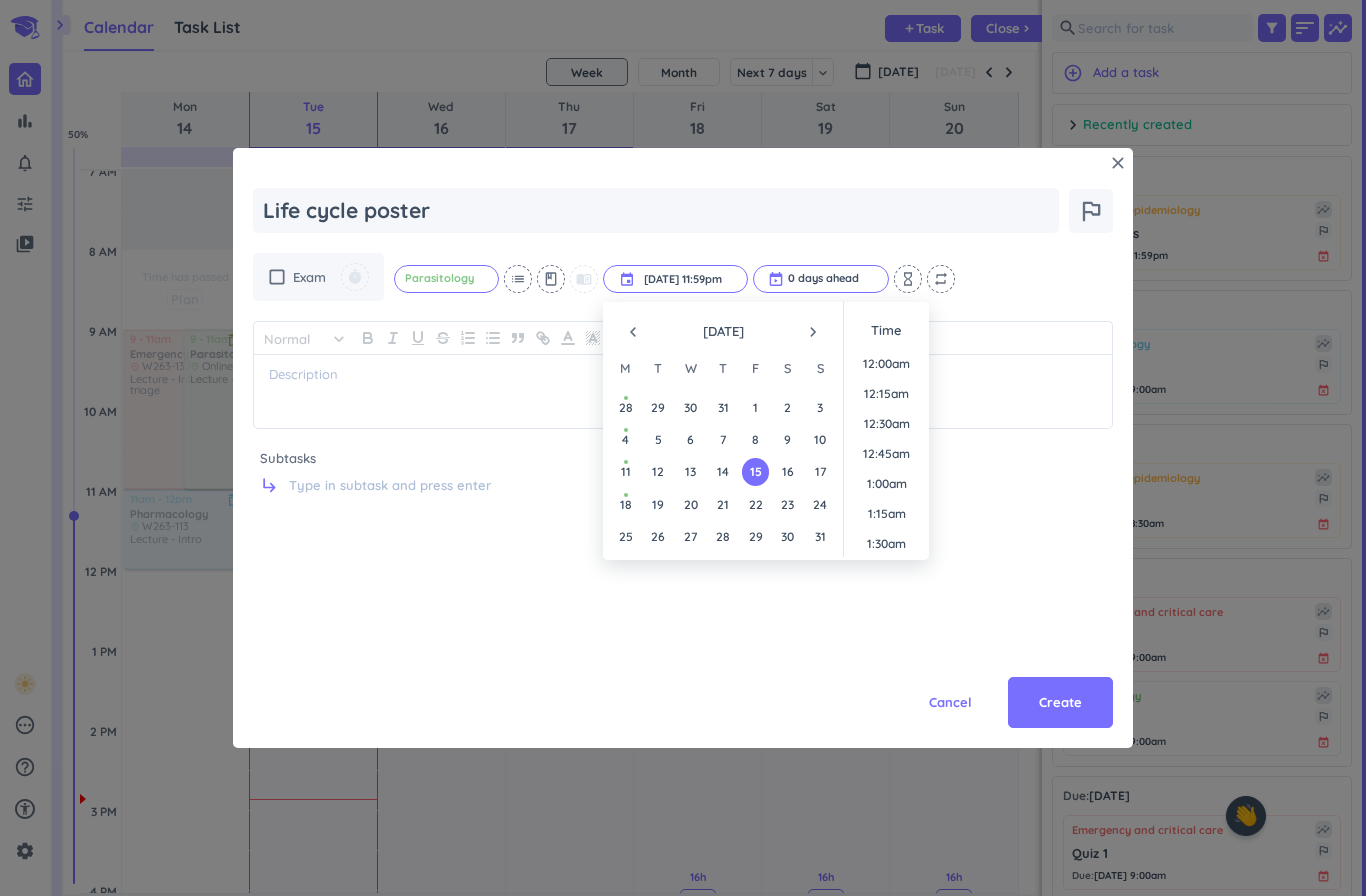 scroll, scrollTop: 2701, scrollLeft: 0, axis: vertical 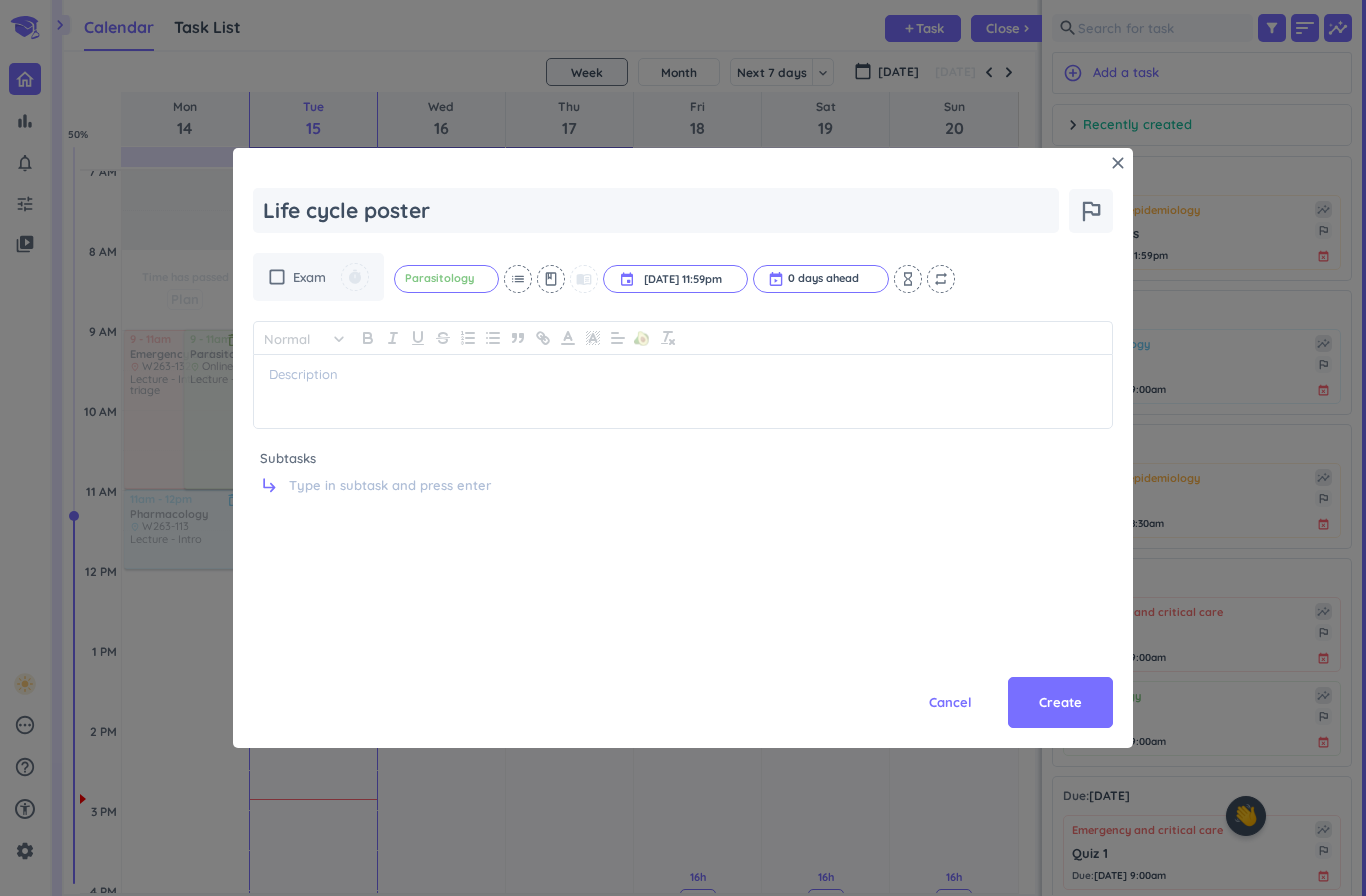 click on "check_box_outline_blank Exam timer Parasitology cancel list class menu_book event 15 Aug, 11:59pm 15 Aug, 11:59pm cancel 0 days ahead cancel hourglass_empty repeat Normal keyboard_arrow_down                                                                             🥑             Subtasks subdirectory_arrow_right" at bounding box center (683, 415) 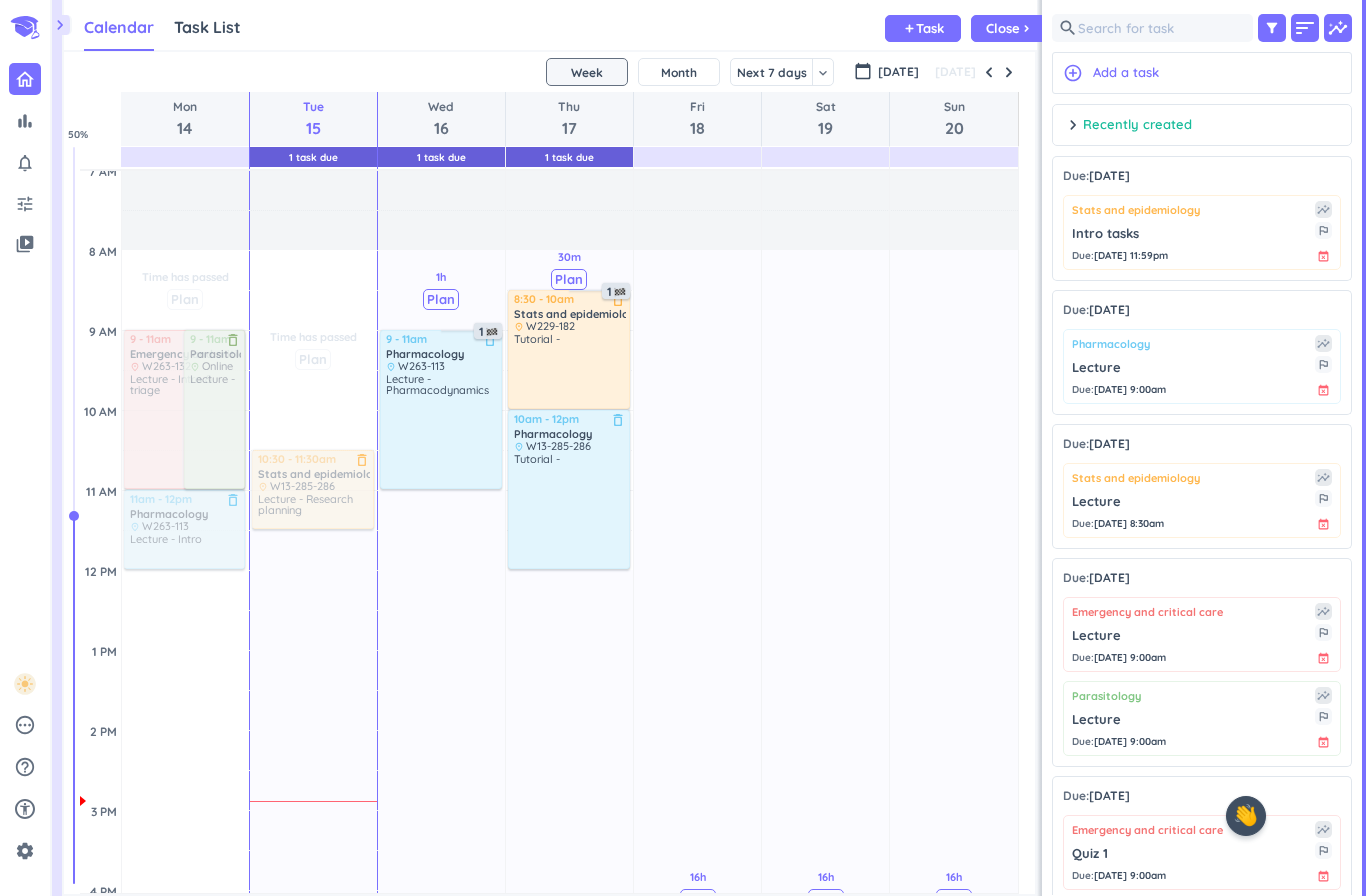click on "Calendar Task List Calendar keyboard_arrow_down add Task Close chevron_right" at bounding box center (550, 25) 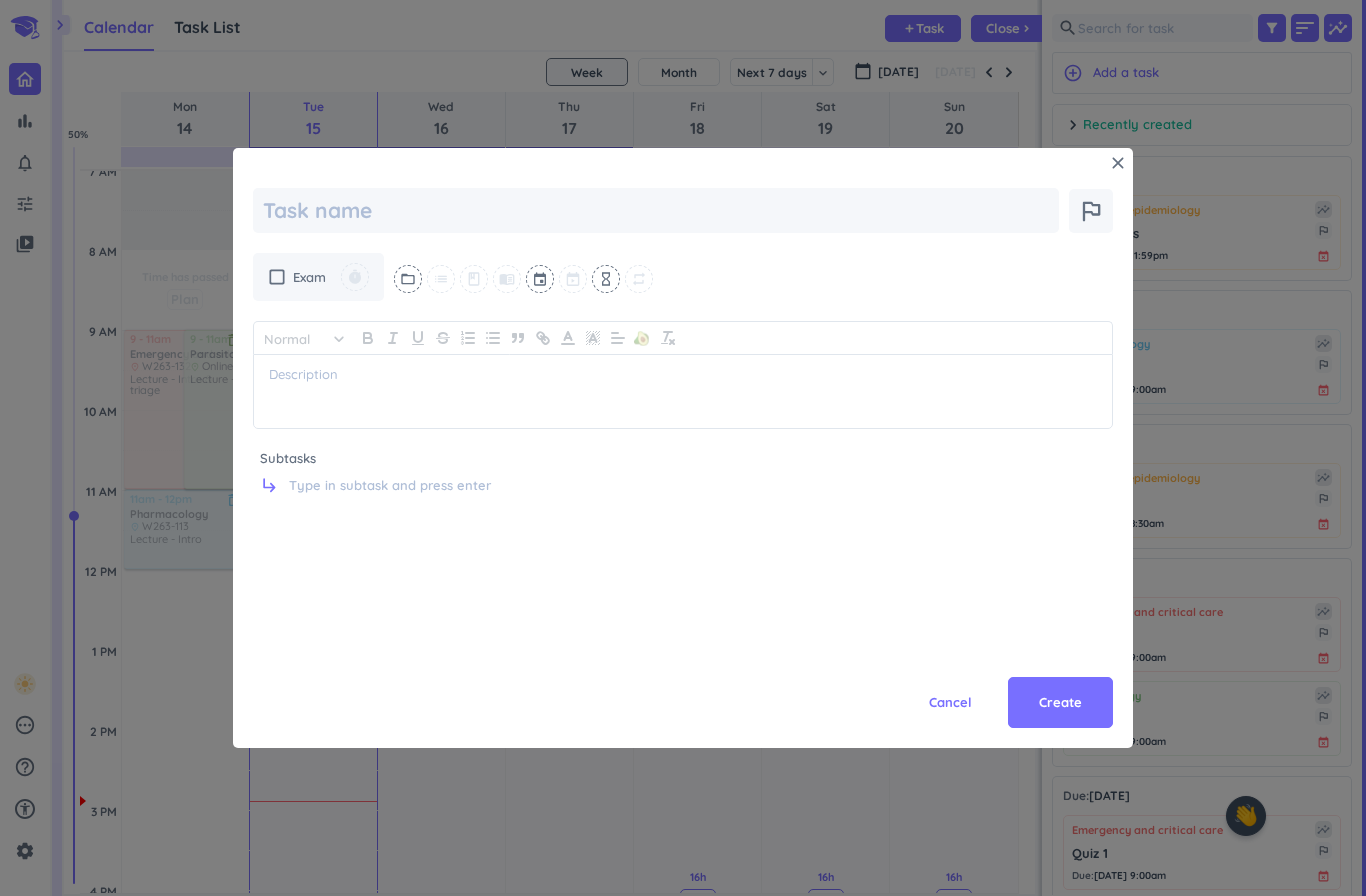 type on "x" 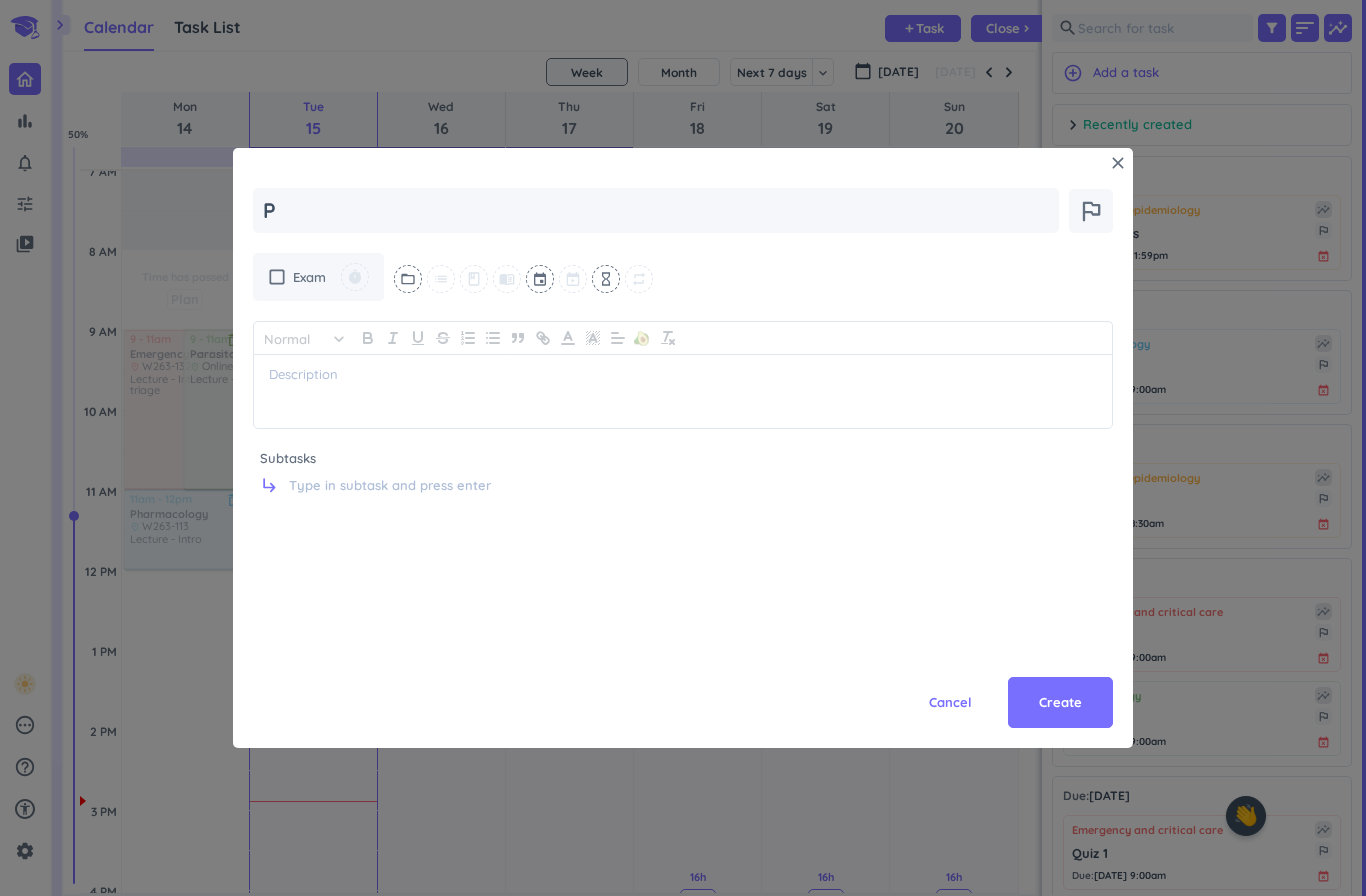 type on "x" 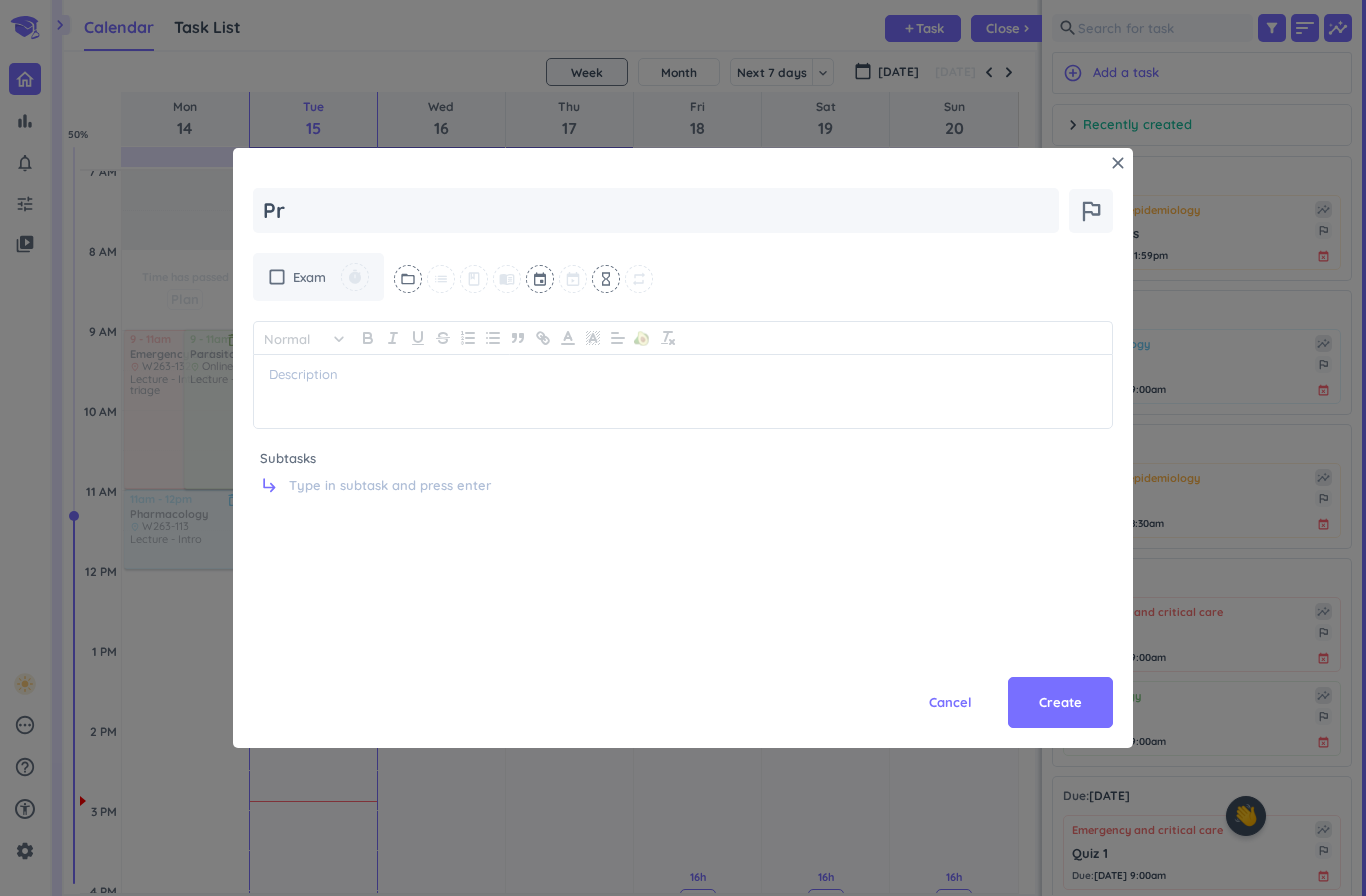 type on "Pra" 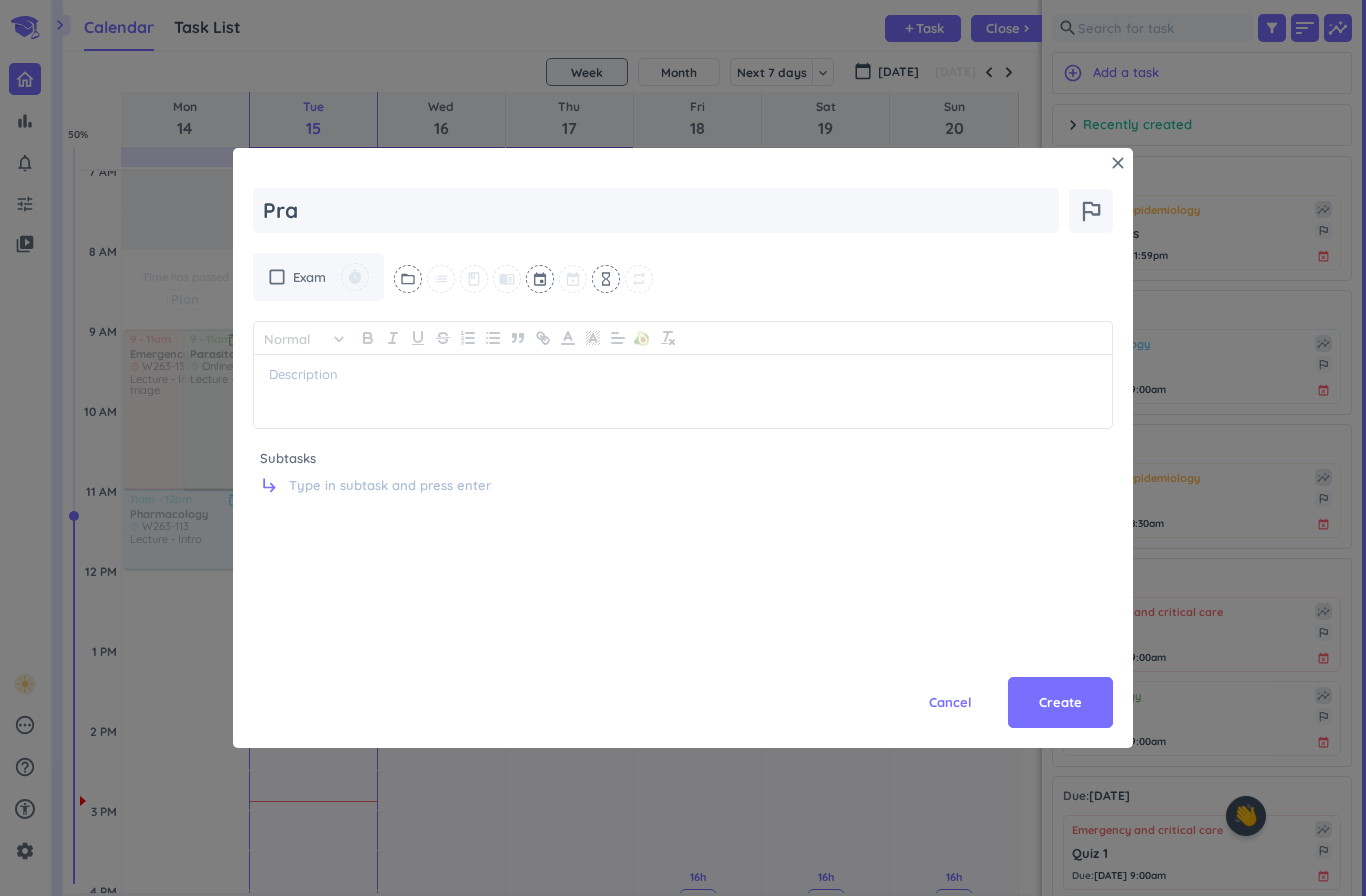 type on "x" 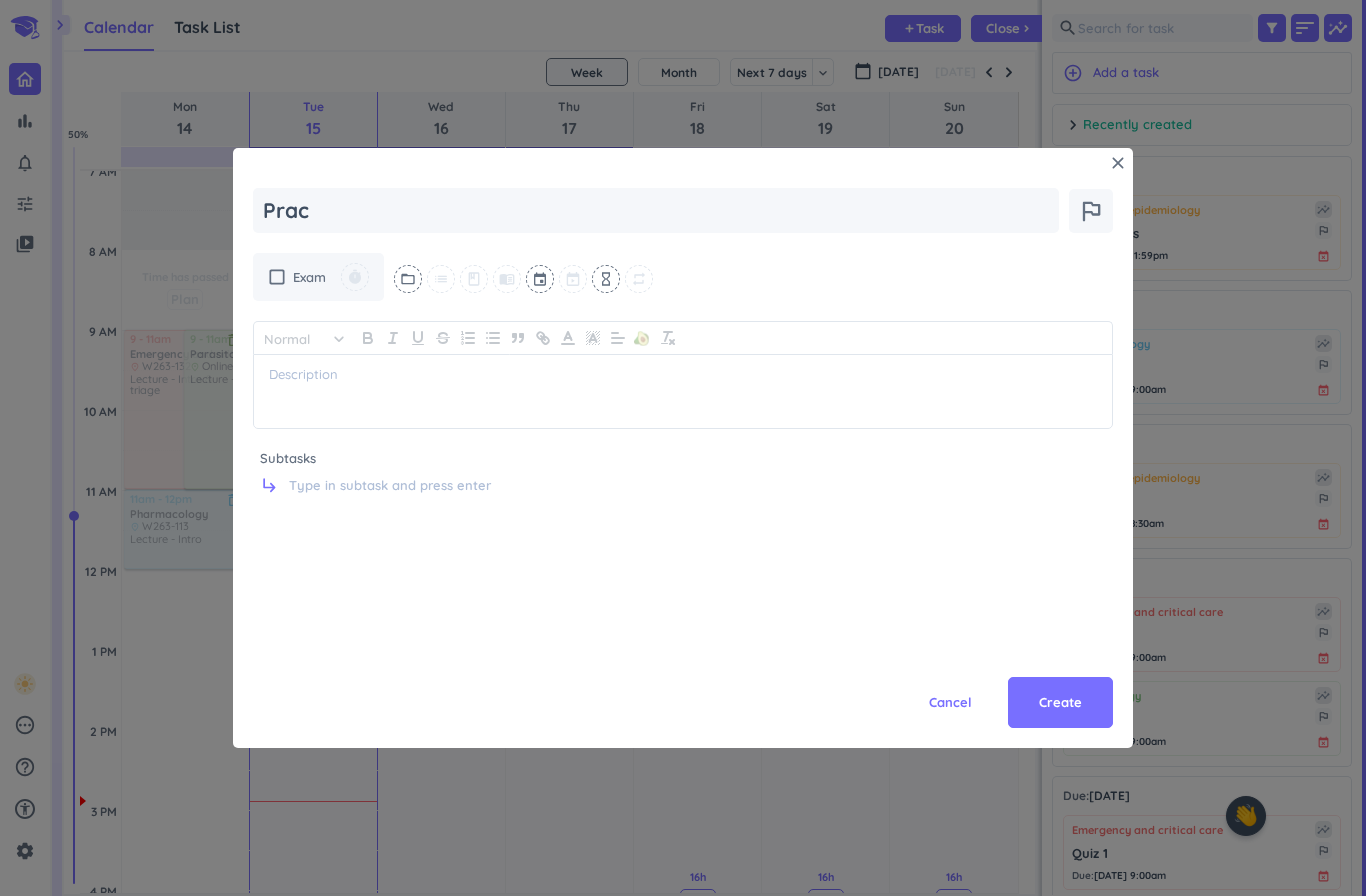 type on "Prac" 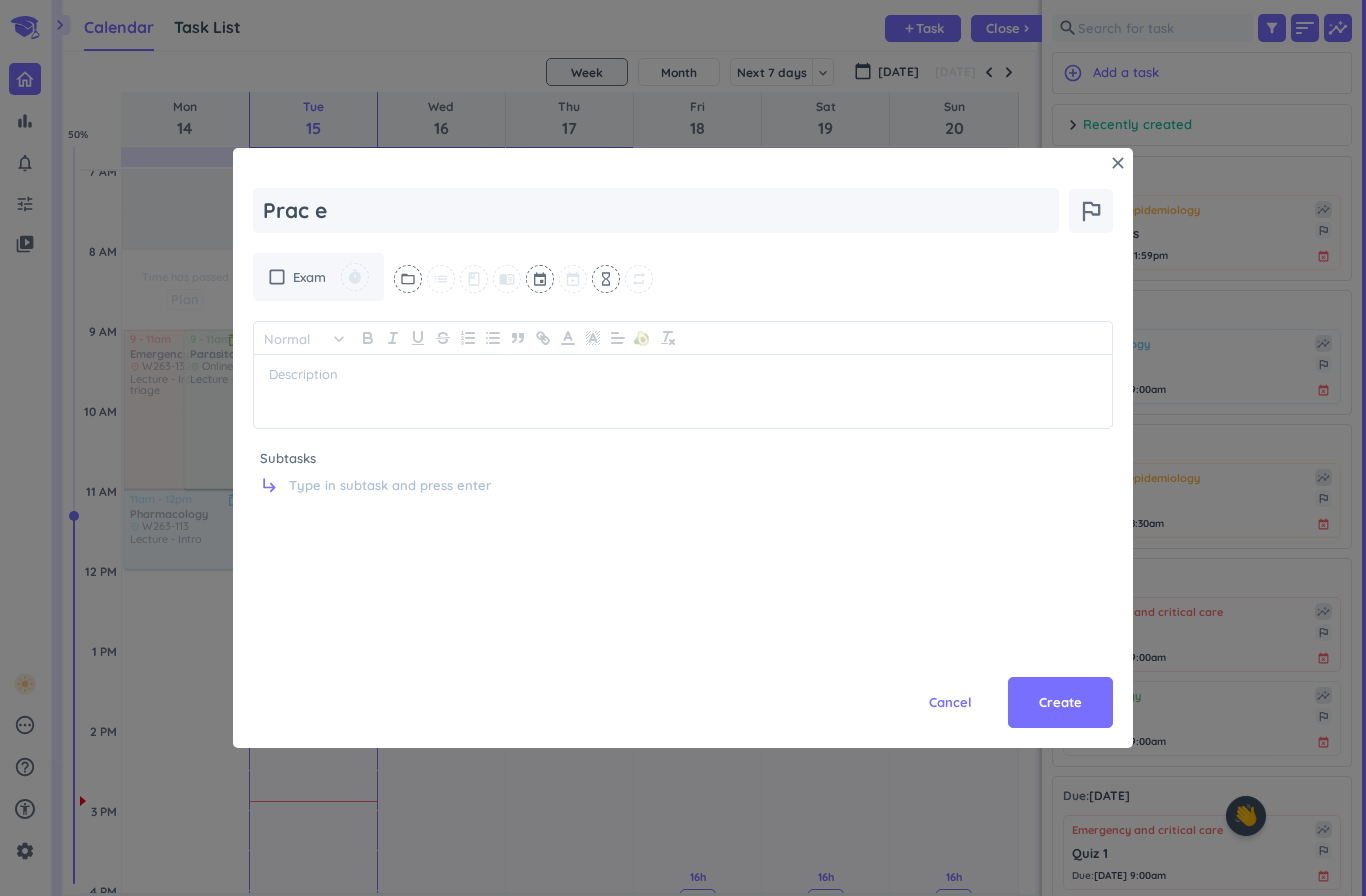 type on "Prac ex" 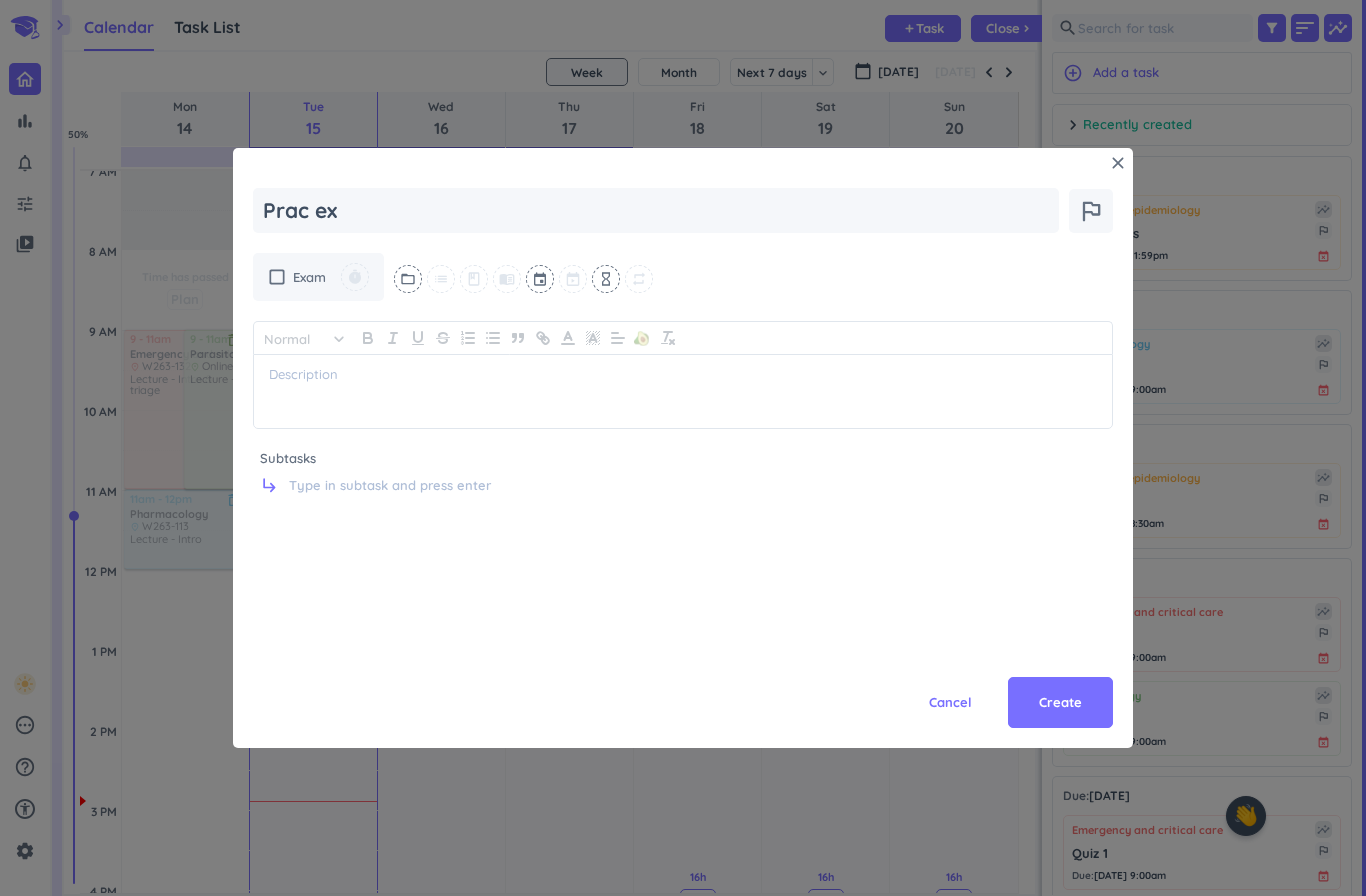 type on "x" 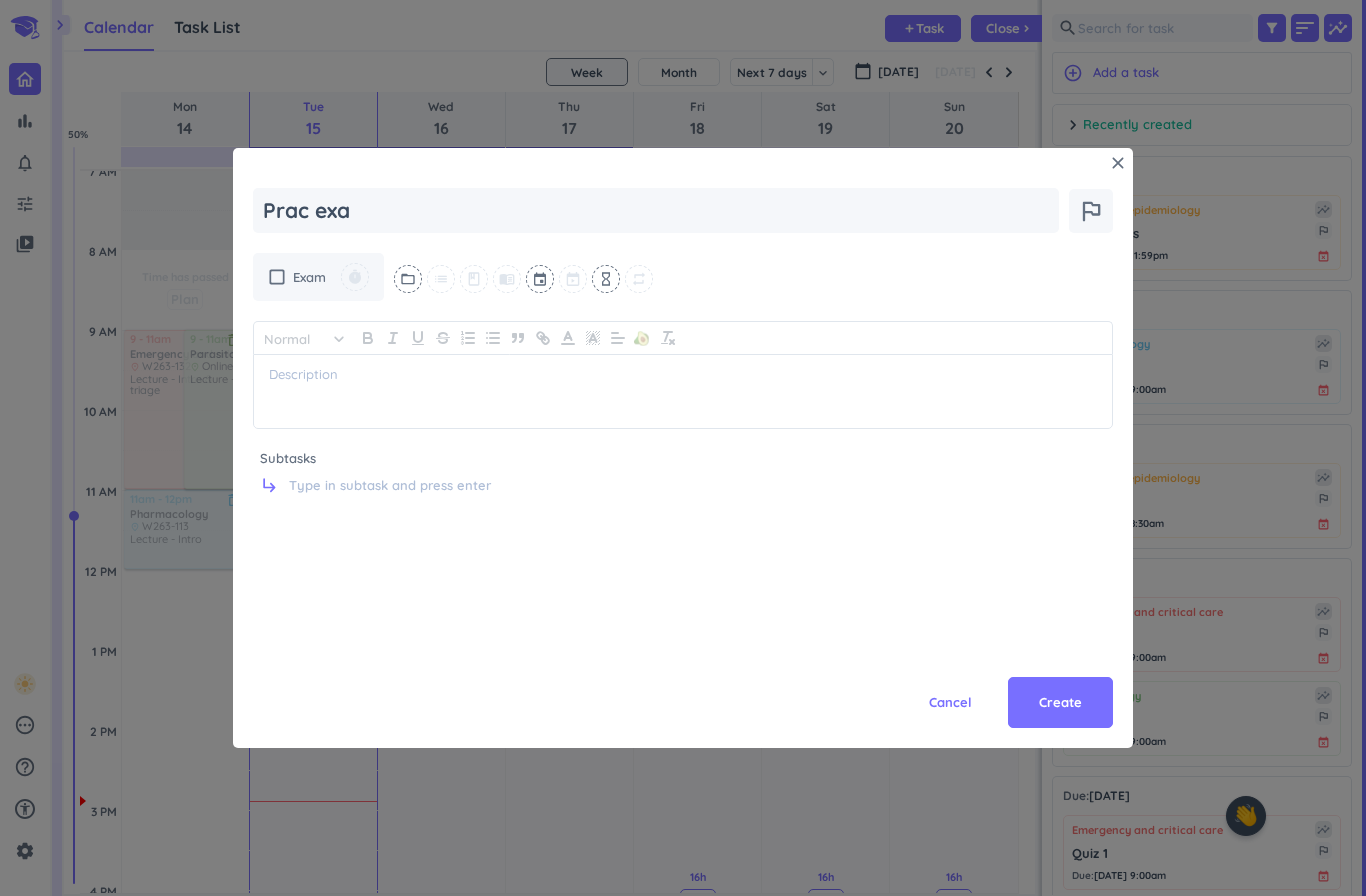 type on "x" 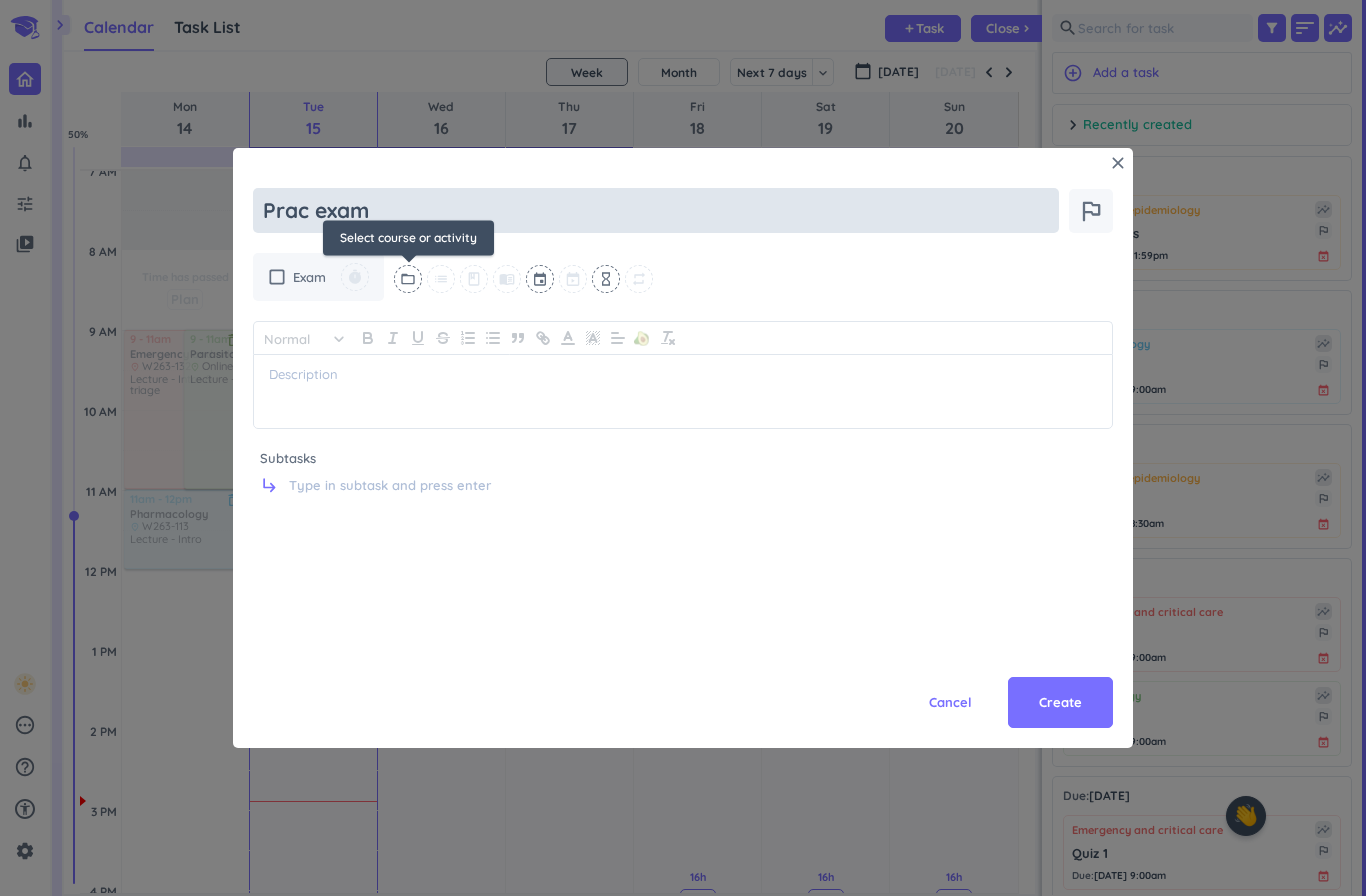 type on "Prac exam" 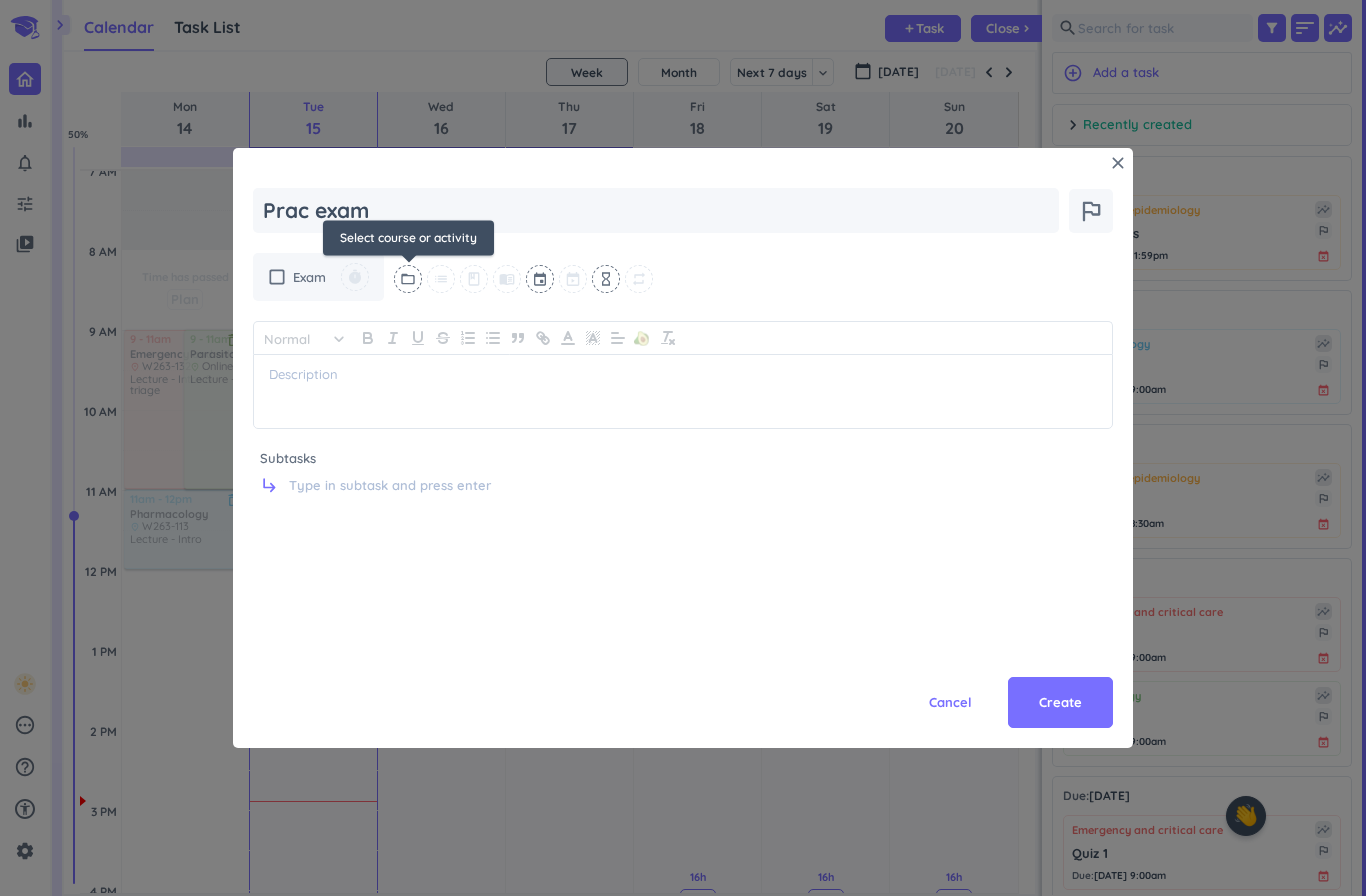 click on "folder_open" at bounding box center (408, 279) 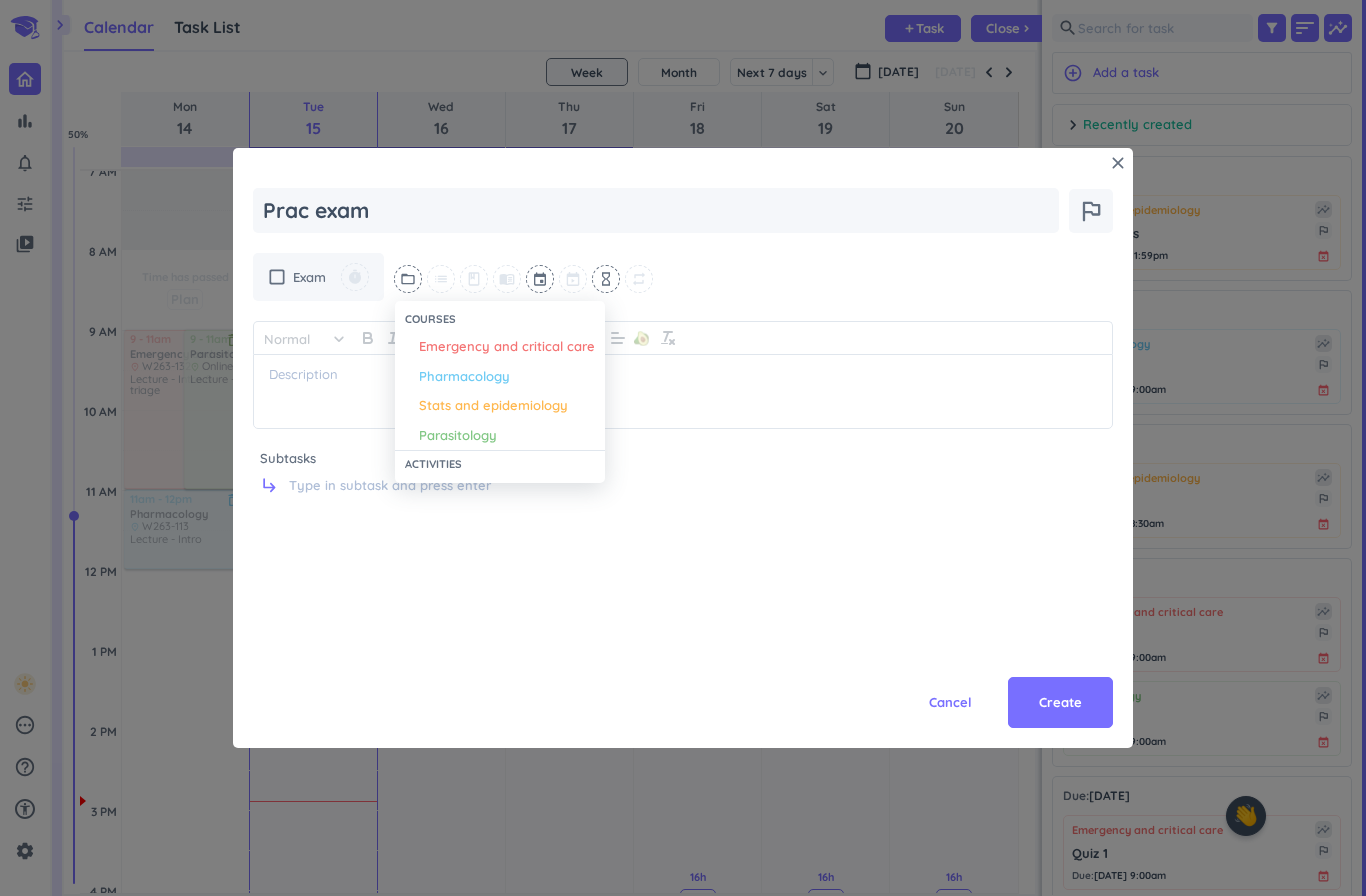 click on "Parasitology" at bounding box center (458, 436) 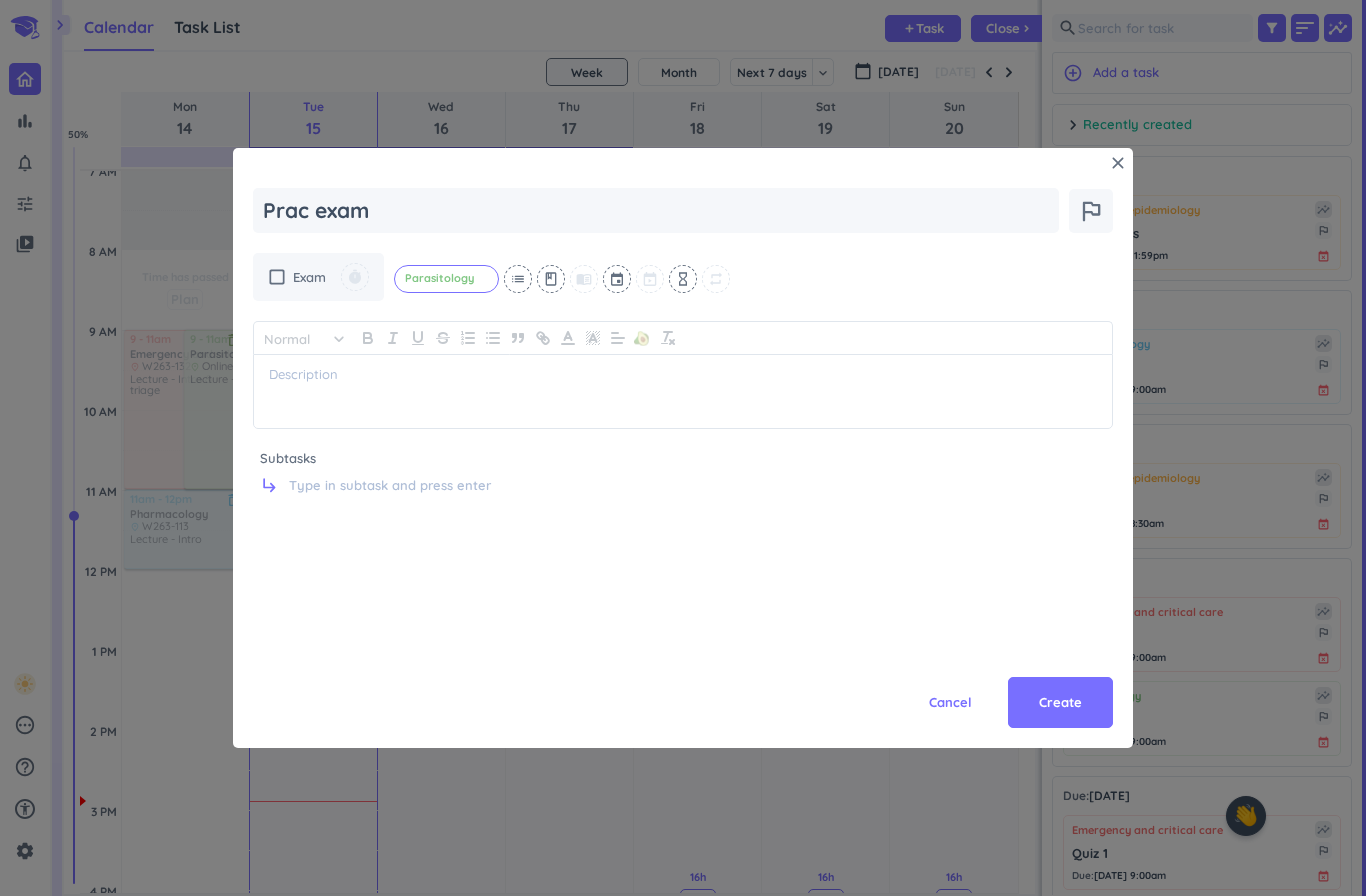 click at bounding box center [618, 279] 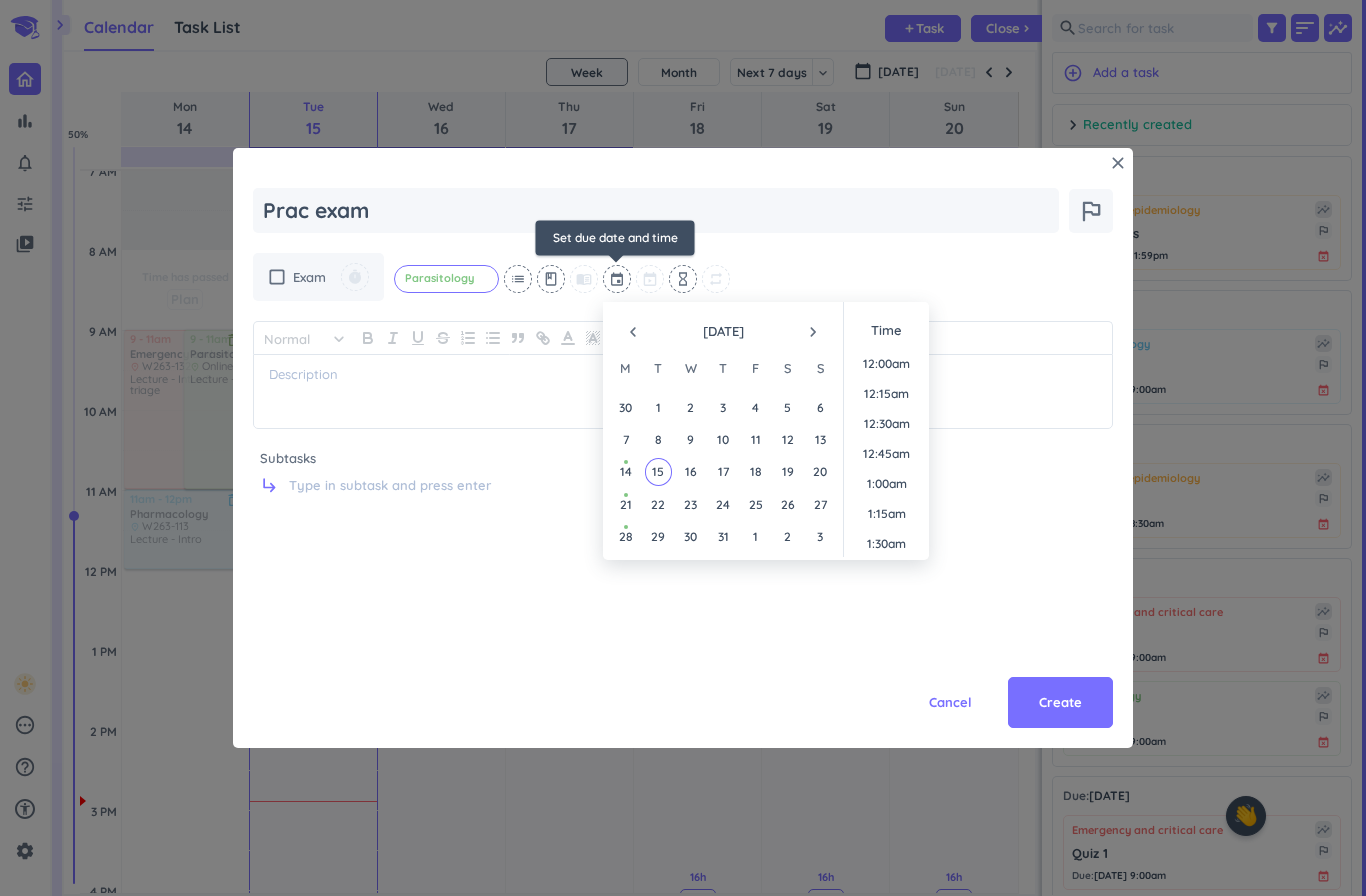 scroll, scrollTop: 1680, scrollLeft: 0, axis: vertical 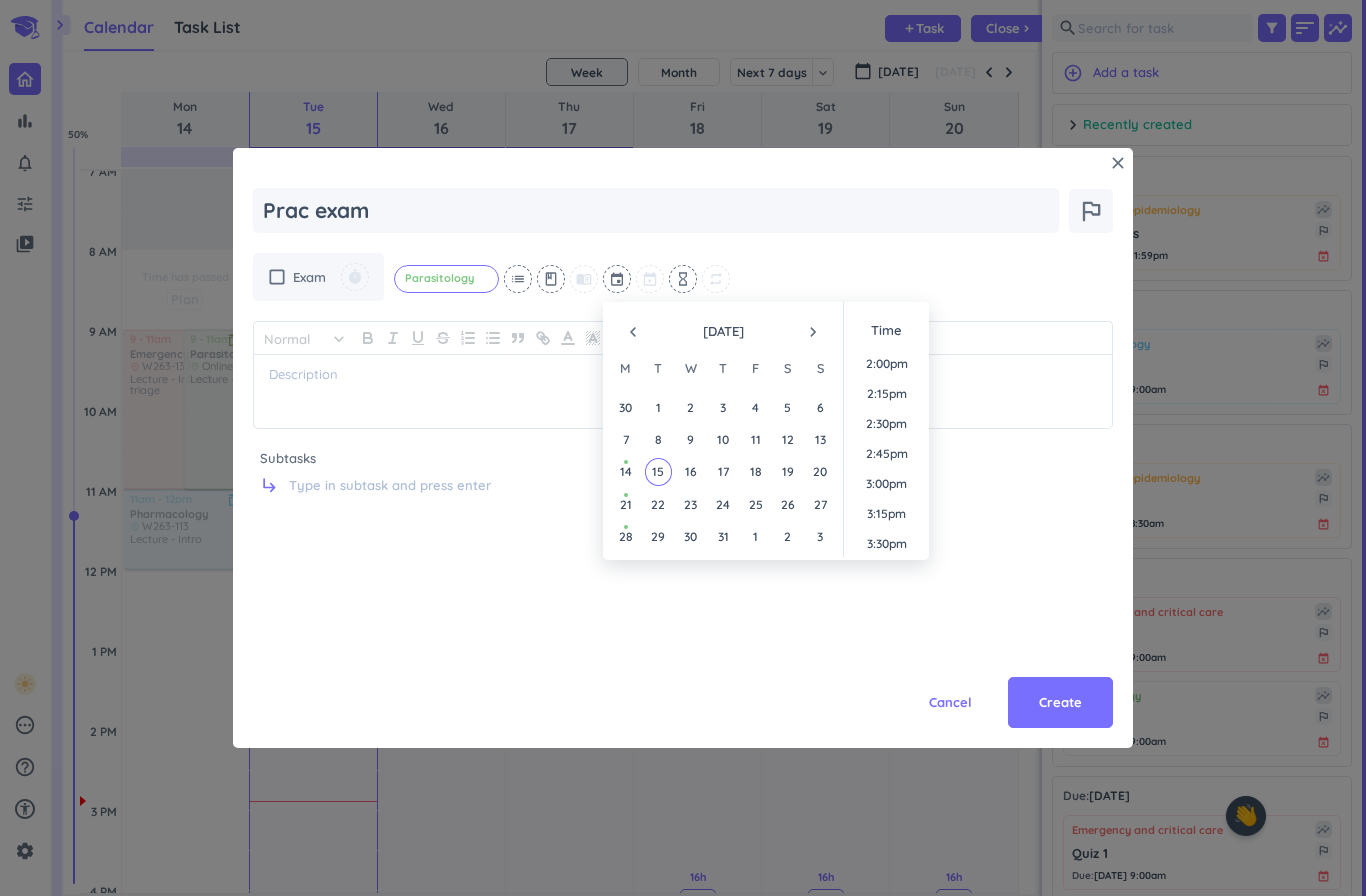 click on "July 2025" at bounding box center [723, 332] 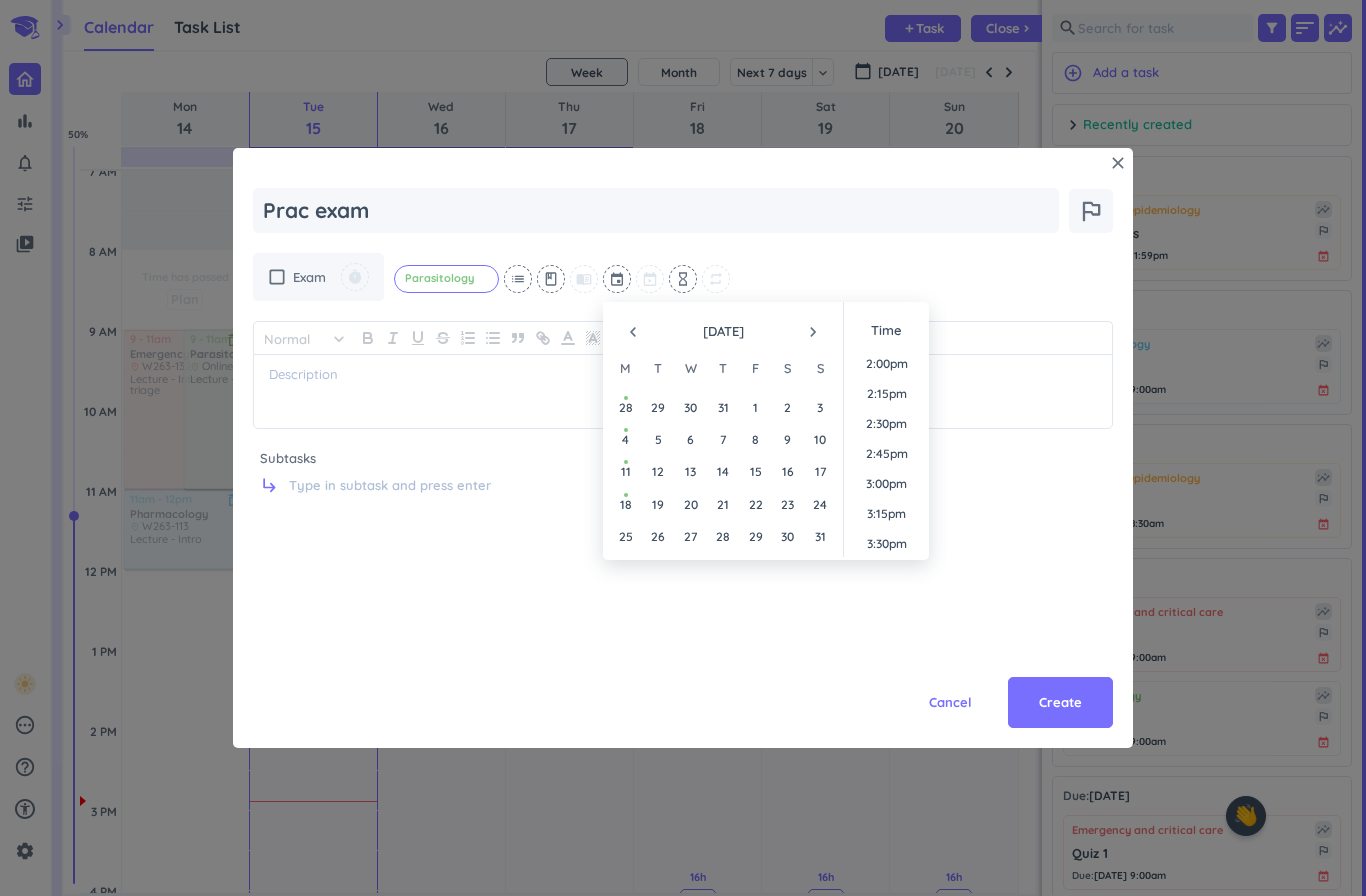 click on "navigate_next" at bounding box center (813, 332) 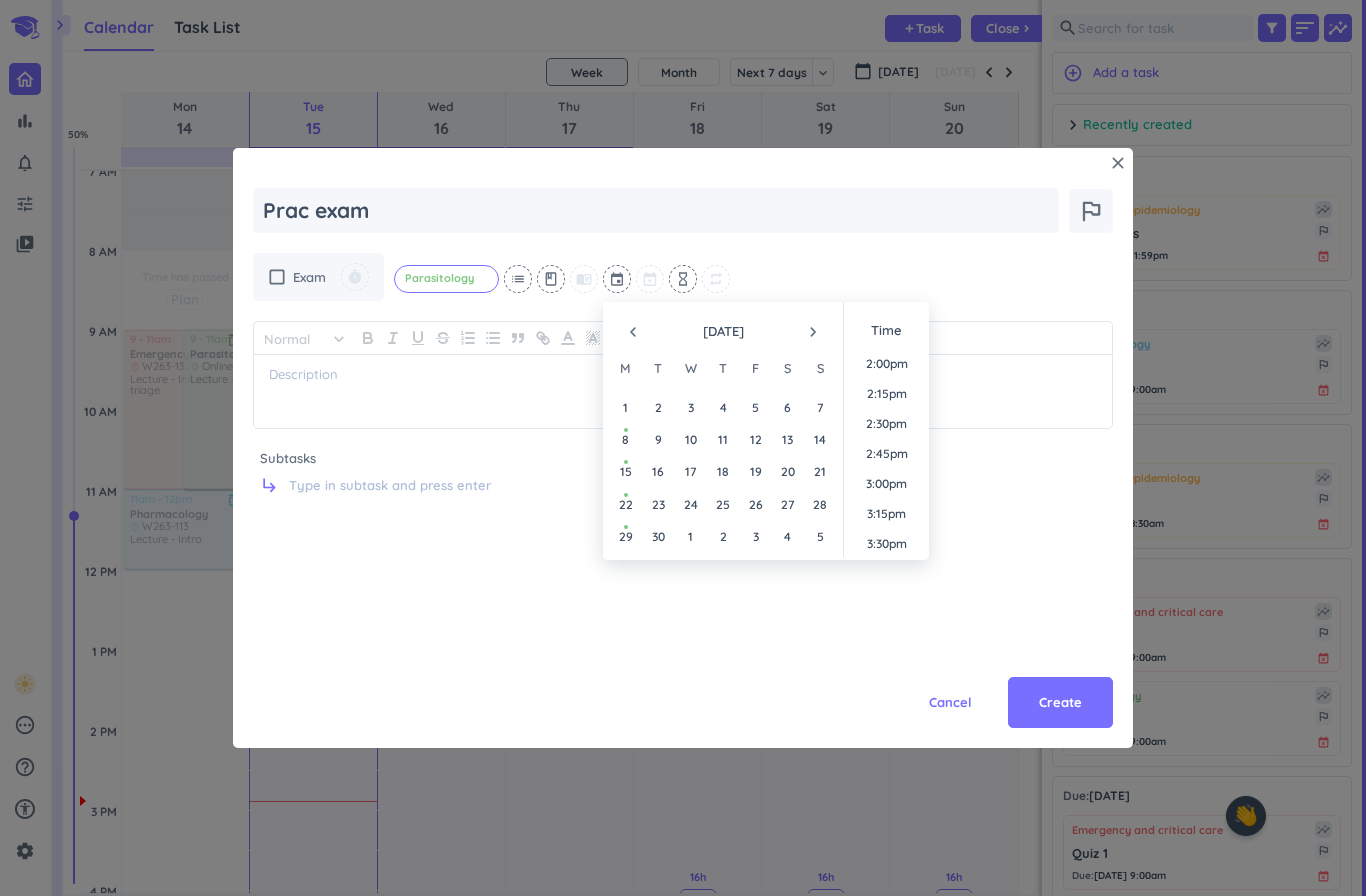 click on "3" at bounding box center [690, 407] 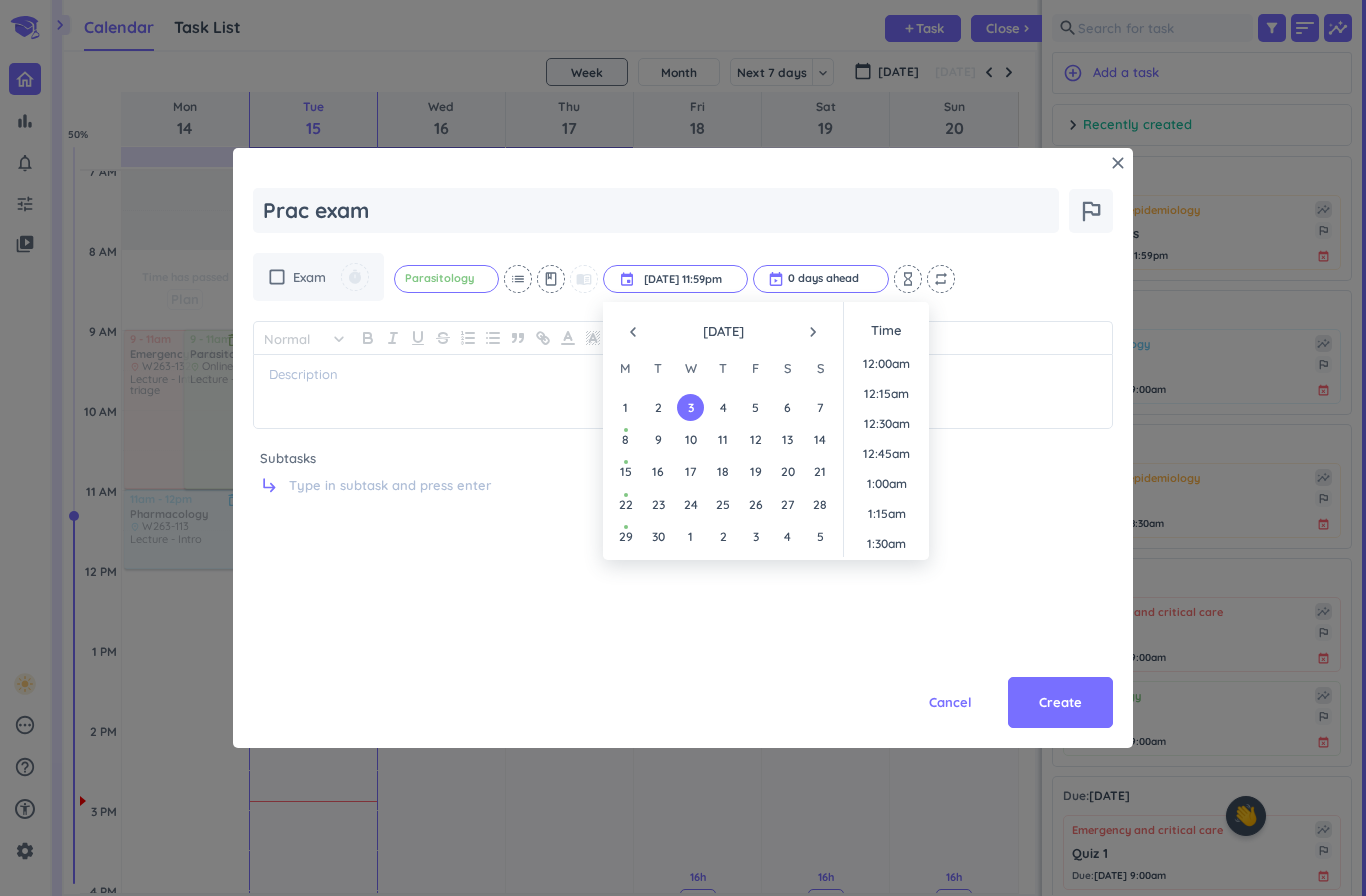scroll, scrollTop: 2701, scrollLeft: 0, axis: vertical 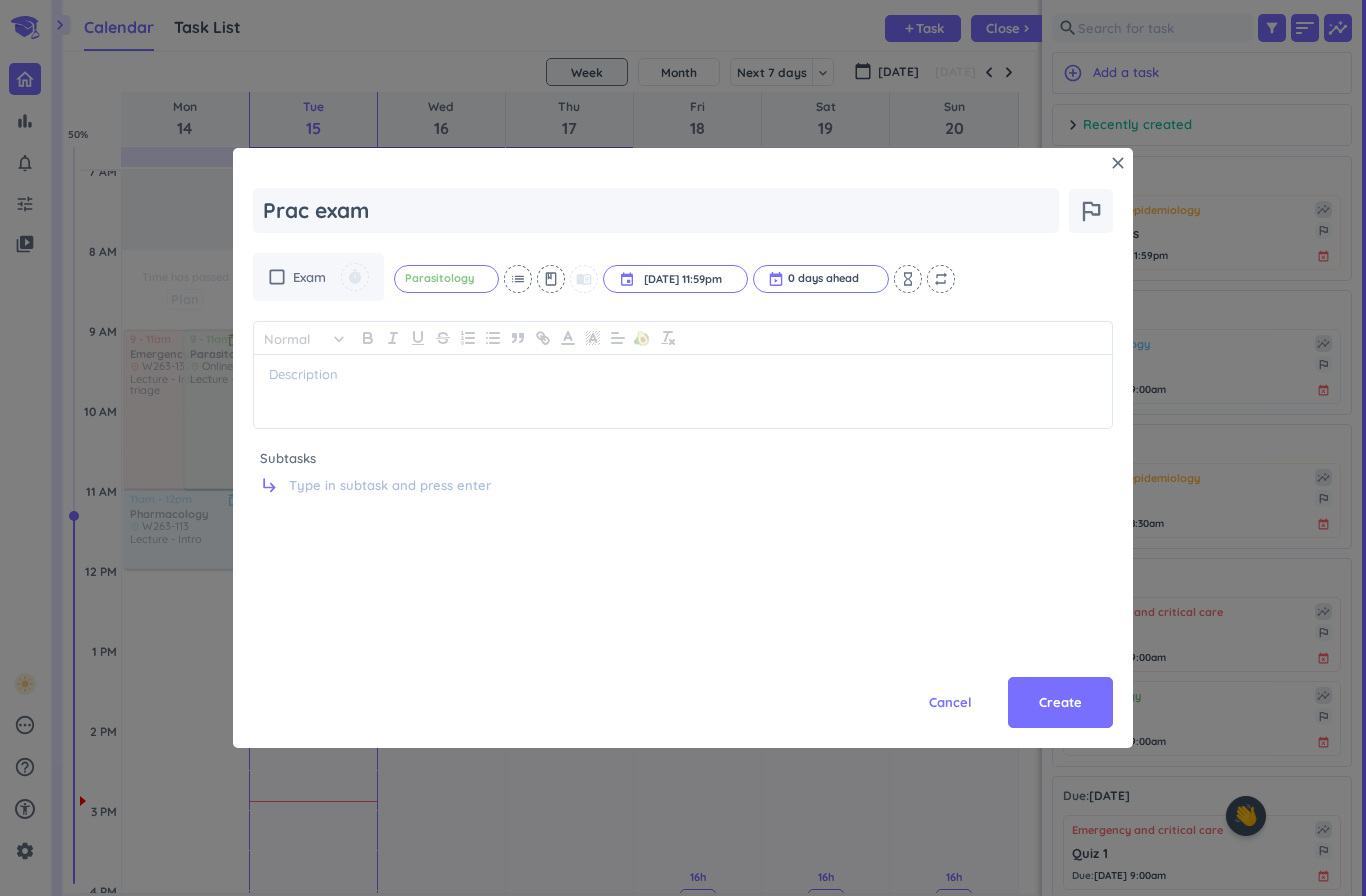 click on "close Prac exam outlined_flag check_box_outline_blank Exam timer Parasitology cancel list class menu_book event 3 Sep, 11:59pm 3 Sep, 11:59pm cancel 0 days ahead cancel hourglass_empty repeat Normal keyboard_arrow_down                                                                             🥑             Subtasks subdirectory_arrow_right Cancel Create" at bounding box center [683, 448] 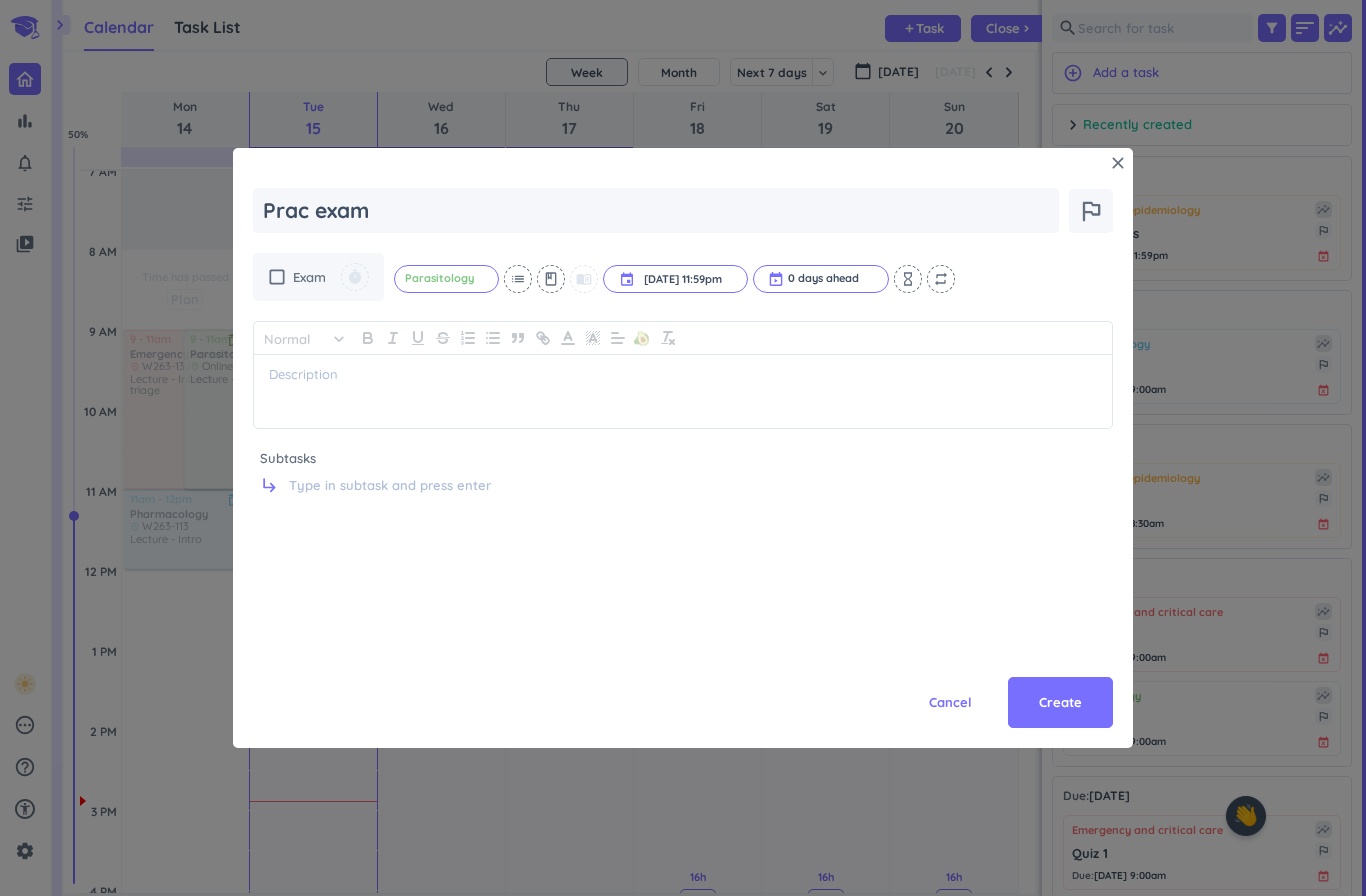 click on "Create" at bounding box center [1060, 703] 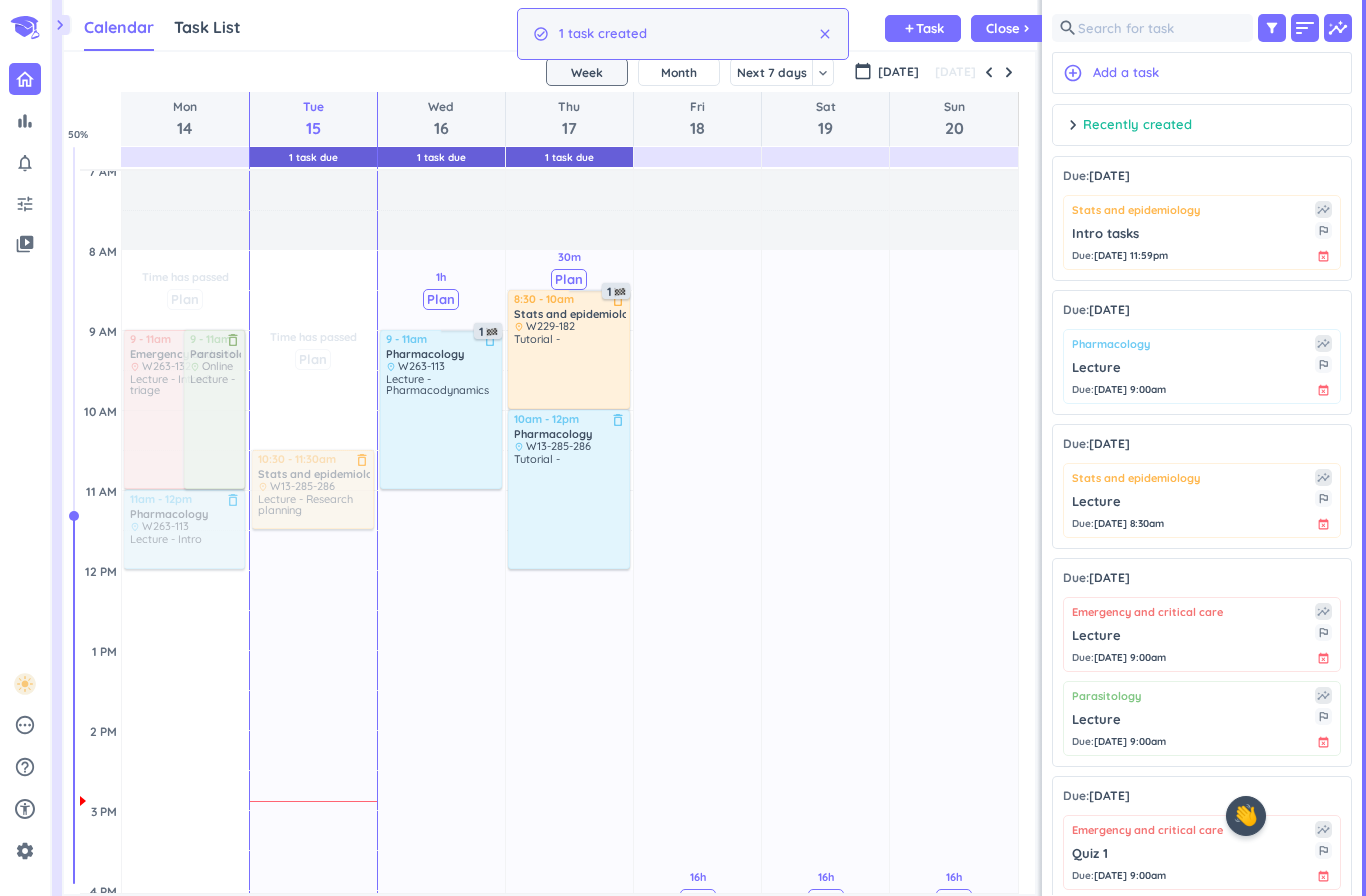 click on "16h  Past due Plan" at bounding box center (825, 890) 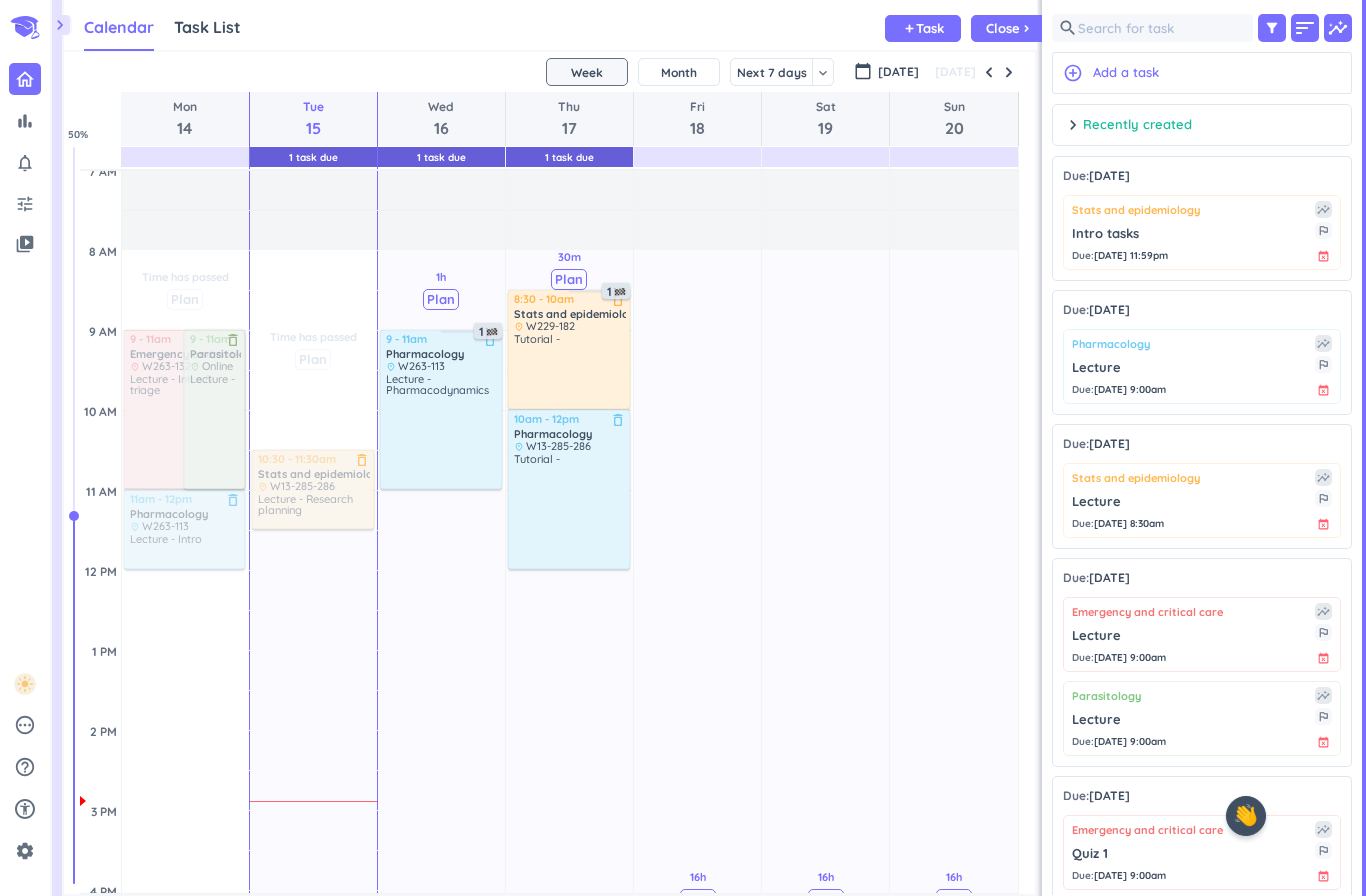 click on "add Task" at bounding box center [923, 28] 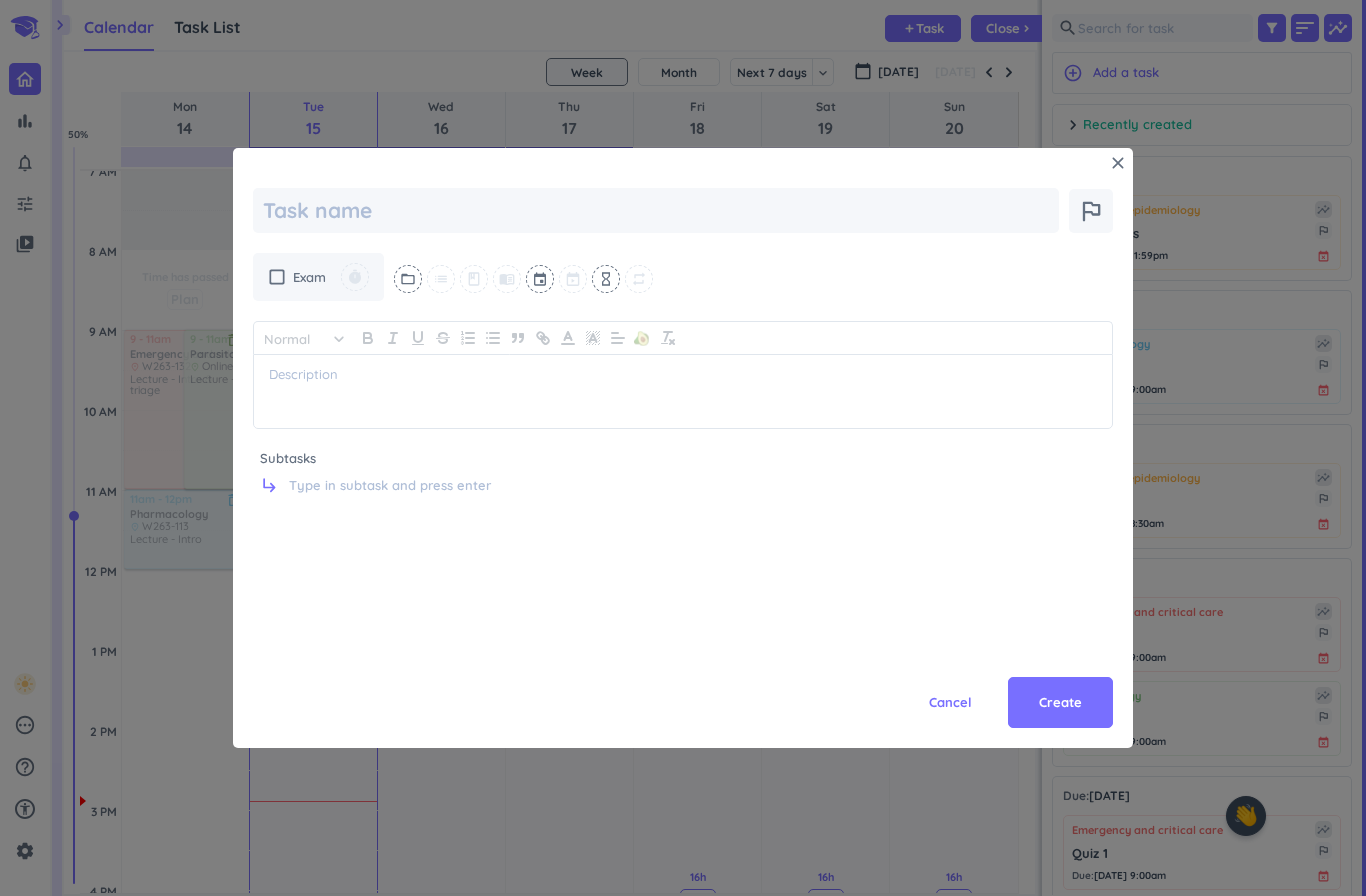 type on "x" 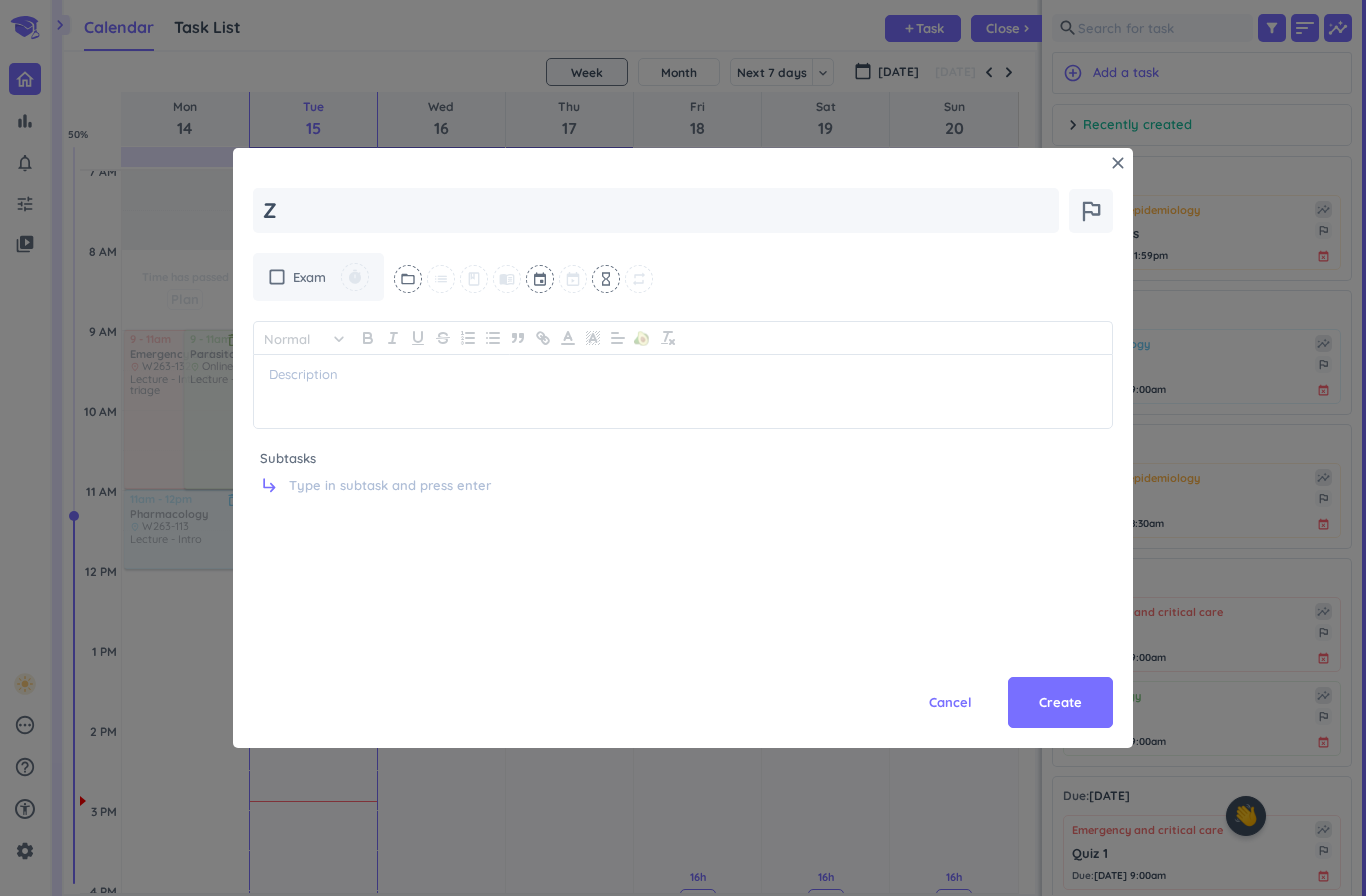 type on "x" 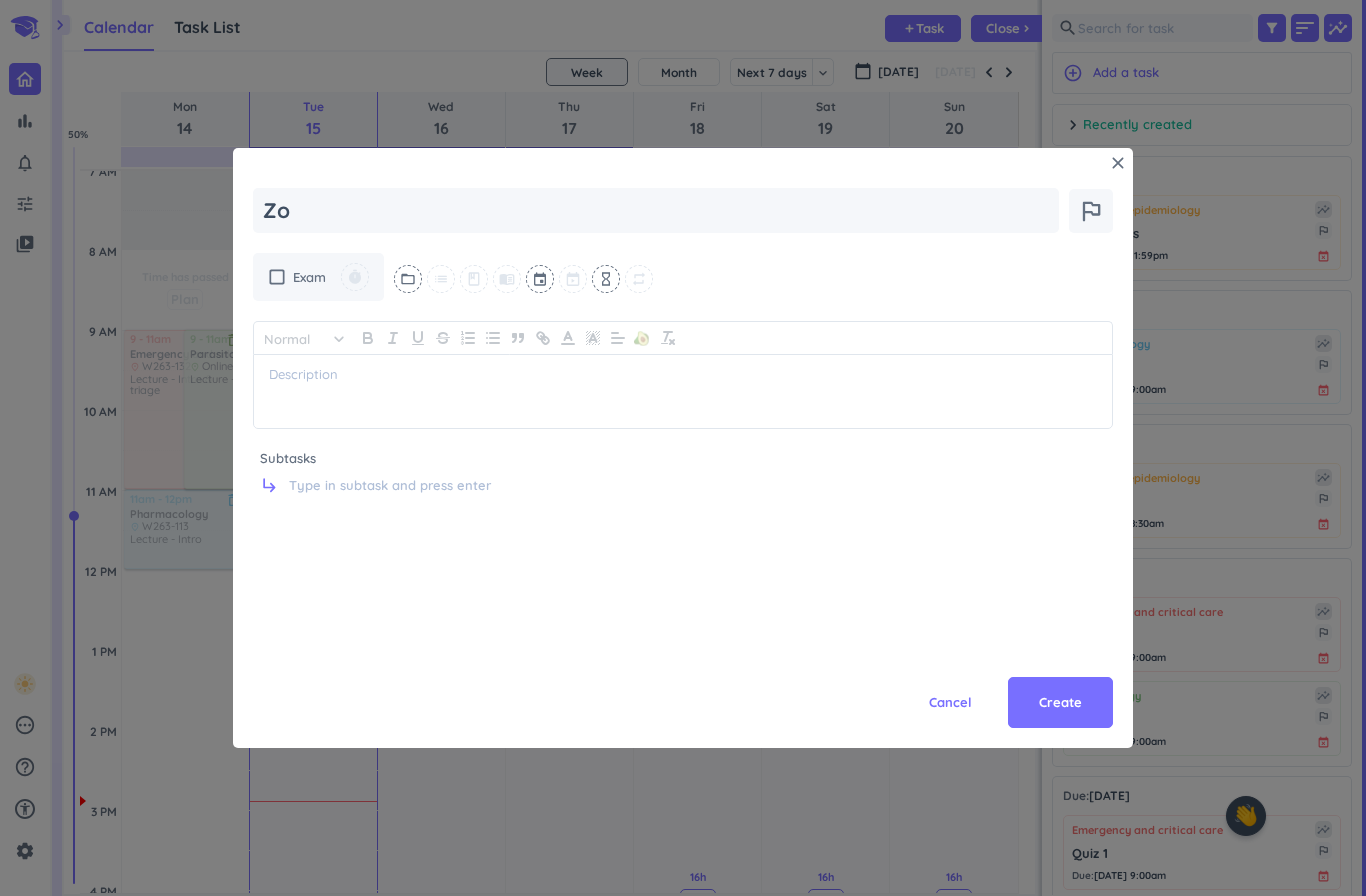 type on "Zoo" 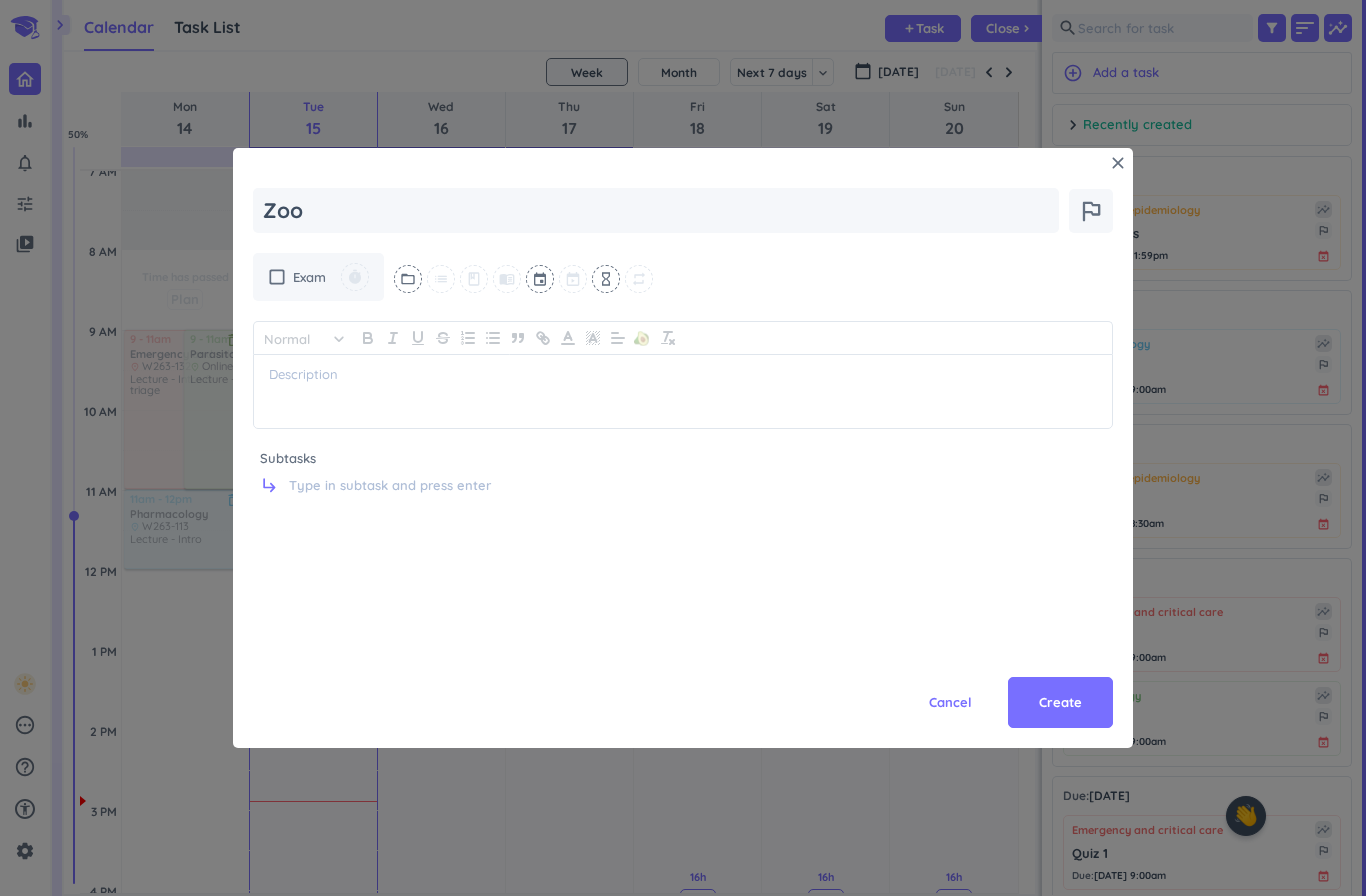 type on "x" 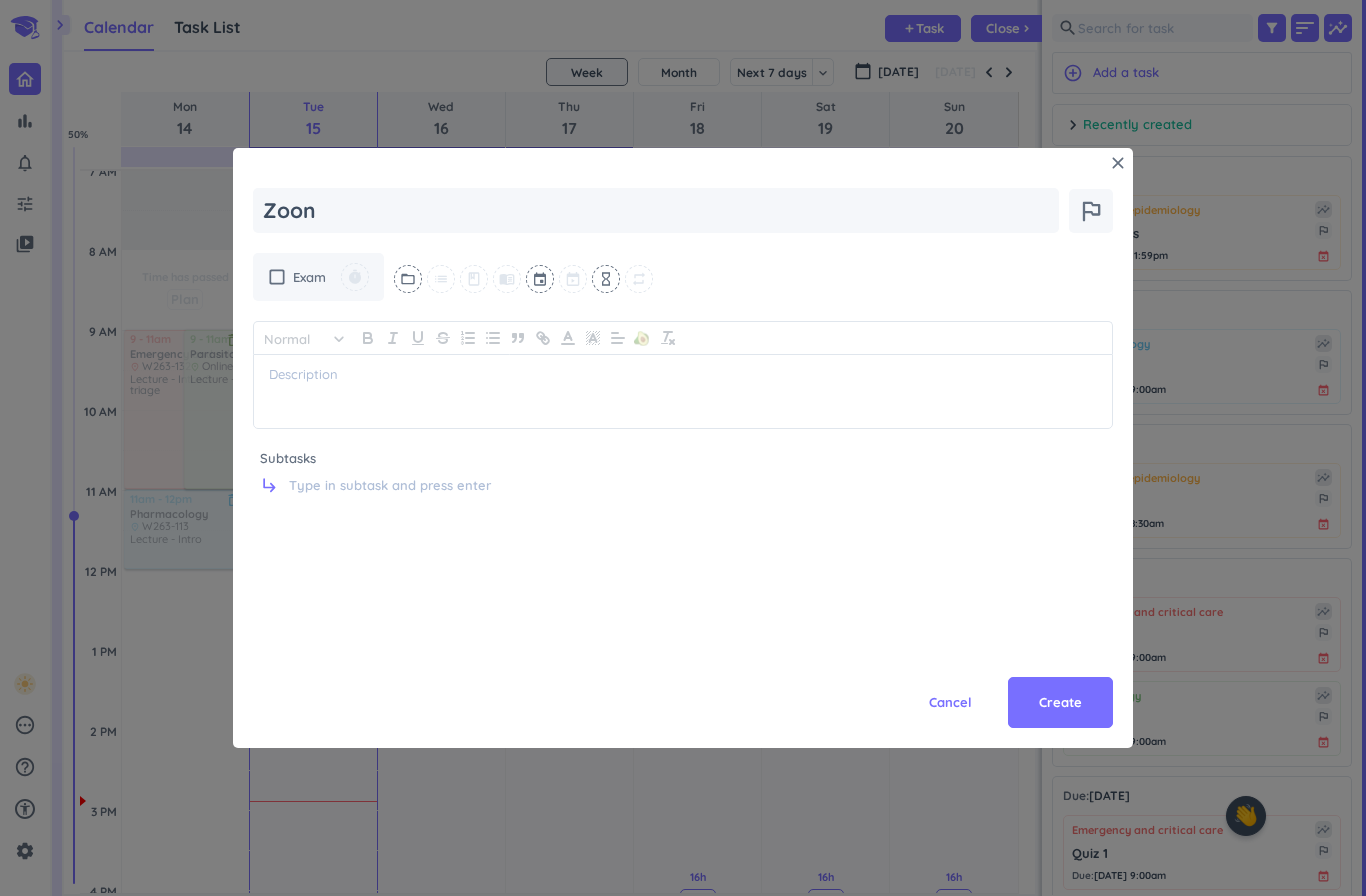 type on "x" 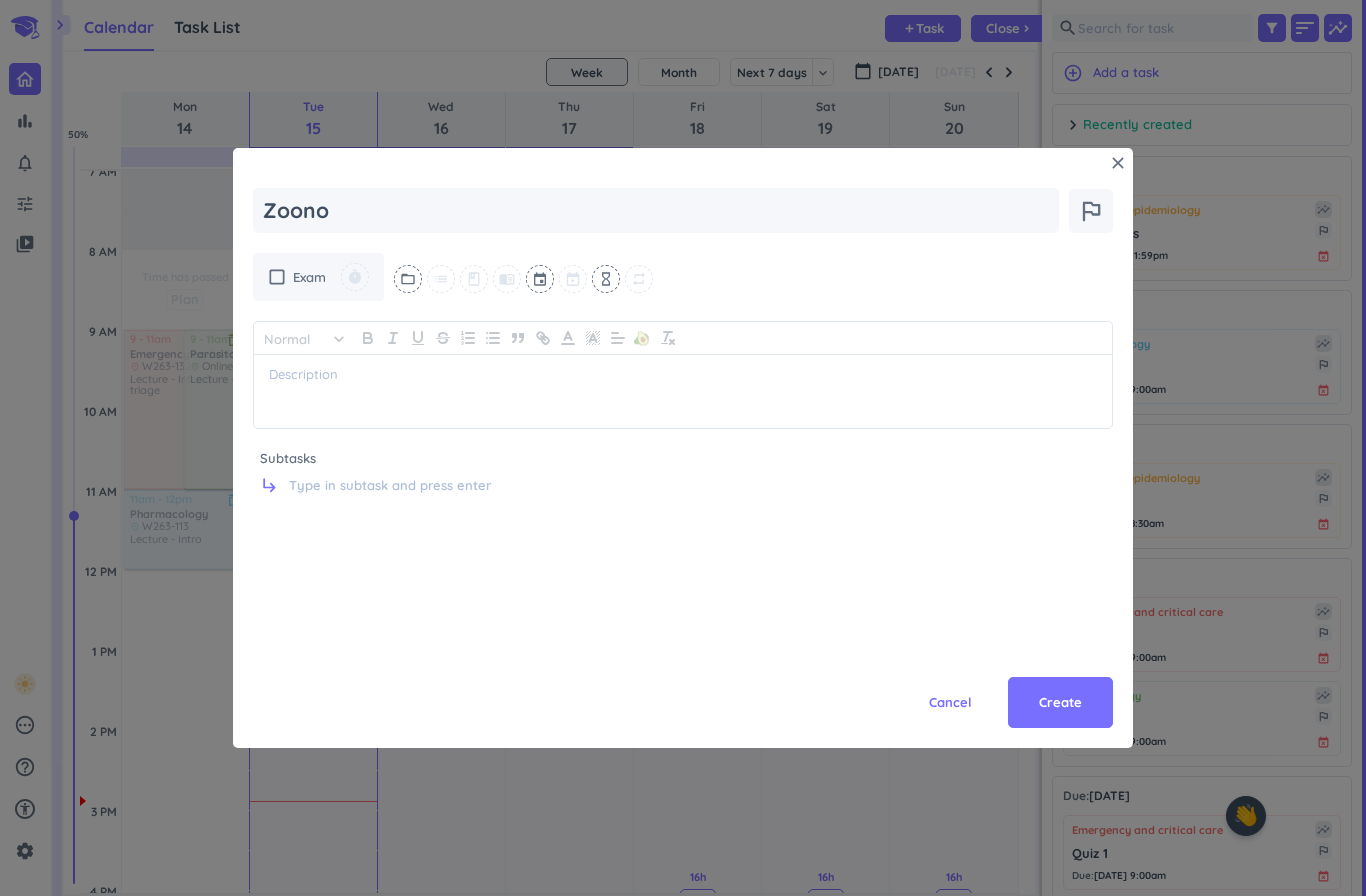 type on "x" 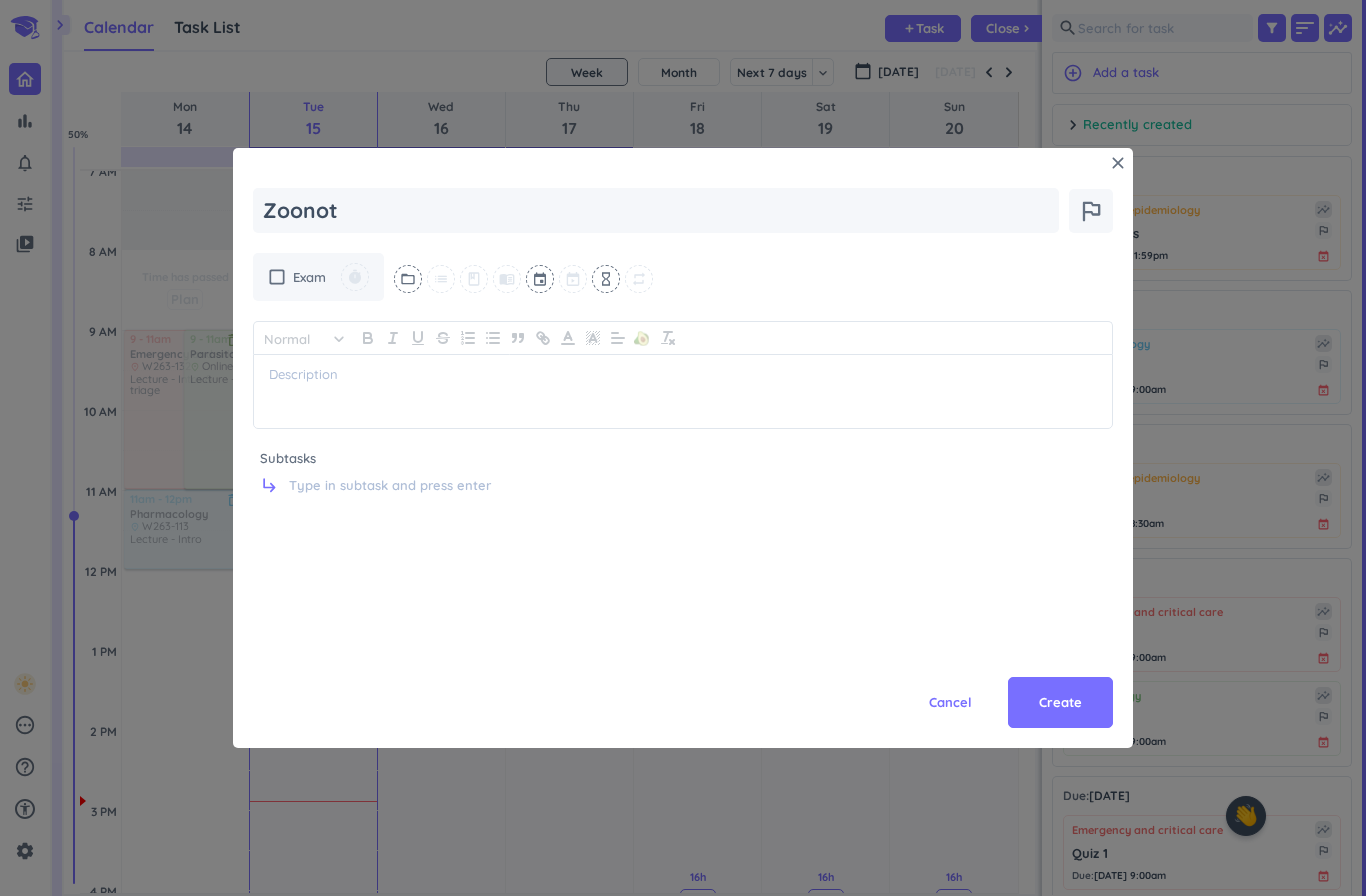 type on "x" 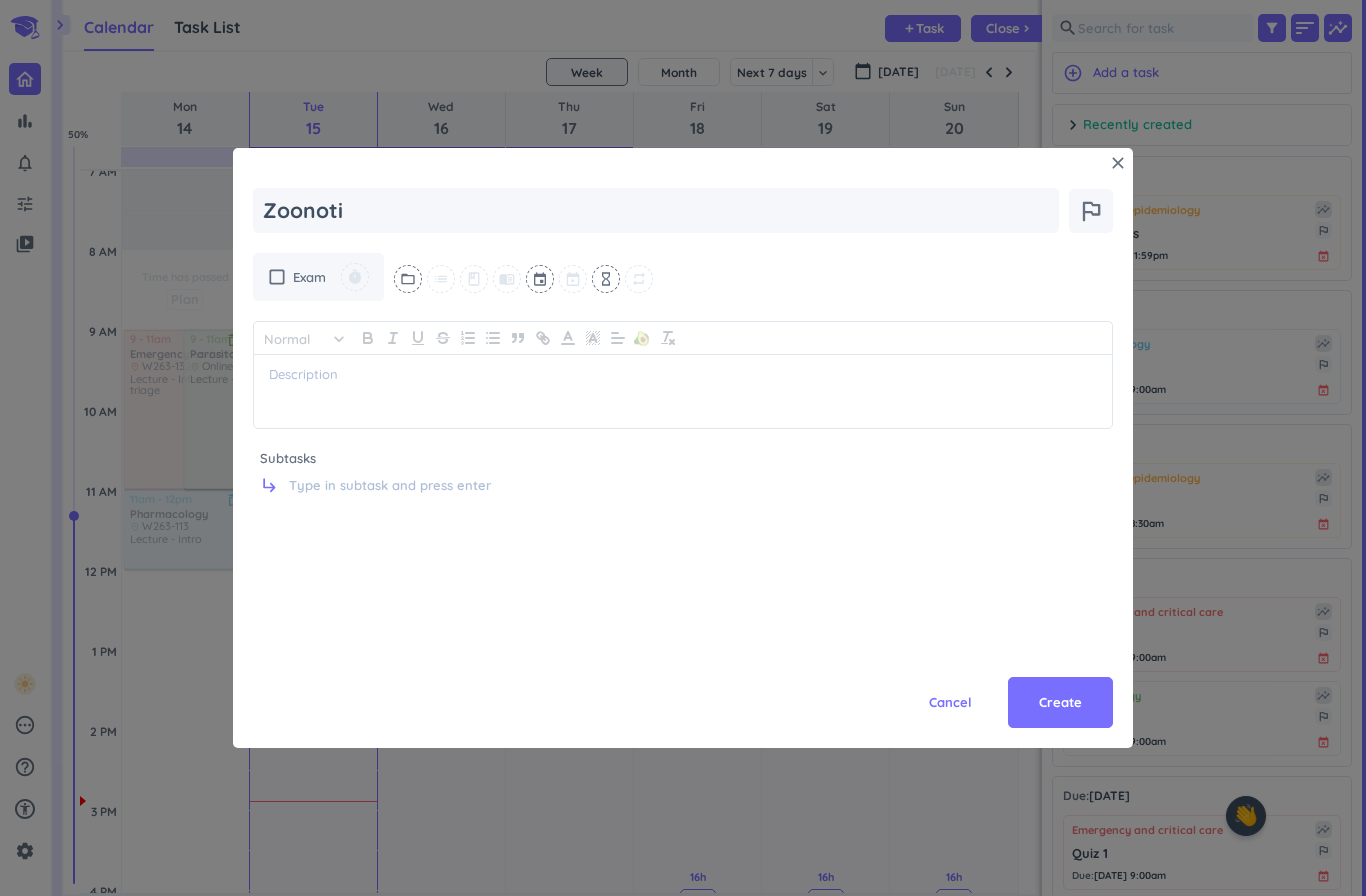 type on "x" 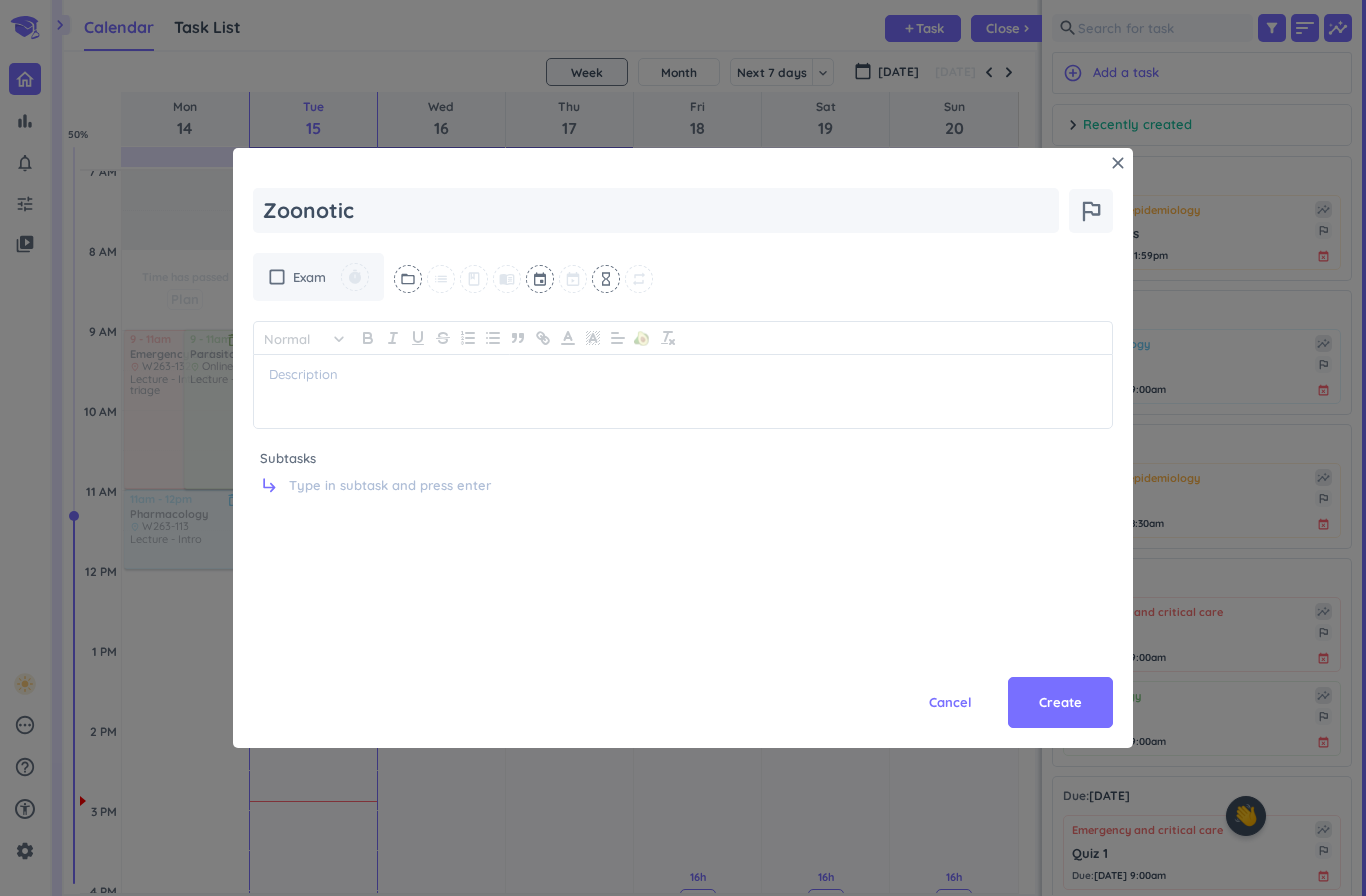 type on "x" 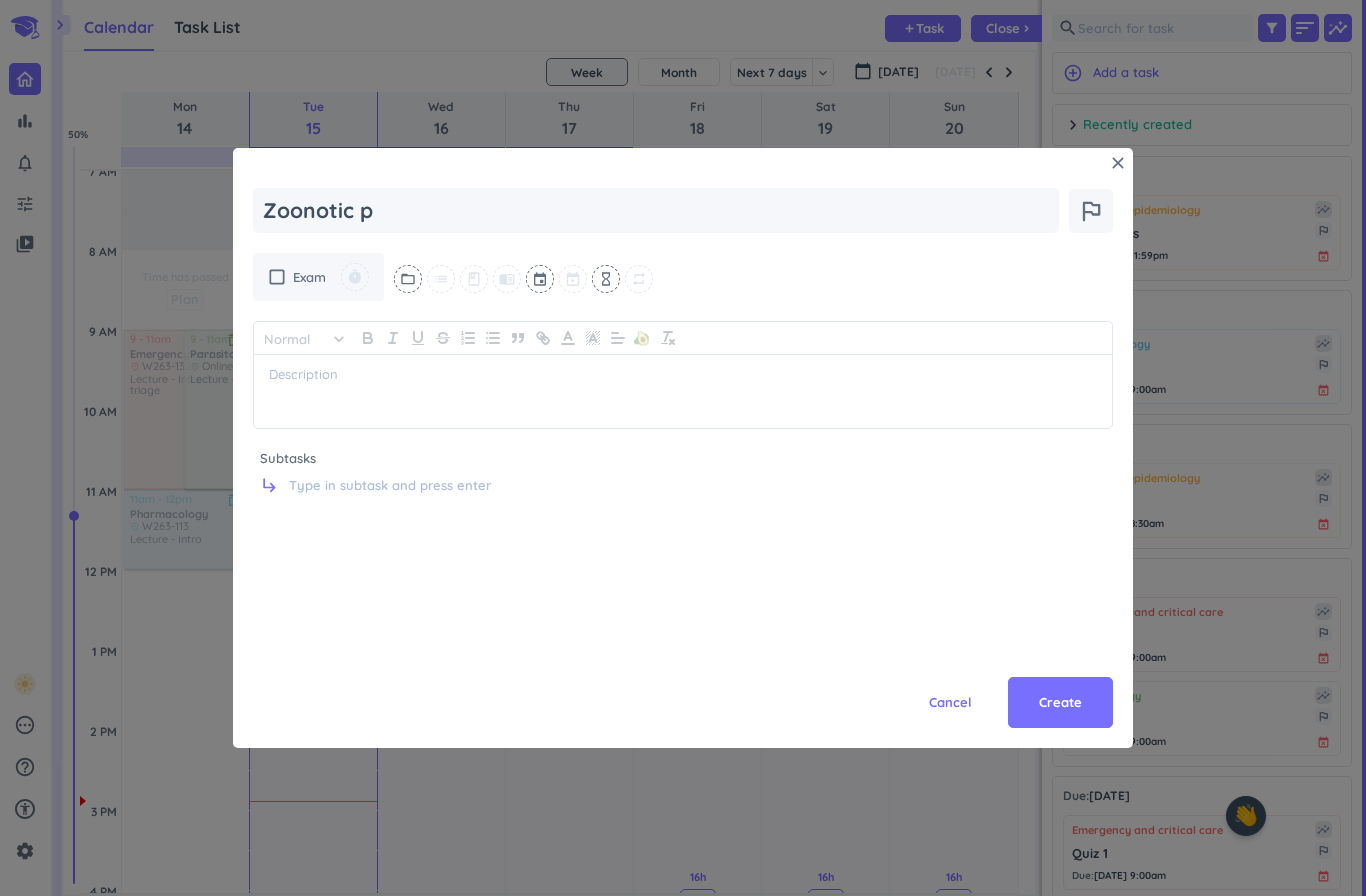 type on "Zoonotic pa" 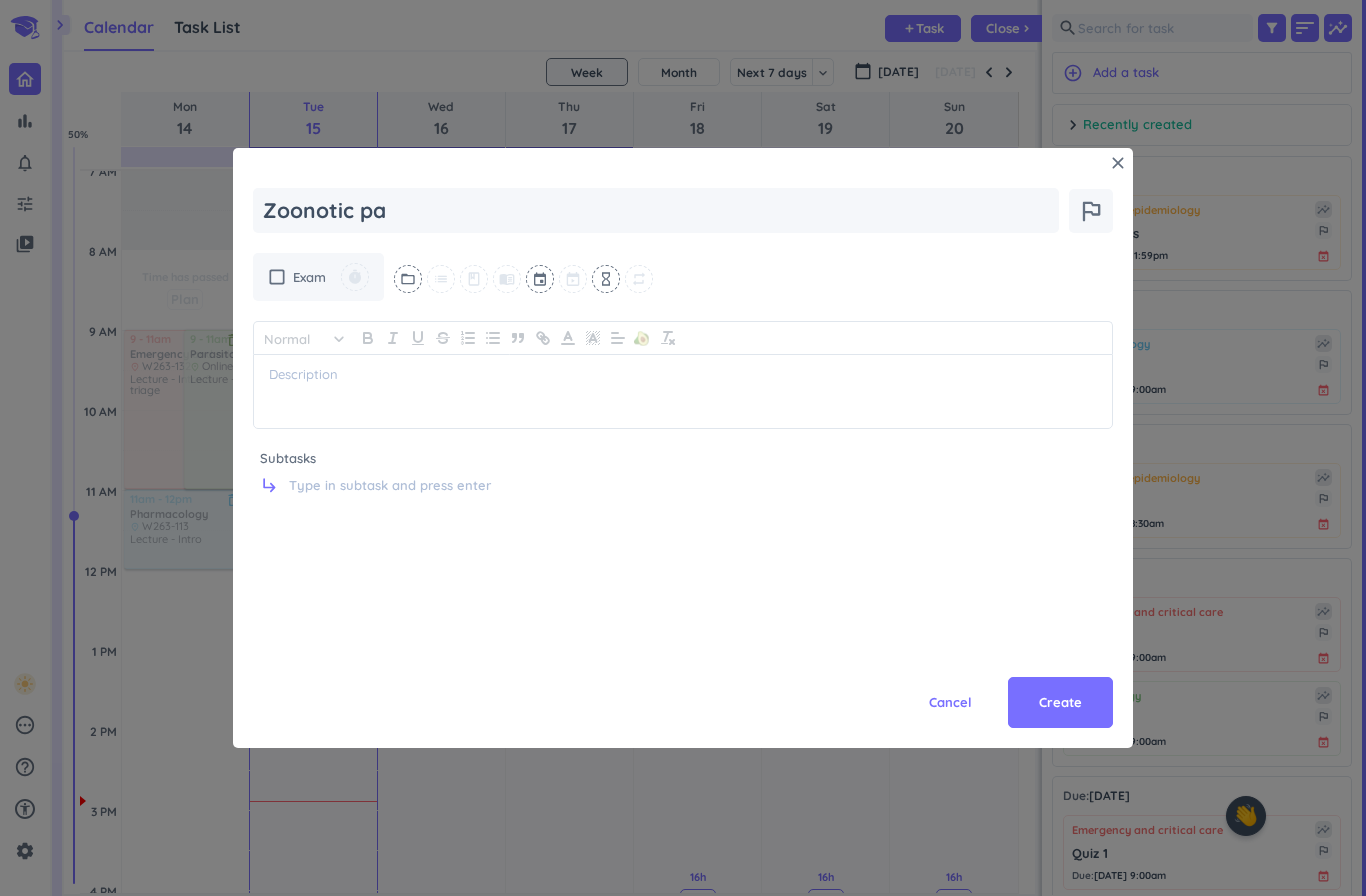 type on "x" 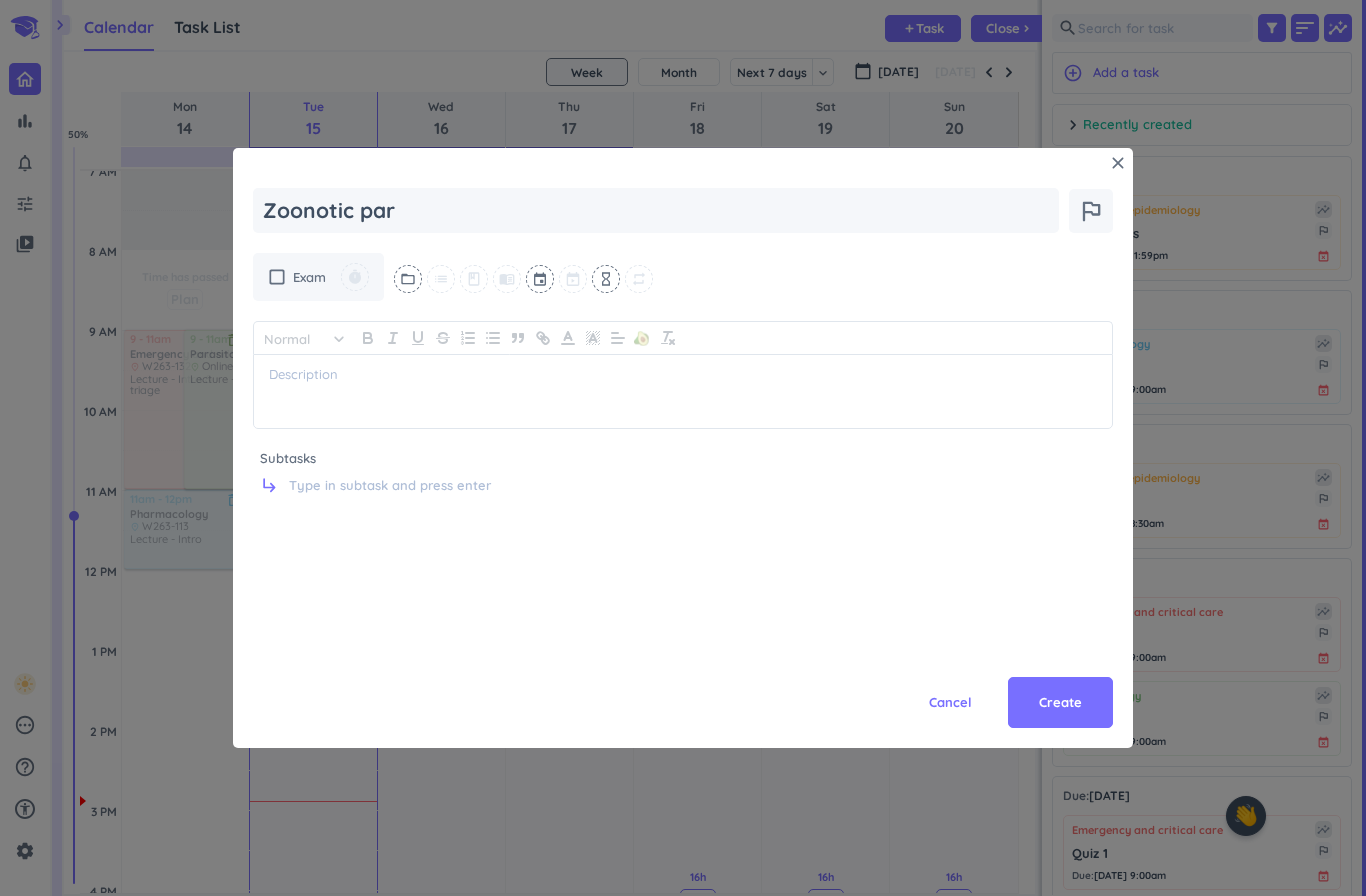 type on "x" 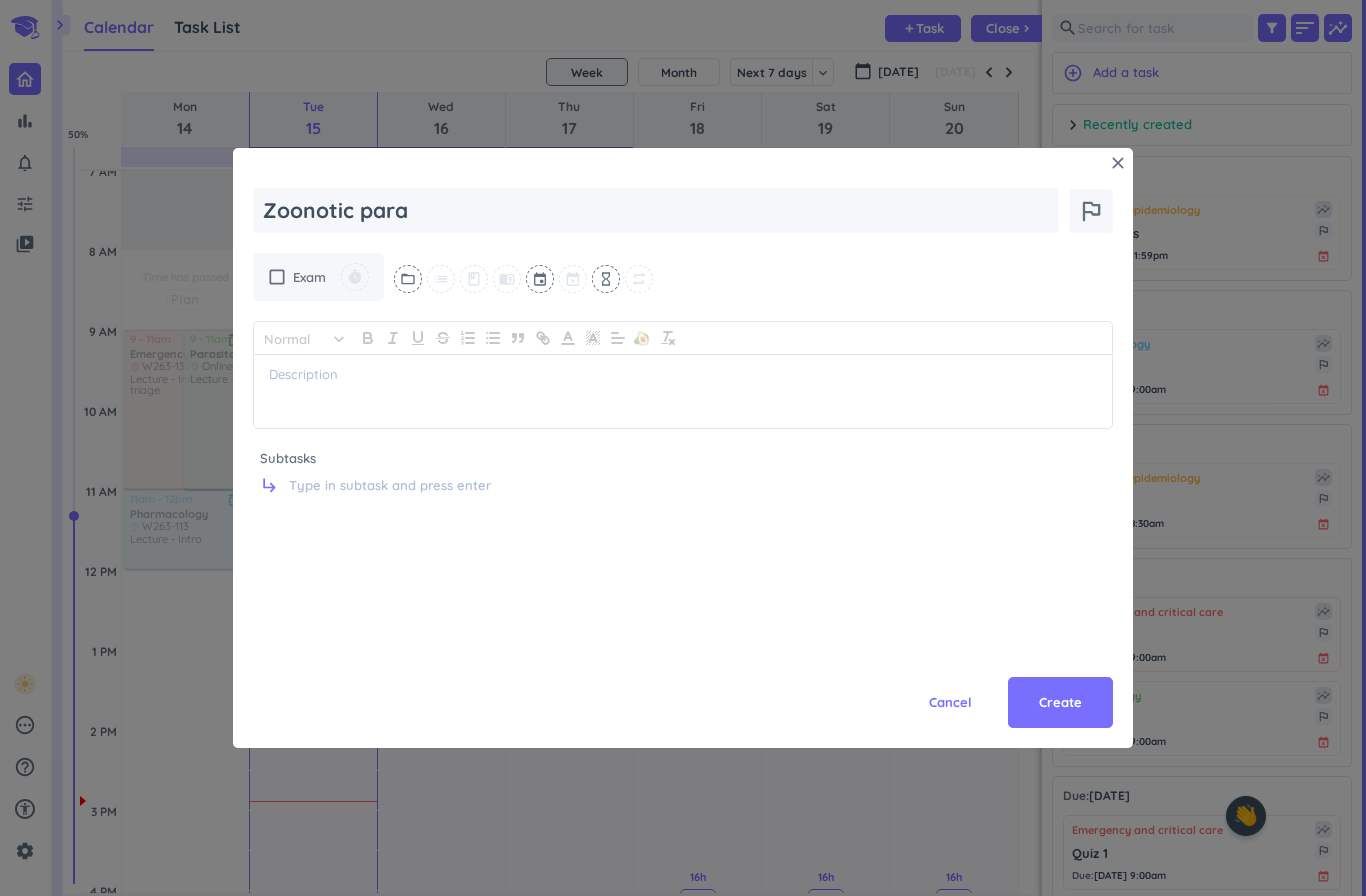 type on "x" 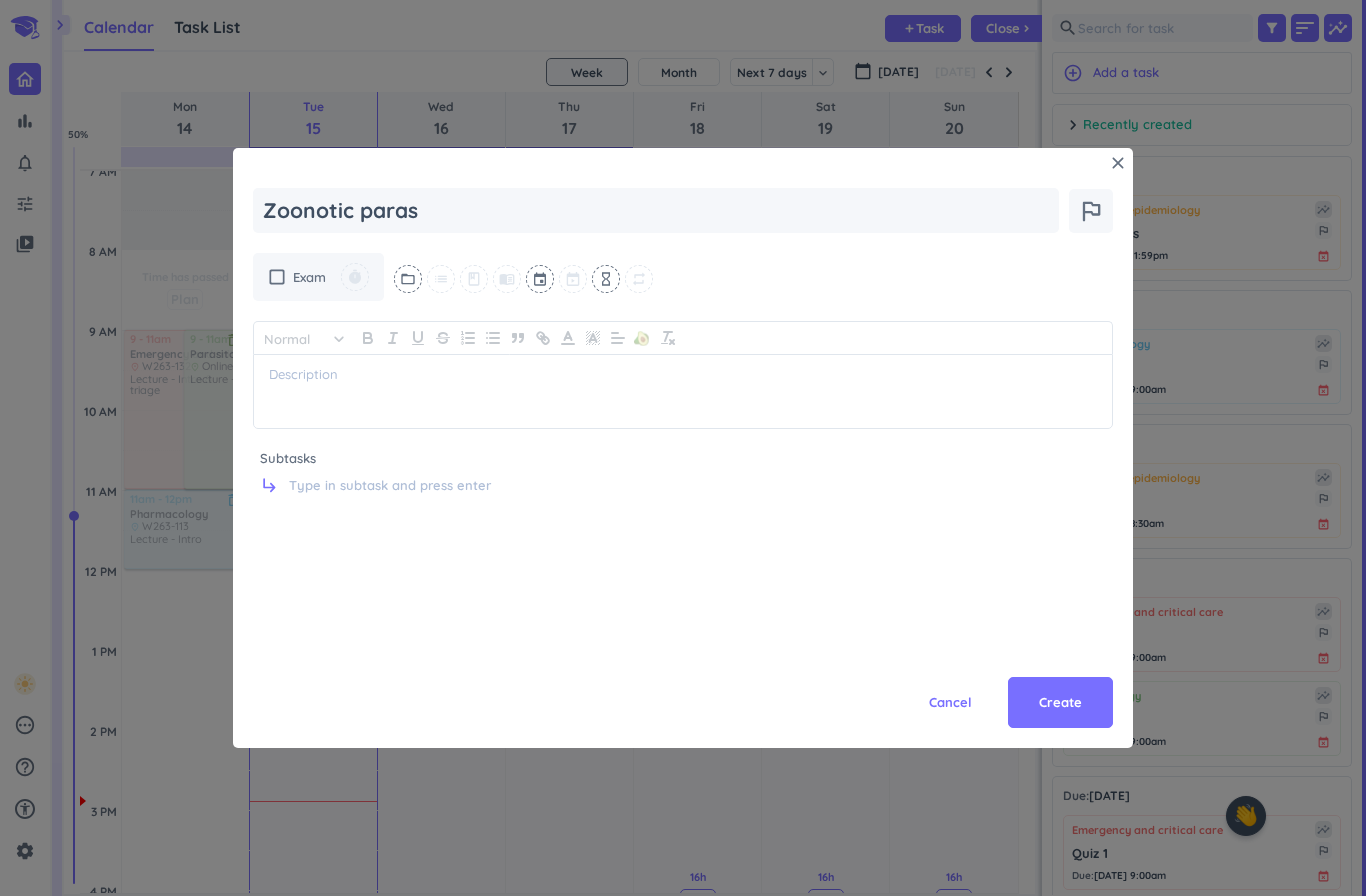 type on "x" 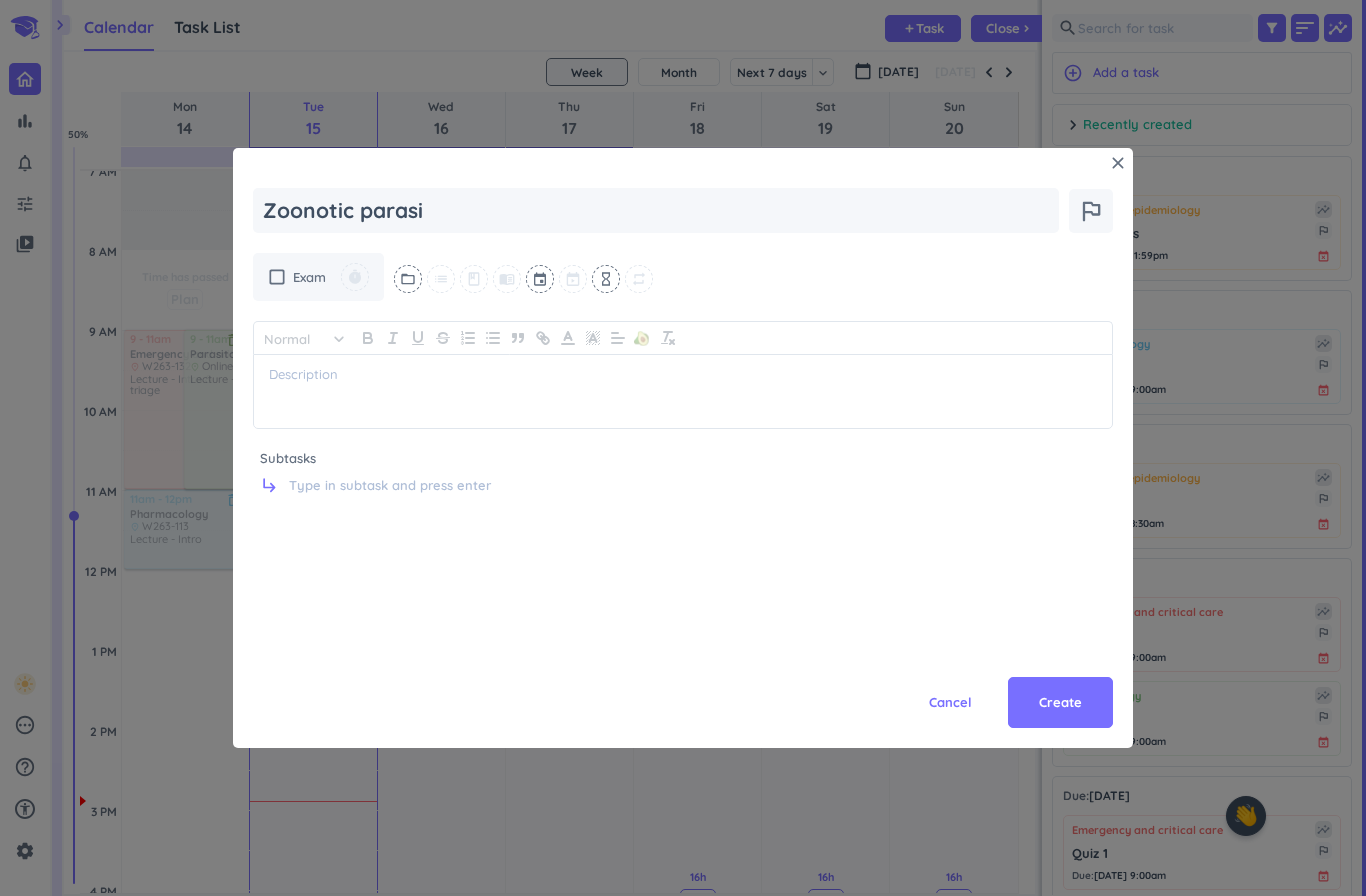 type on "x" 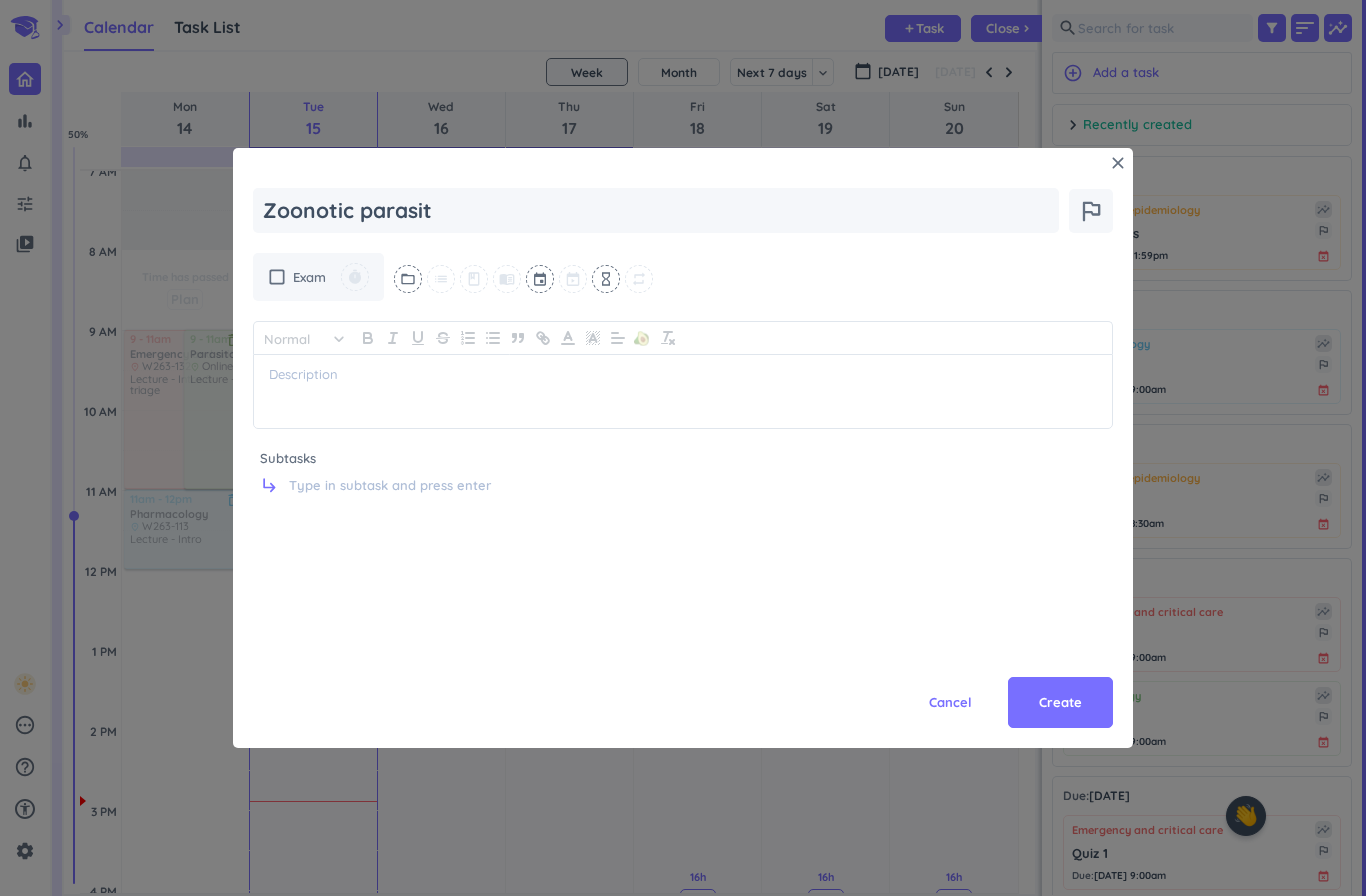 type on "Zoonotic parasite" 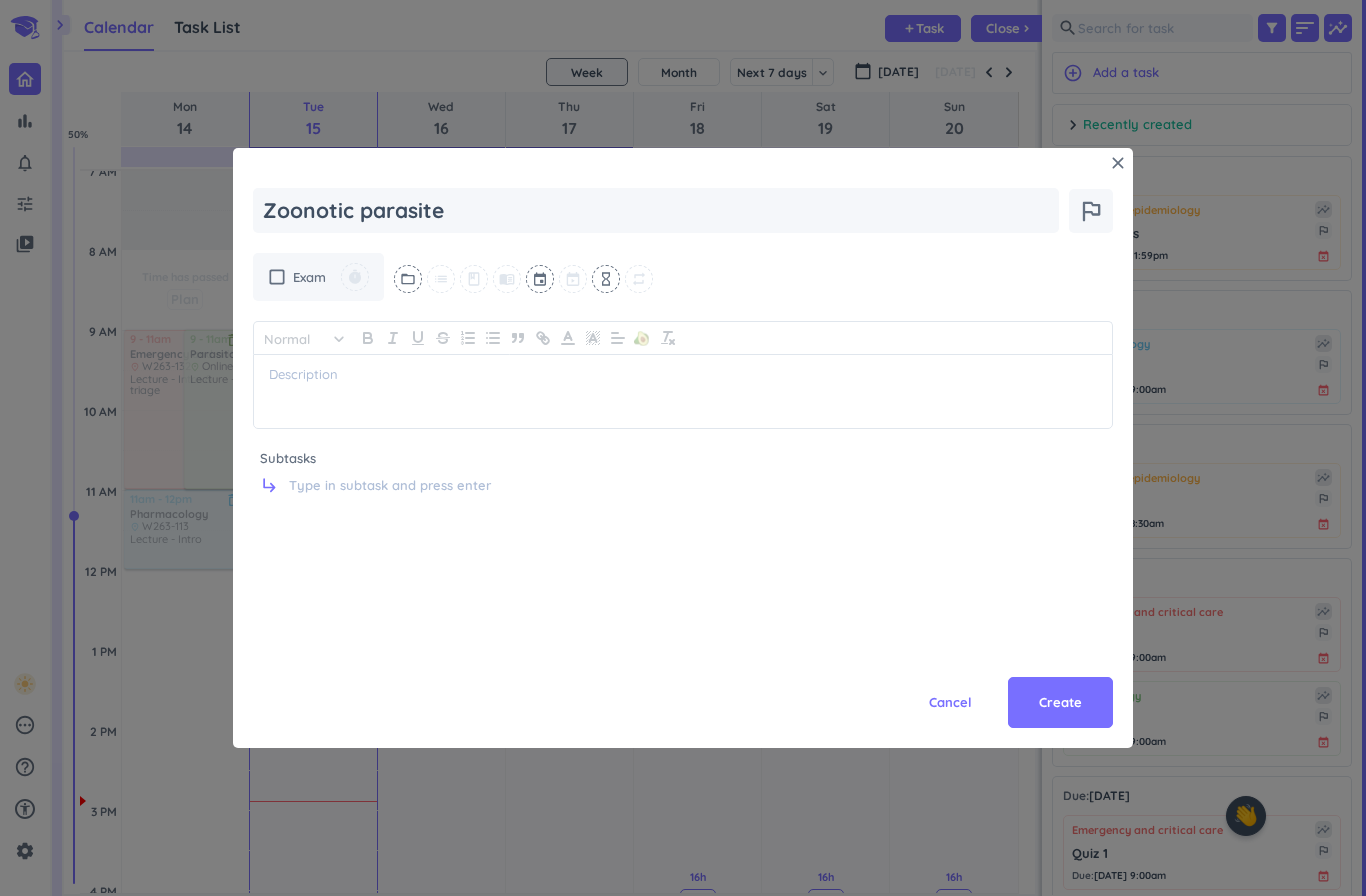 type on "x" 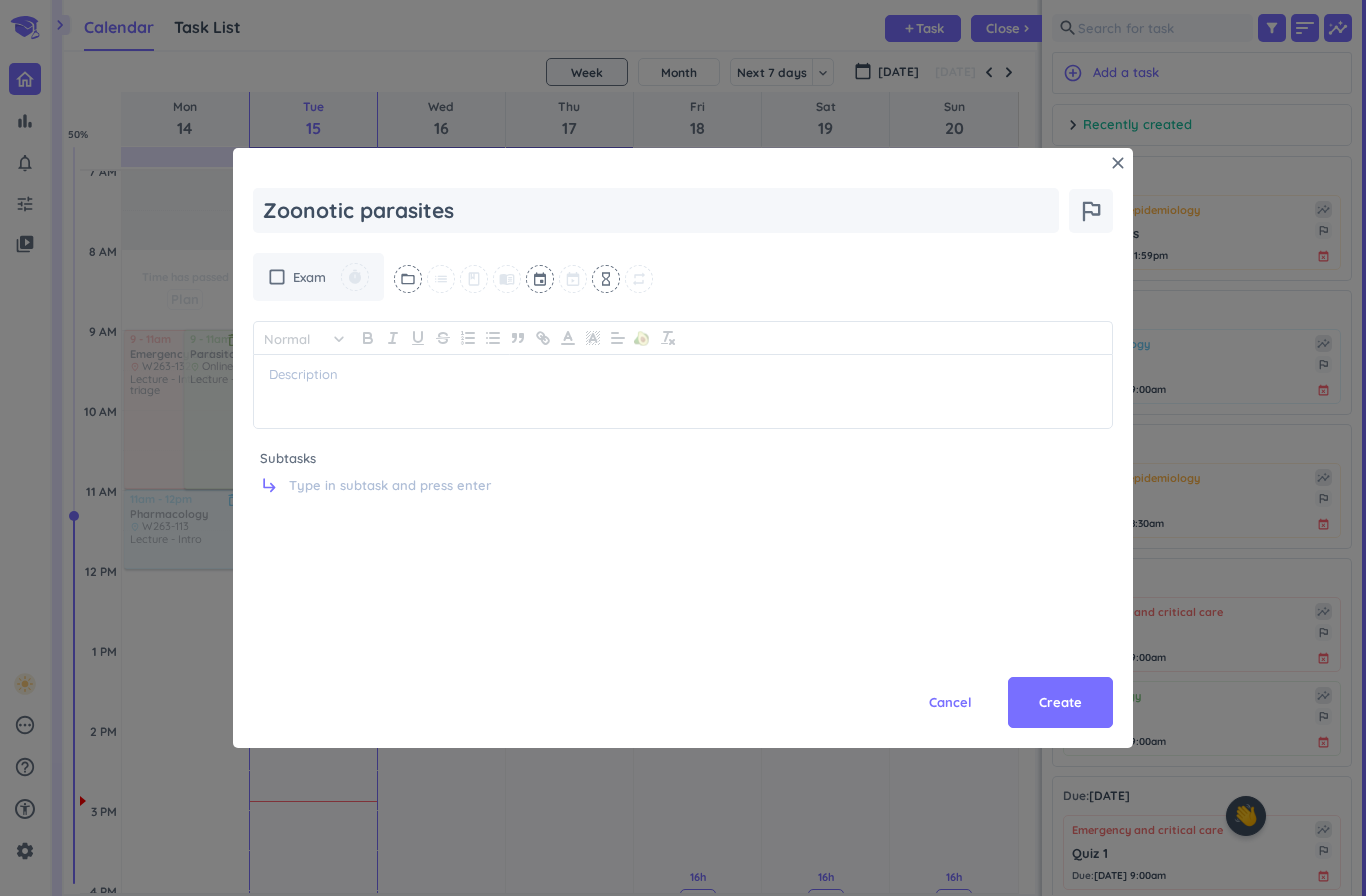 type on "x" 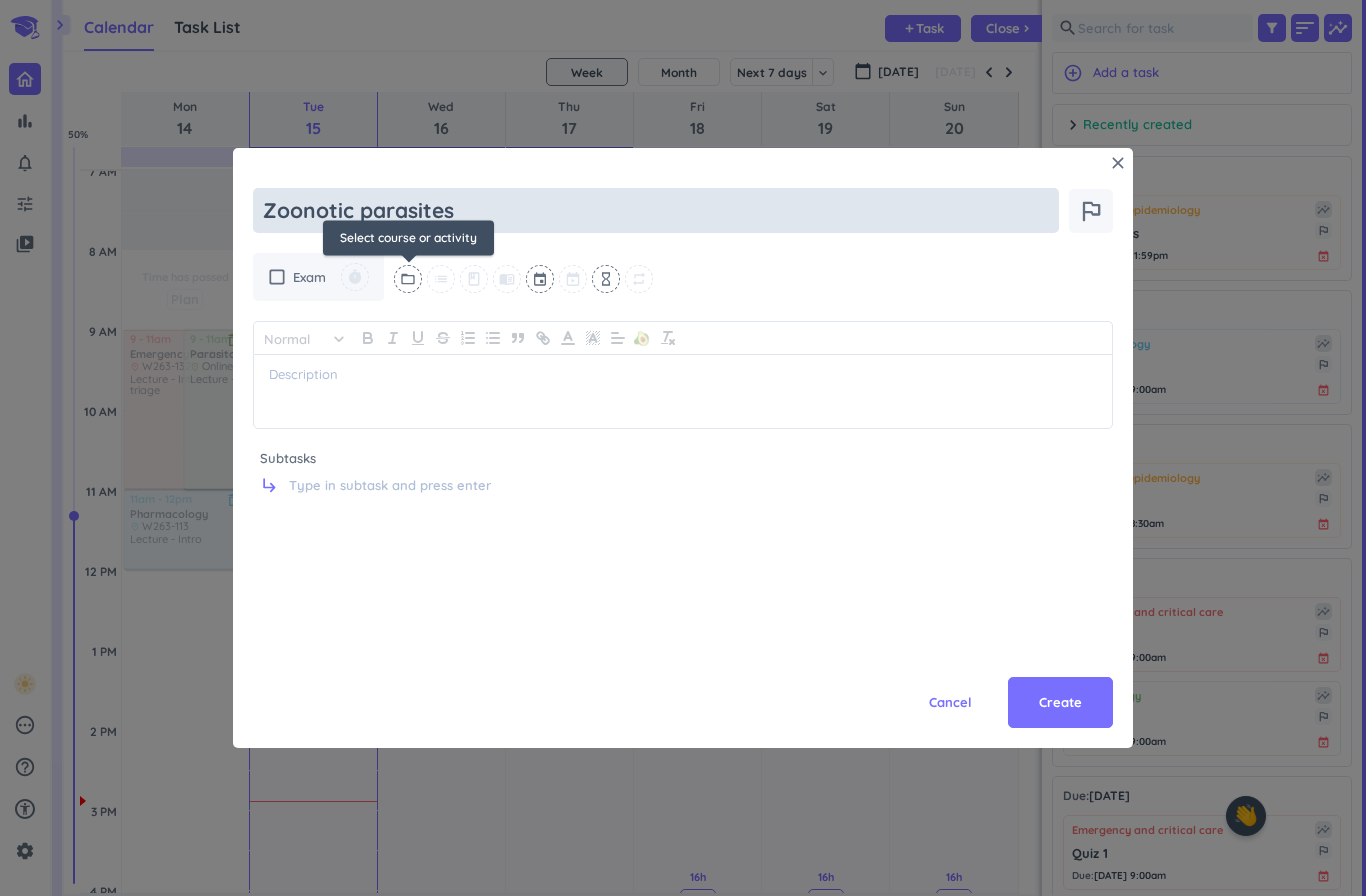 type on "Zoonotic parasites" 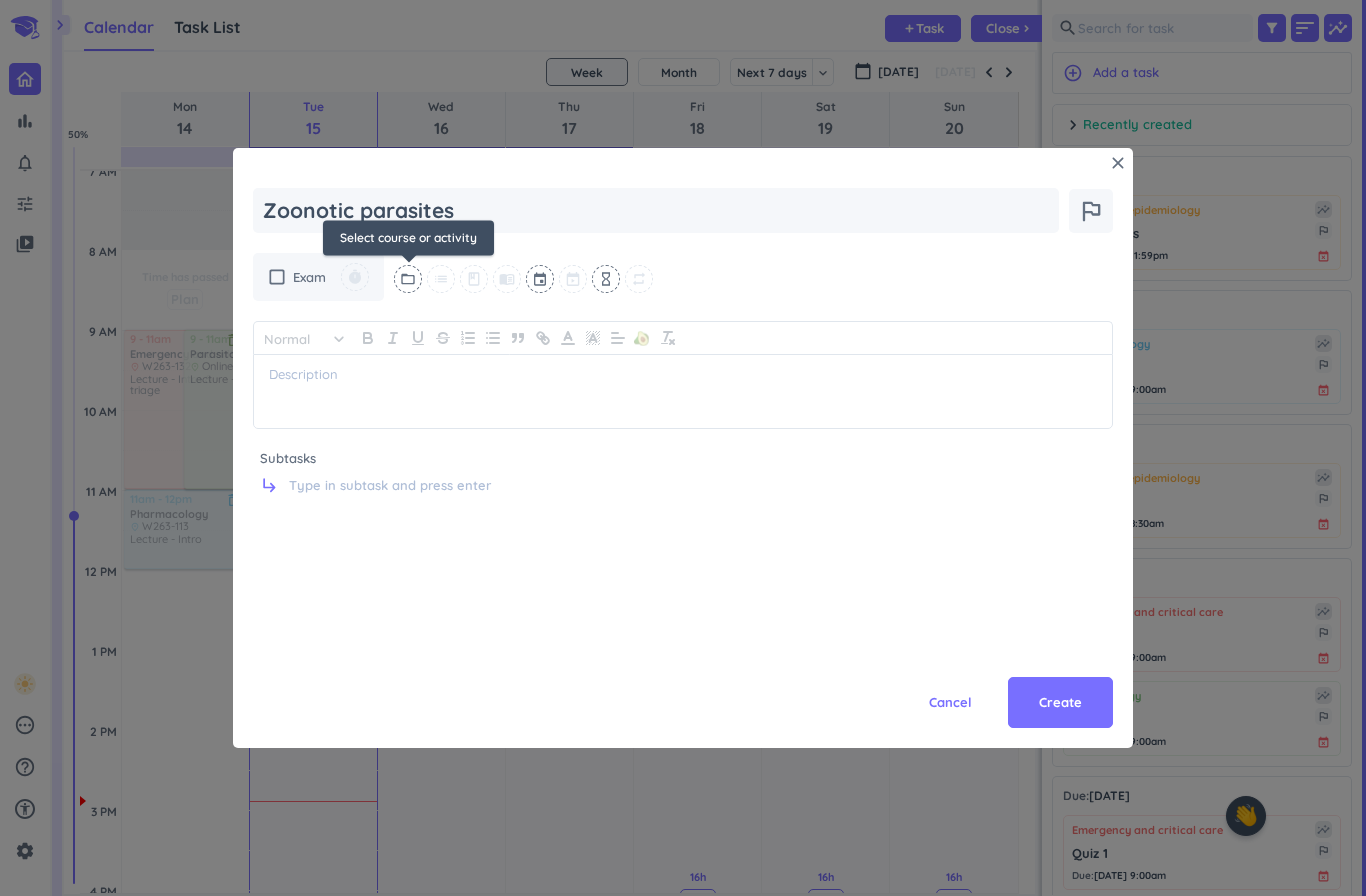click on "folder_open" at bounding box center [408, 279] 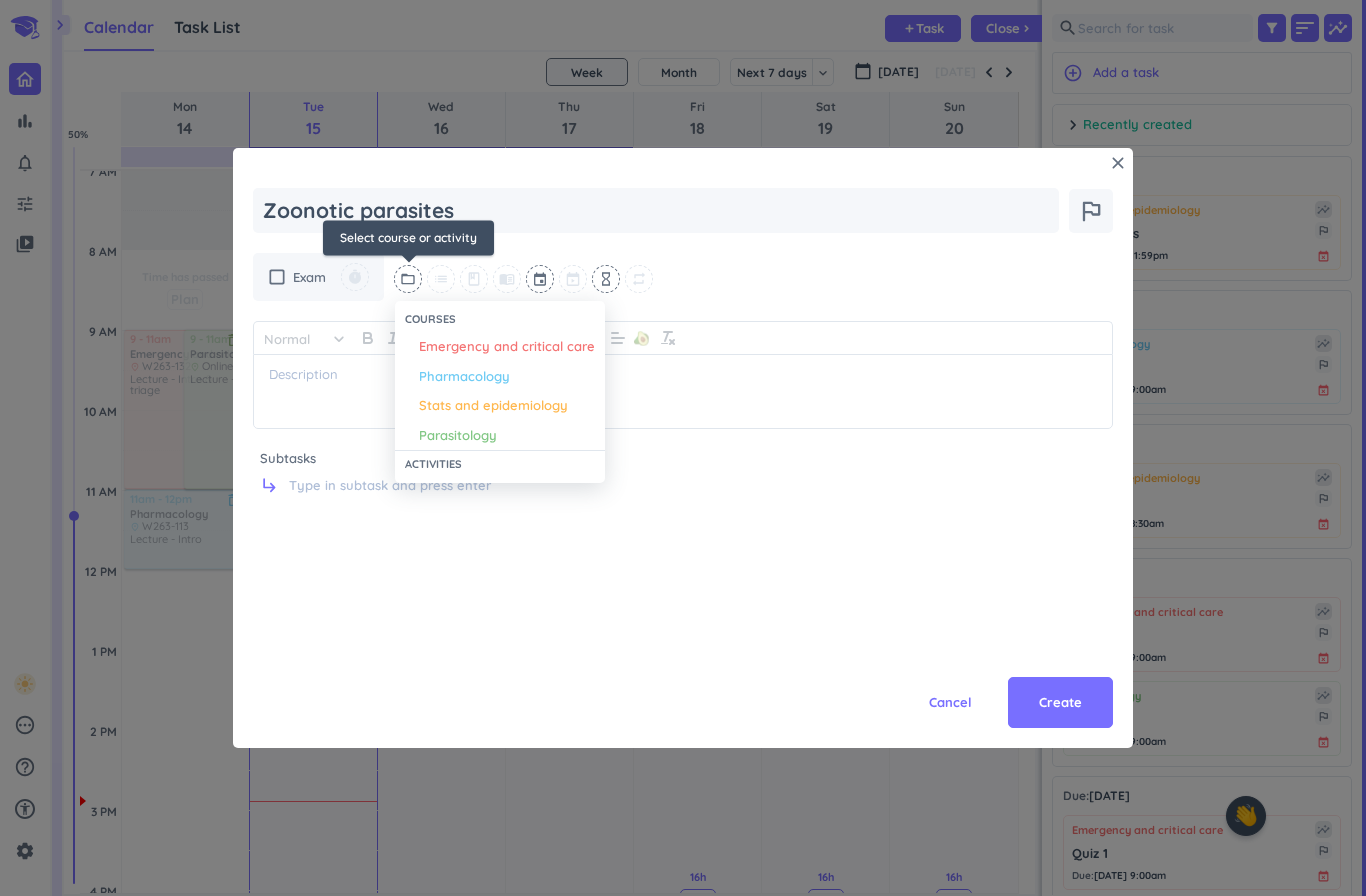 click on "Parasitology" at bounding box center [458, 436] 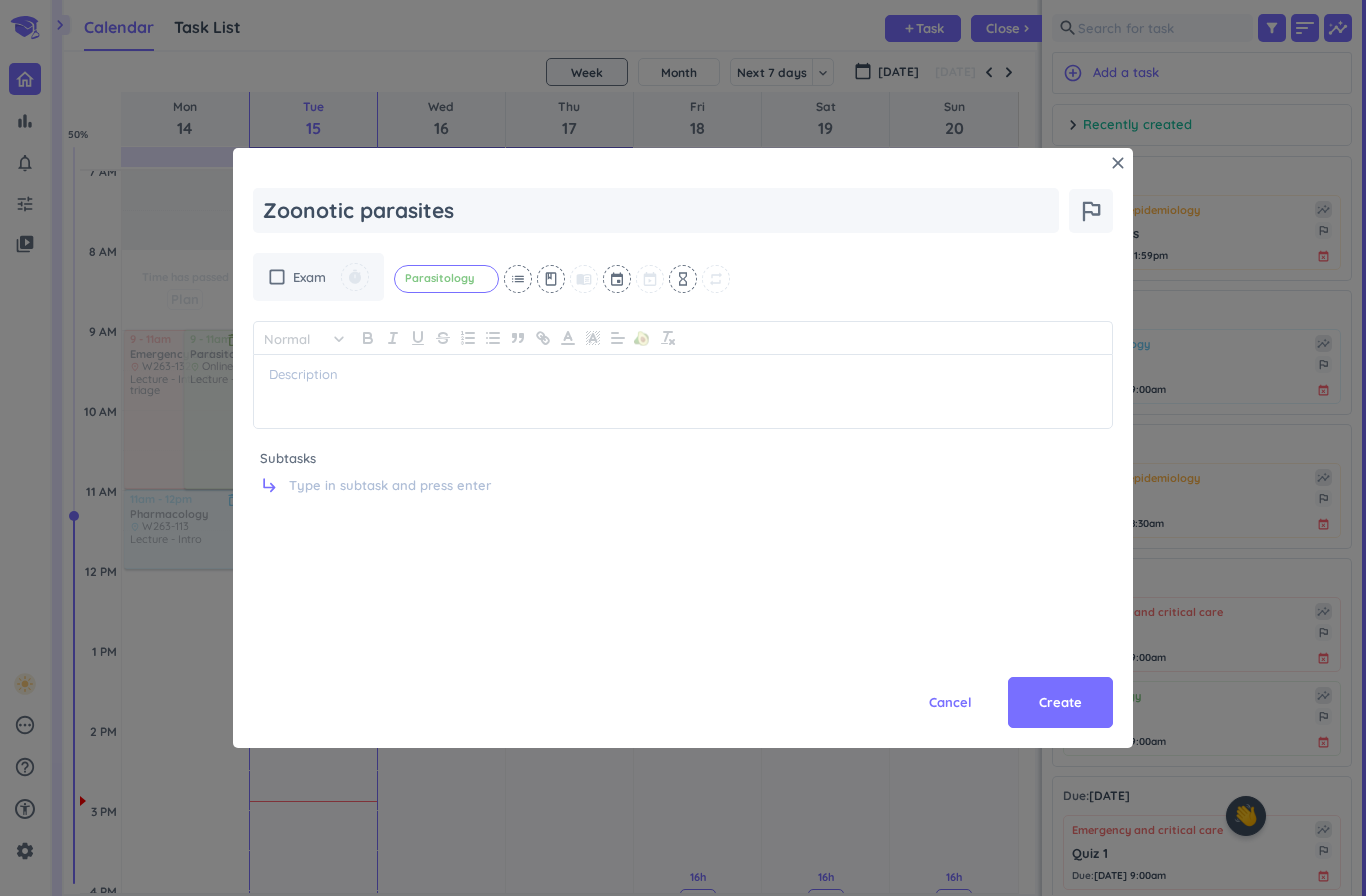click at bounding box center [618, 279] 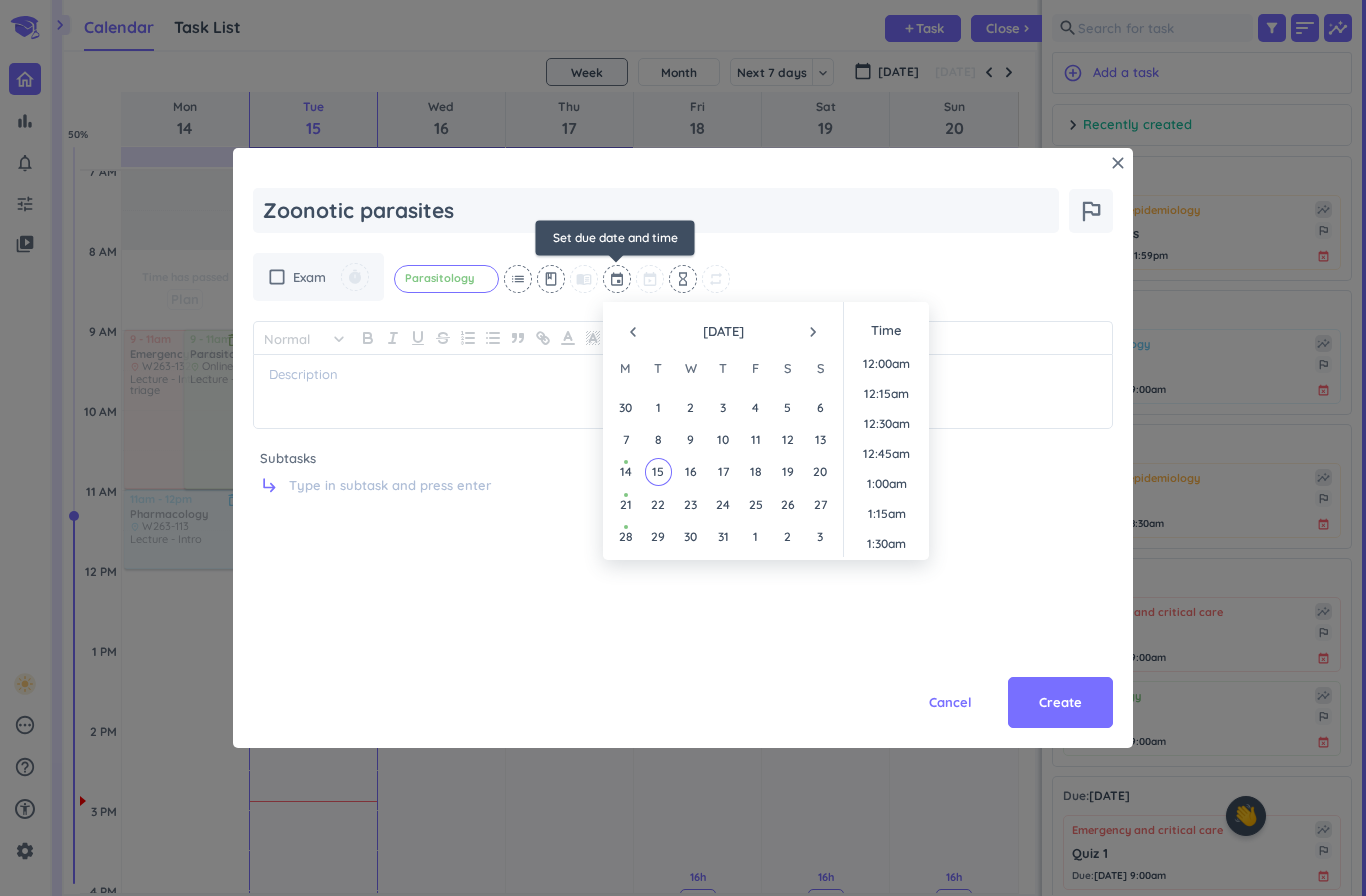 scroll, scrollTop: 1680, scrollLeft: 0, axis: vertical 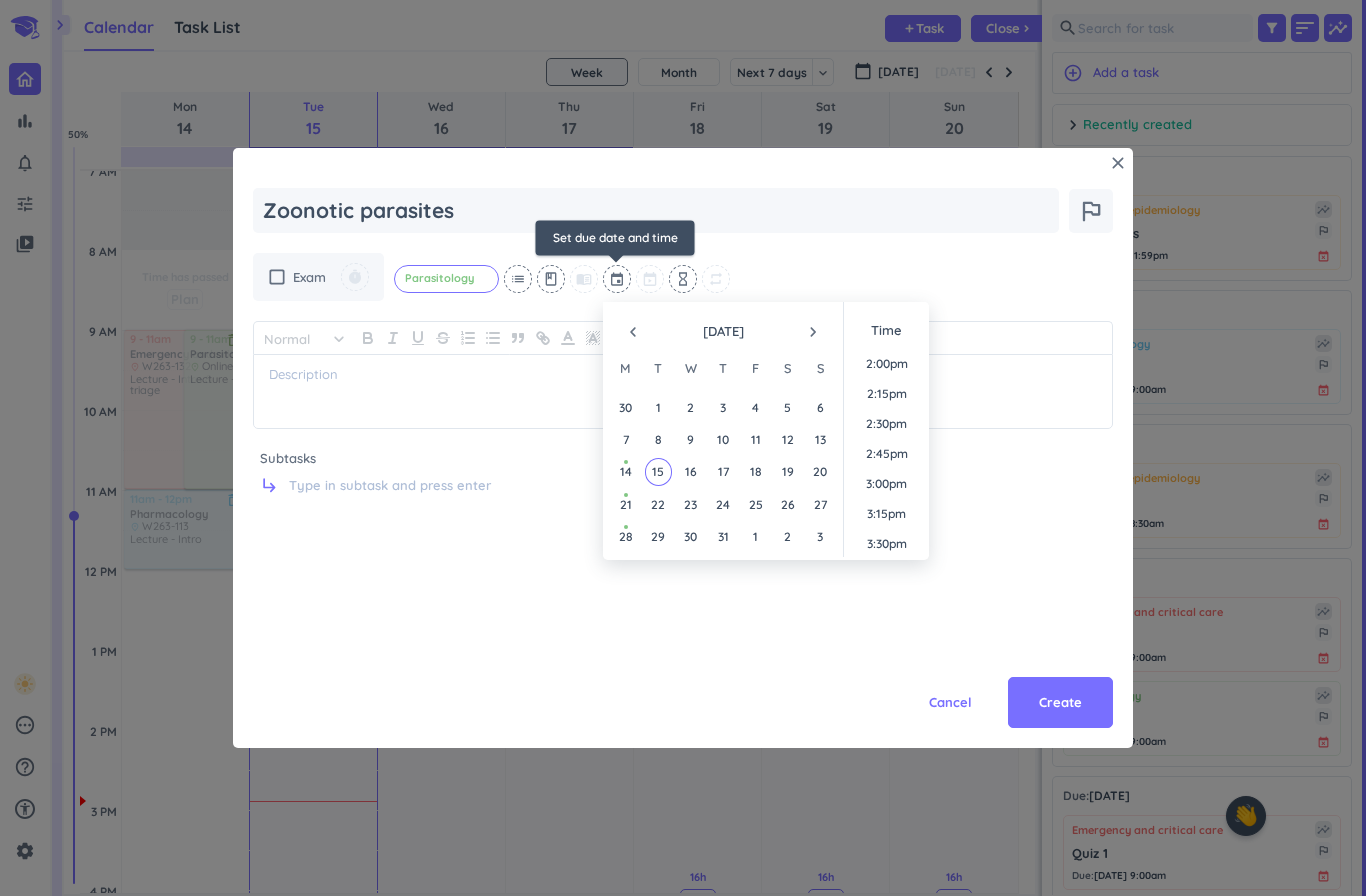 click on "navigate_next" at bounding box center (813, 332) 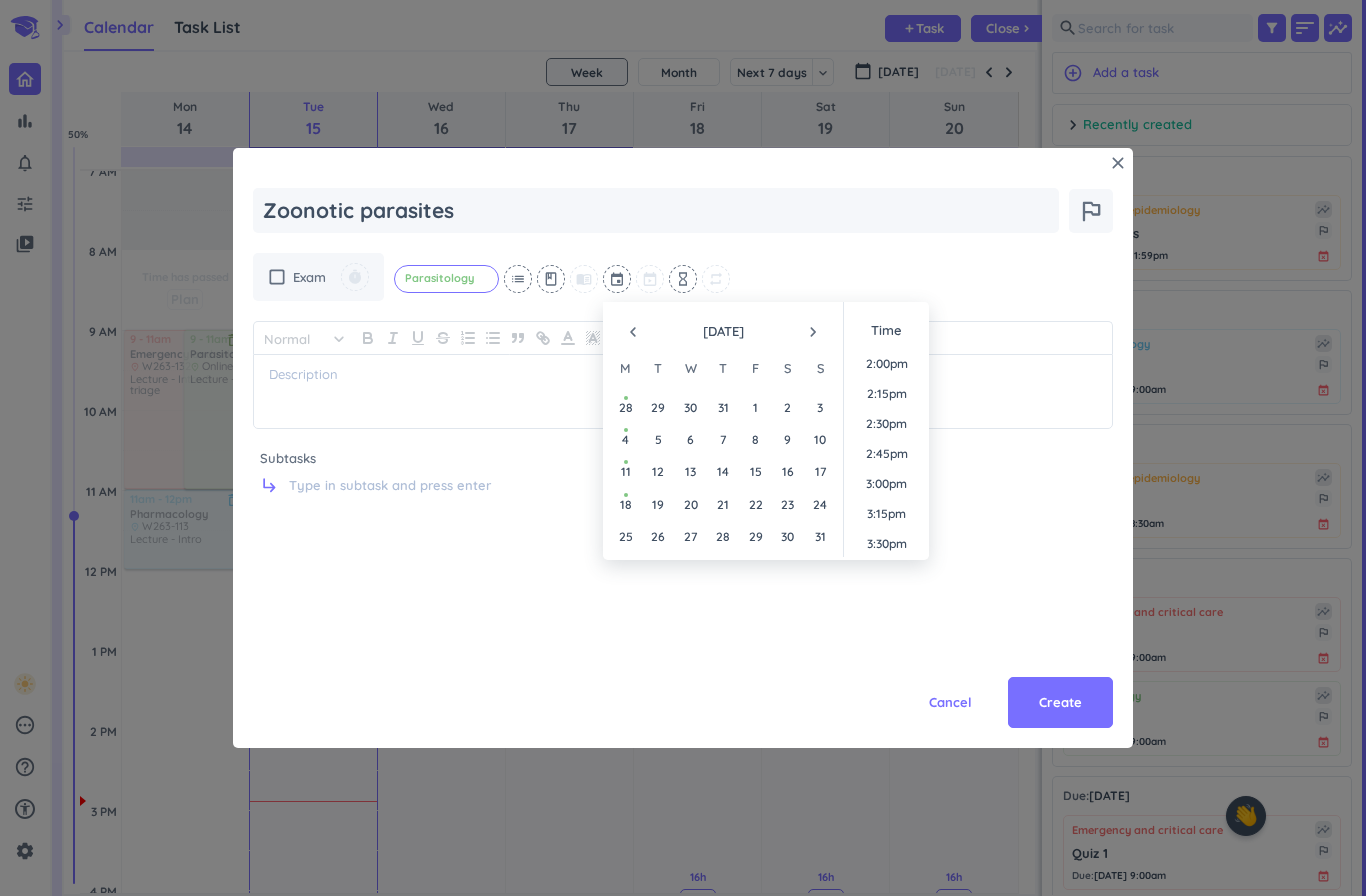 click on "navigate_before August 2025 navigate_next" at bounding box center (723, 327) 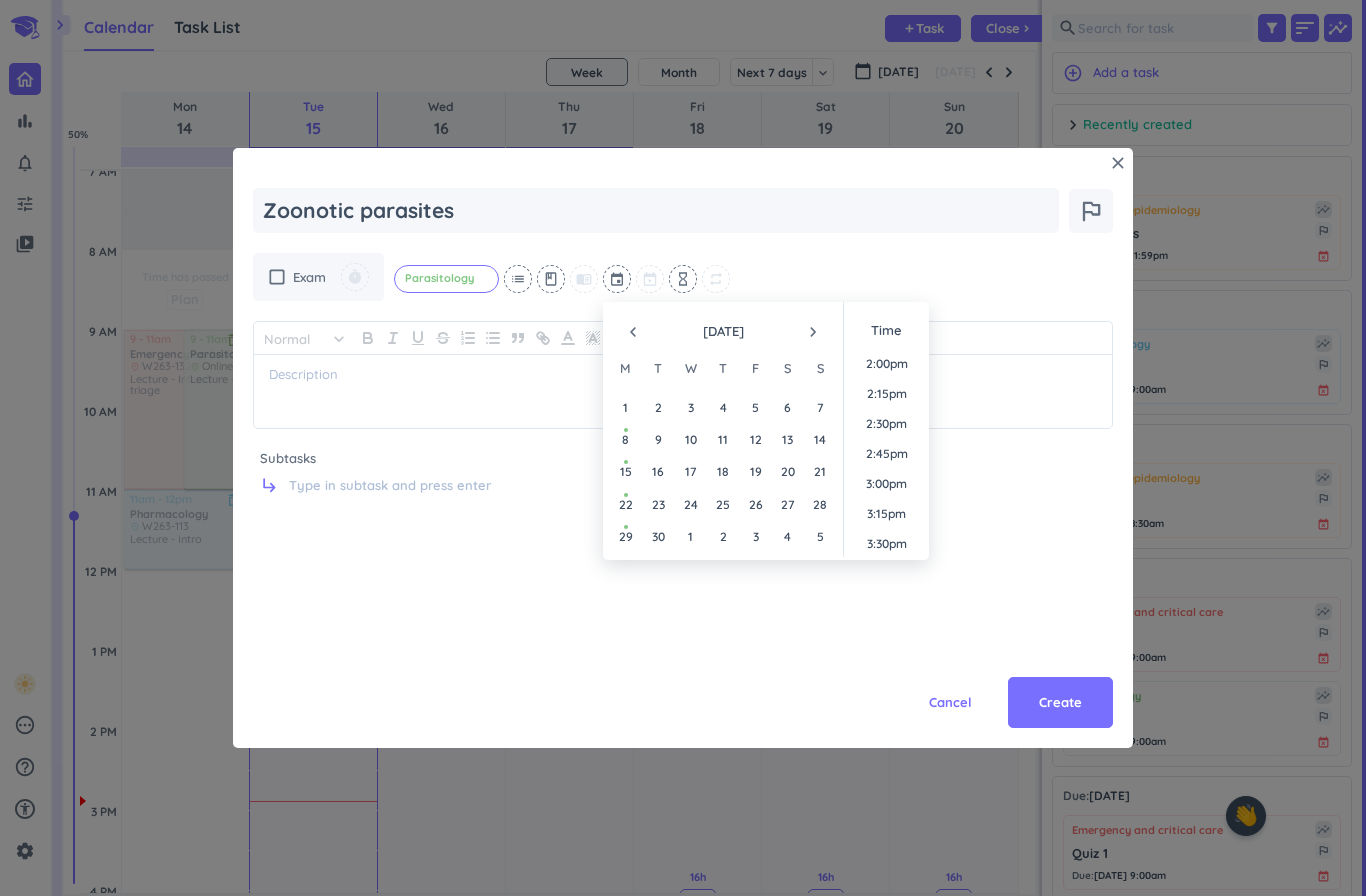 click on "navigate_next" at bounding box center [813, 332] 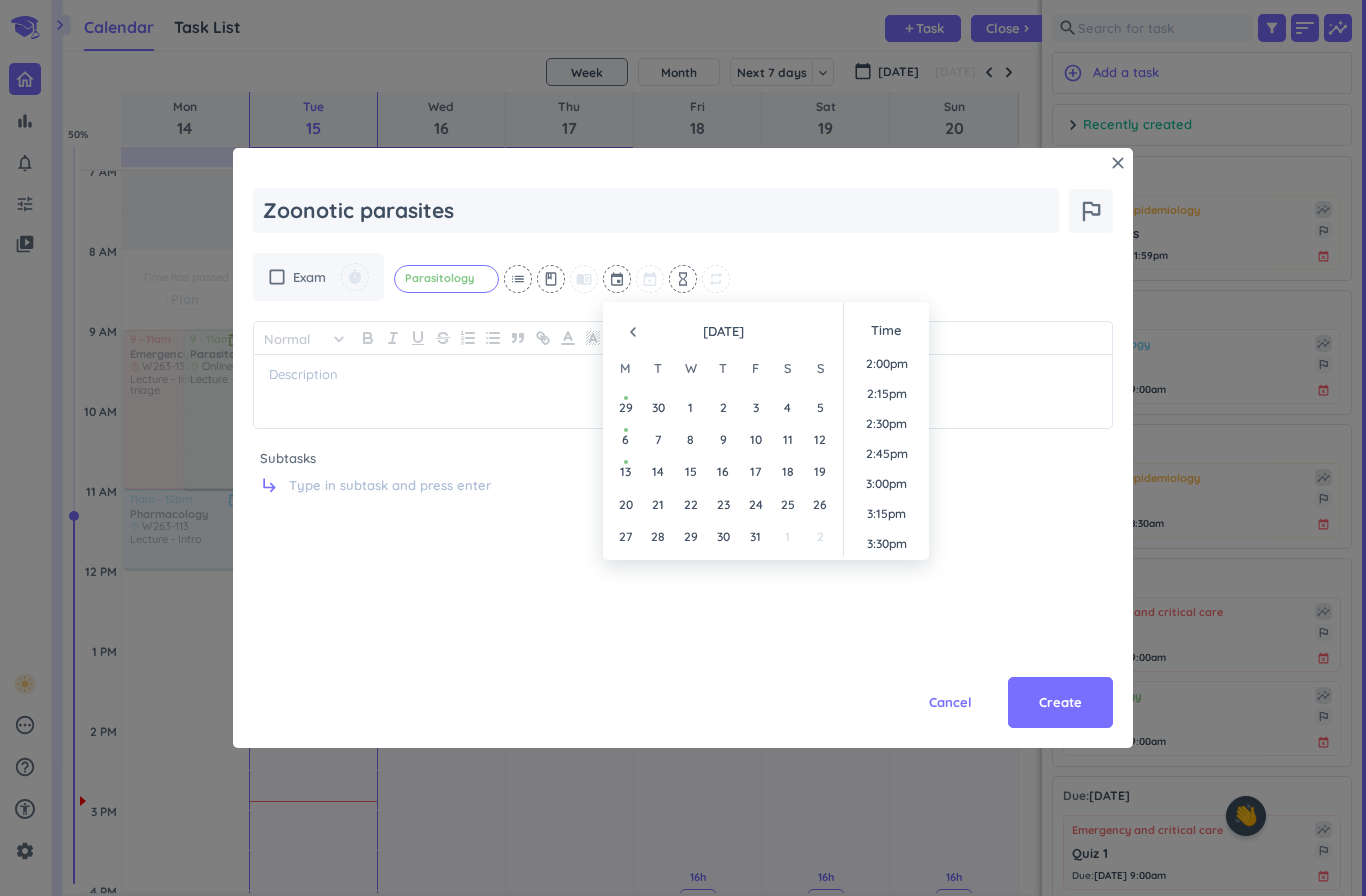 click on "10" at bounding box center [755, 439] 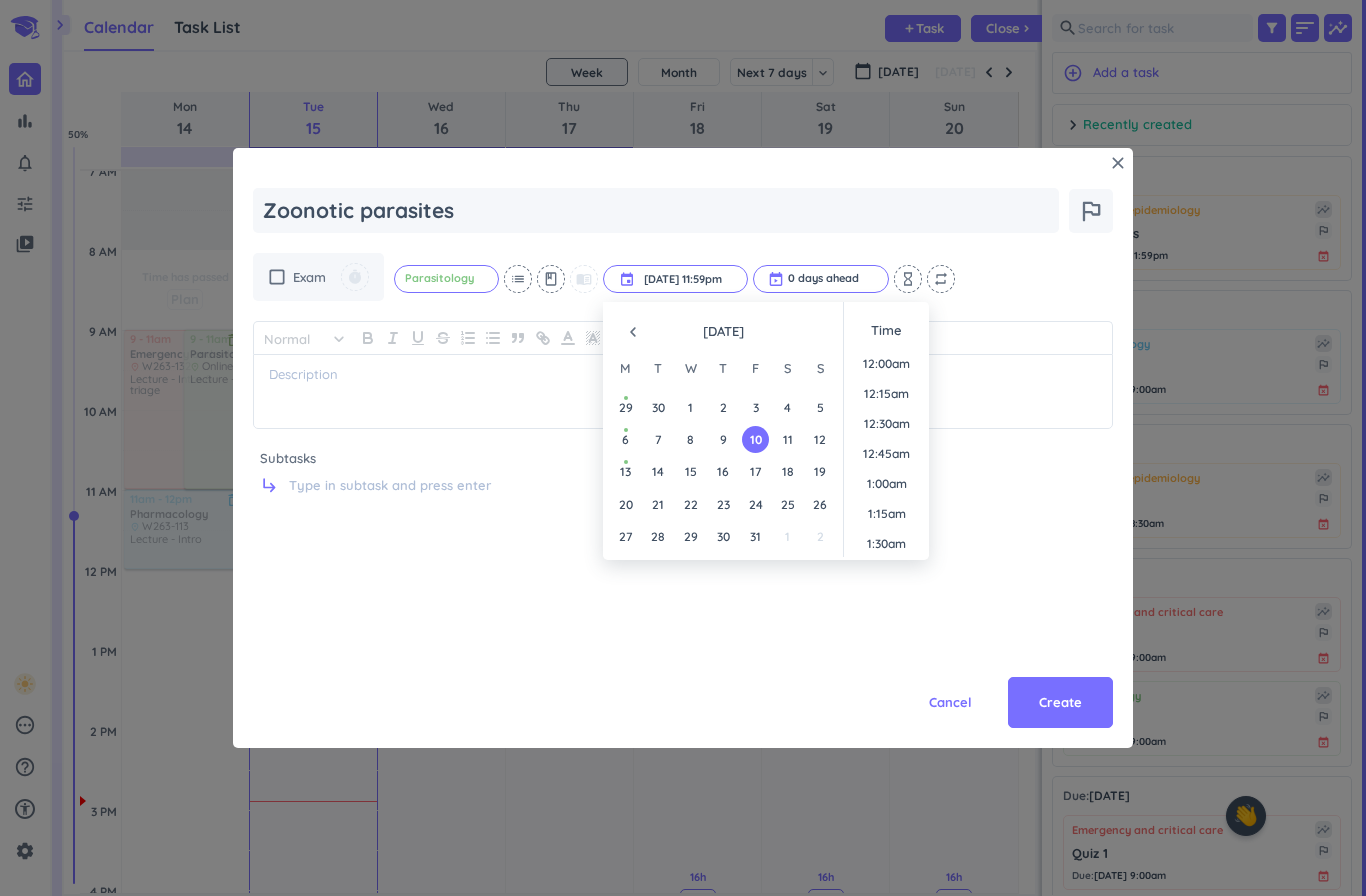 scroll, scrollTop: 2701, scrollLeft: 0, axis: vertical 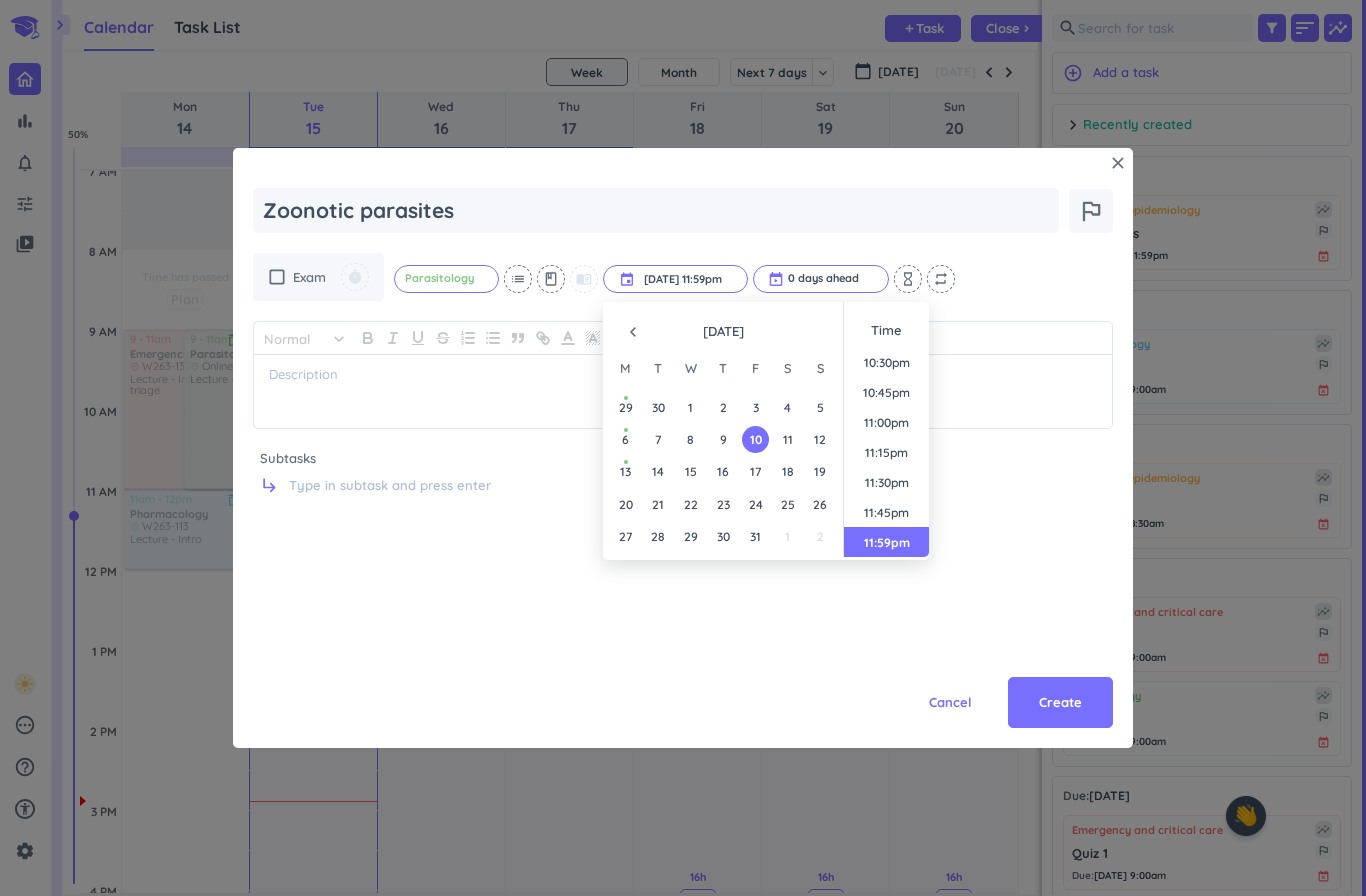 click on "check_box_outline_blank Exam timer Parasitology cancel list class menu_book event 10 Oct, 11:59pm 10 Oct, 11:59pm cancel 0 days ahead cancel hourglass_empty repeat Normal keyboard_arrow_down                                                                             🥑             Subtasks subdirectory_arrow_right" at bounding box center (683, 415) 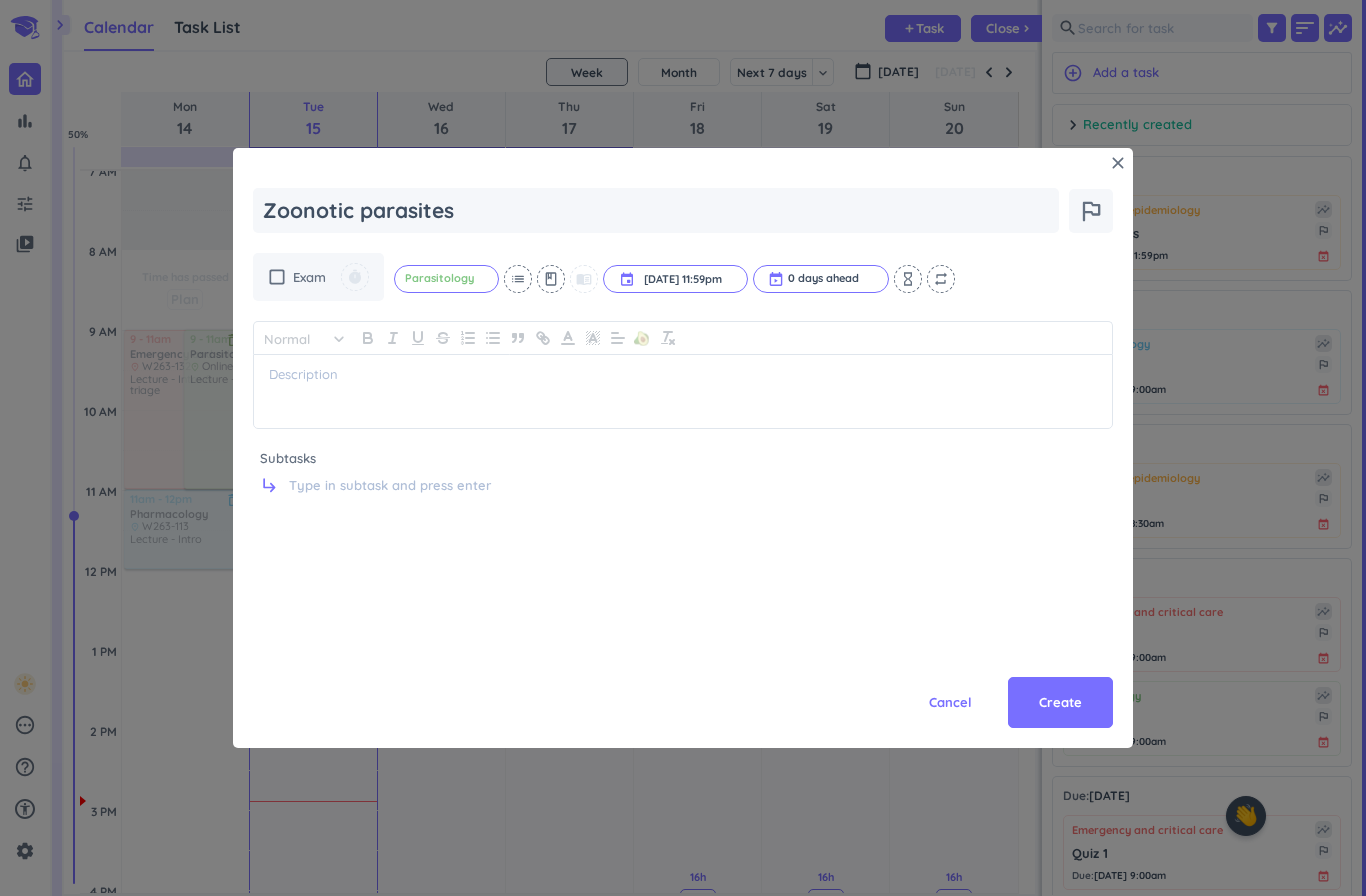 click on "Create" at bounding box center [1060, 703] 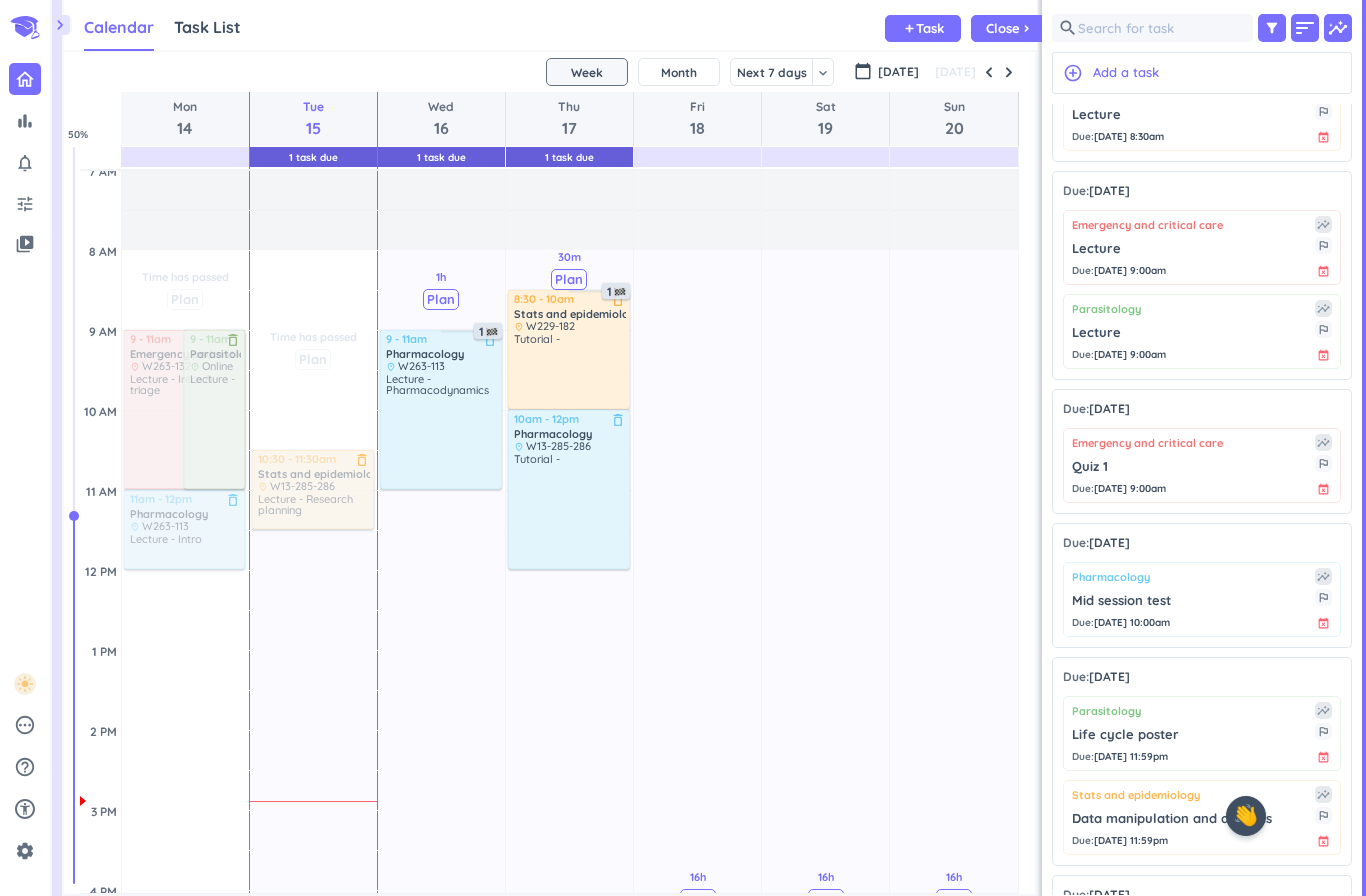 scroll, scrollTop: 384, scrollLeft: 0, axis: vertical 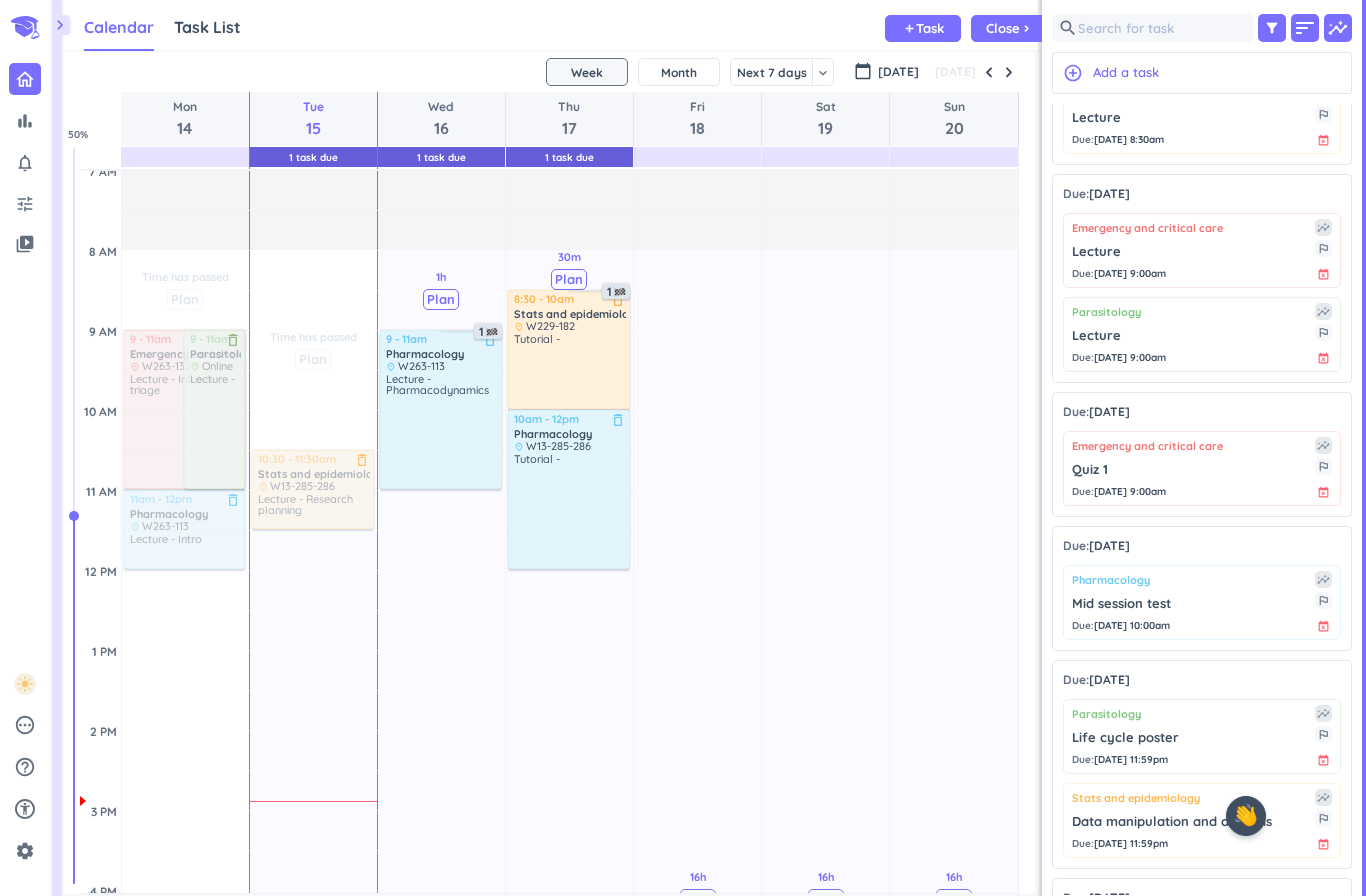 click on "Task" at bounding box center [930, 28] 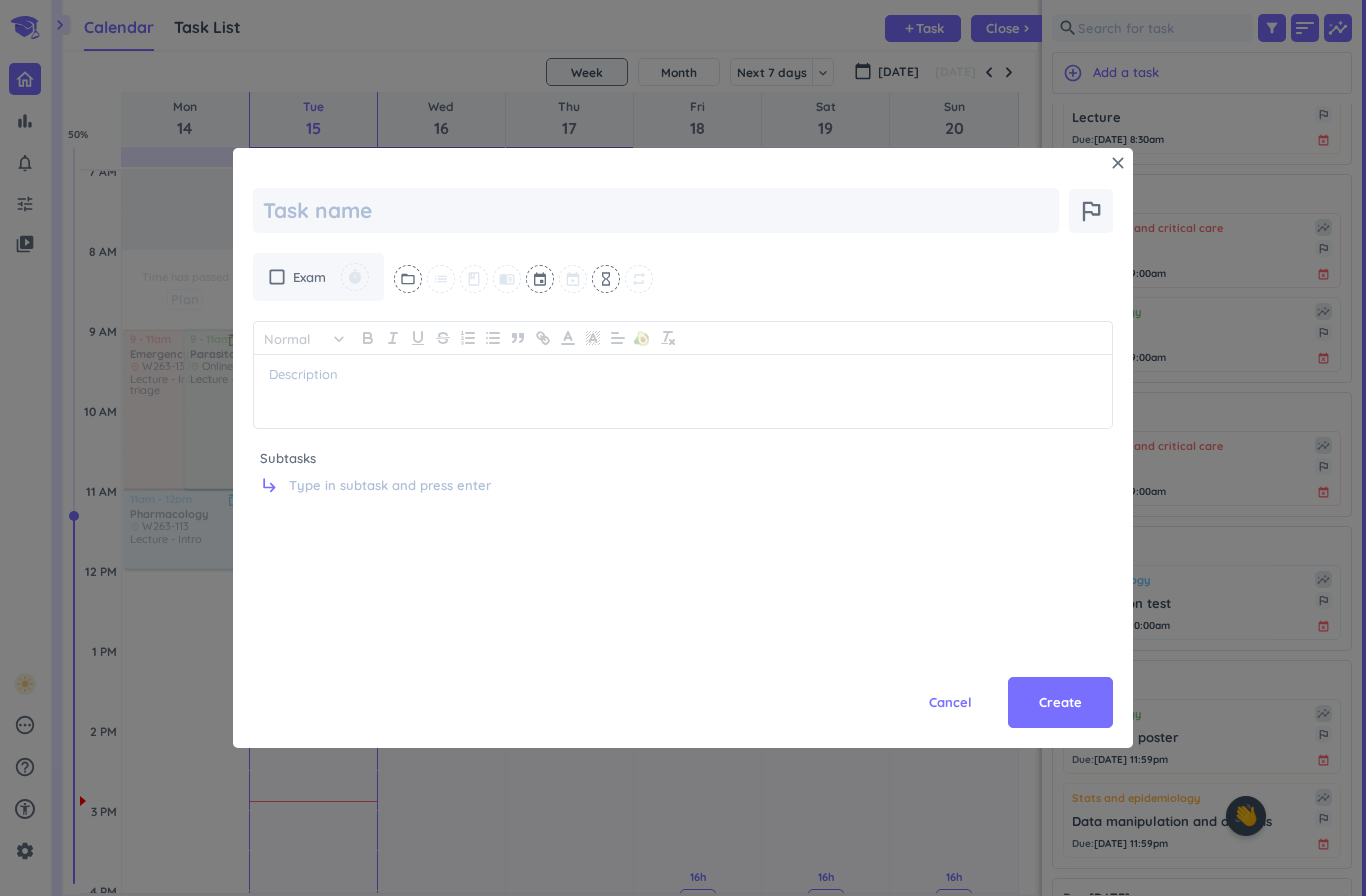 type on "x" 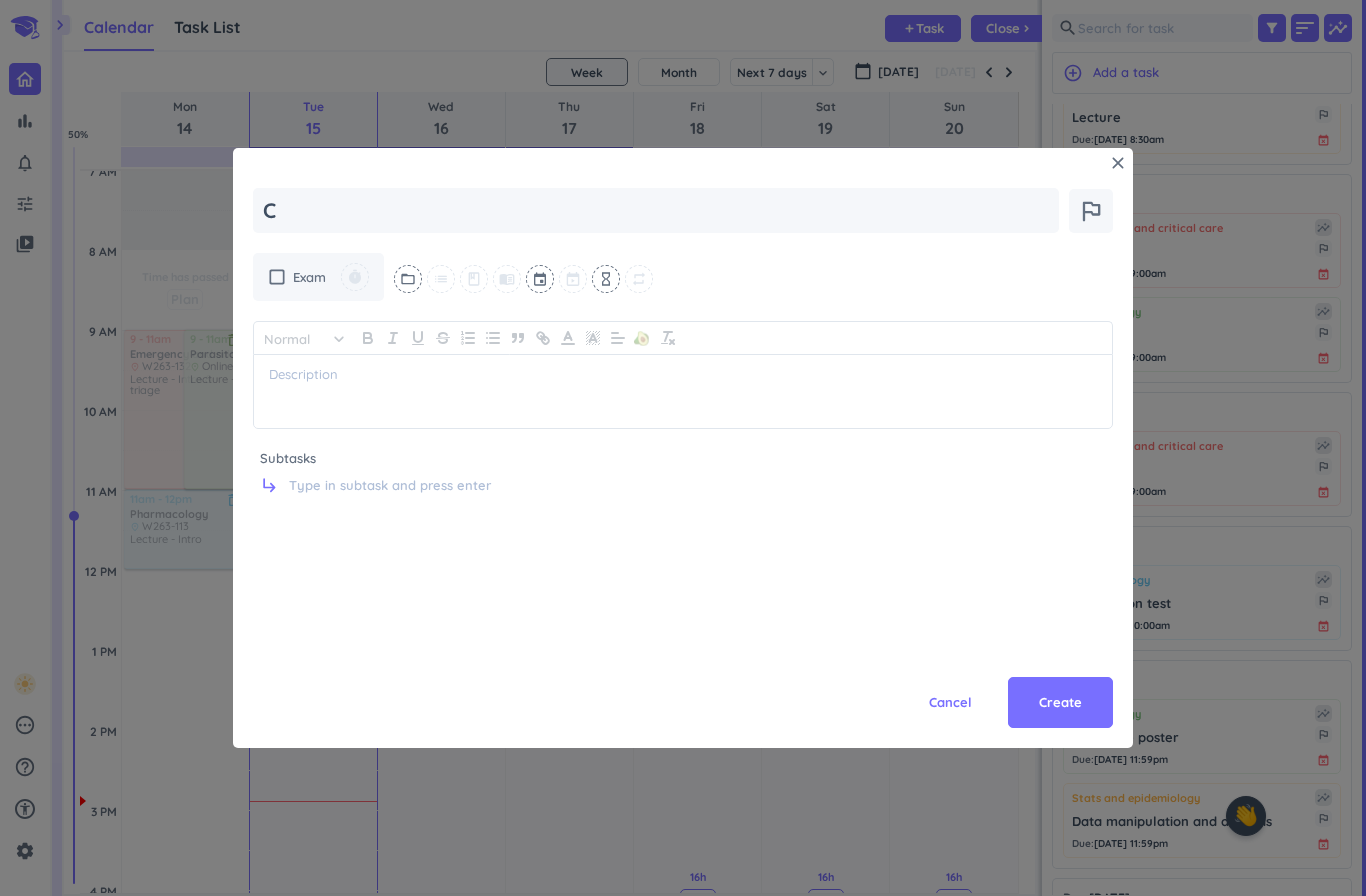 type on "x" 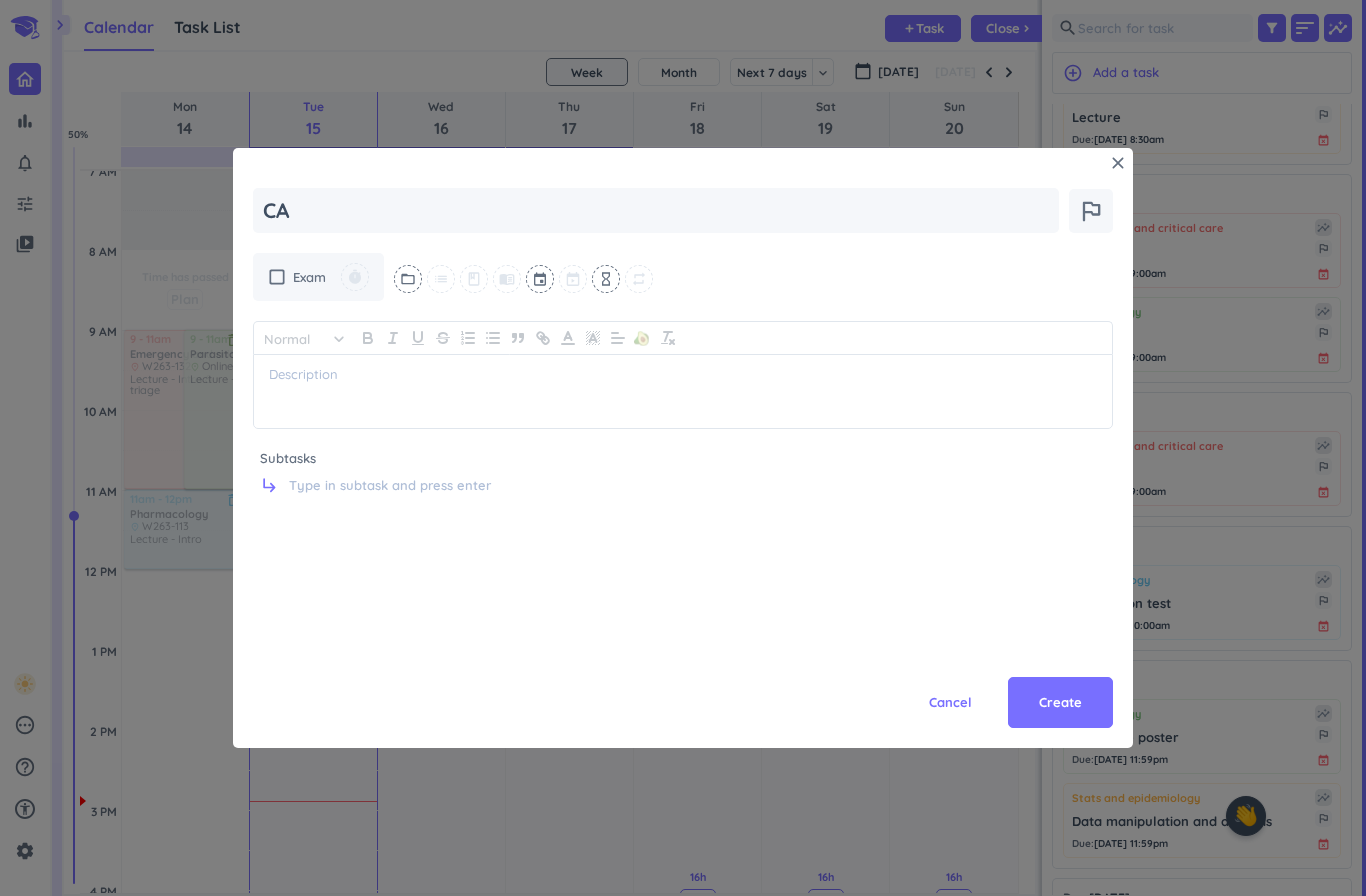 type on "x" 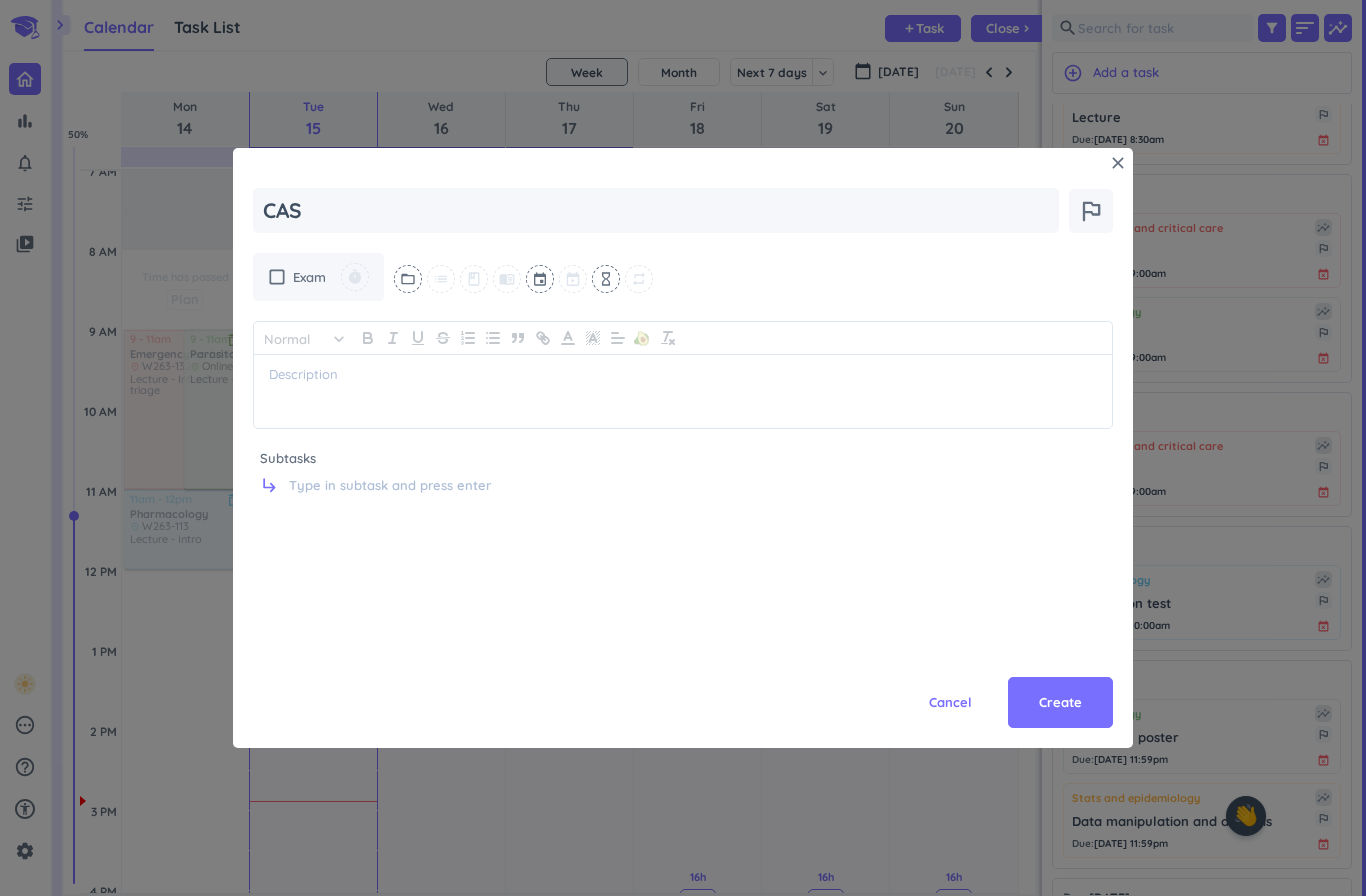 type on "CASP" 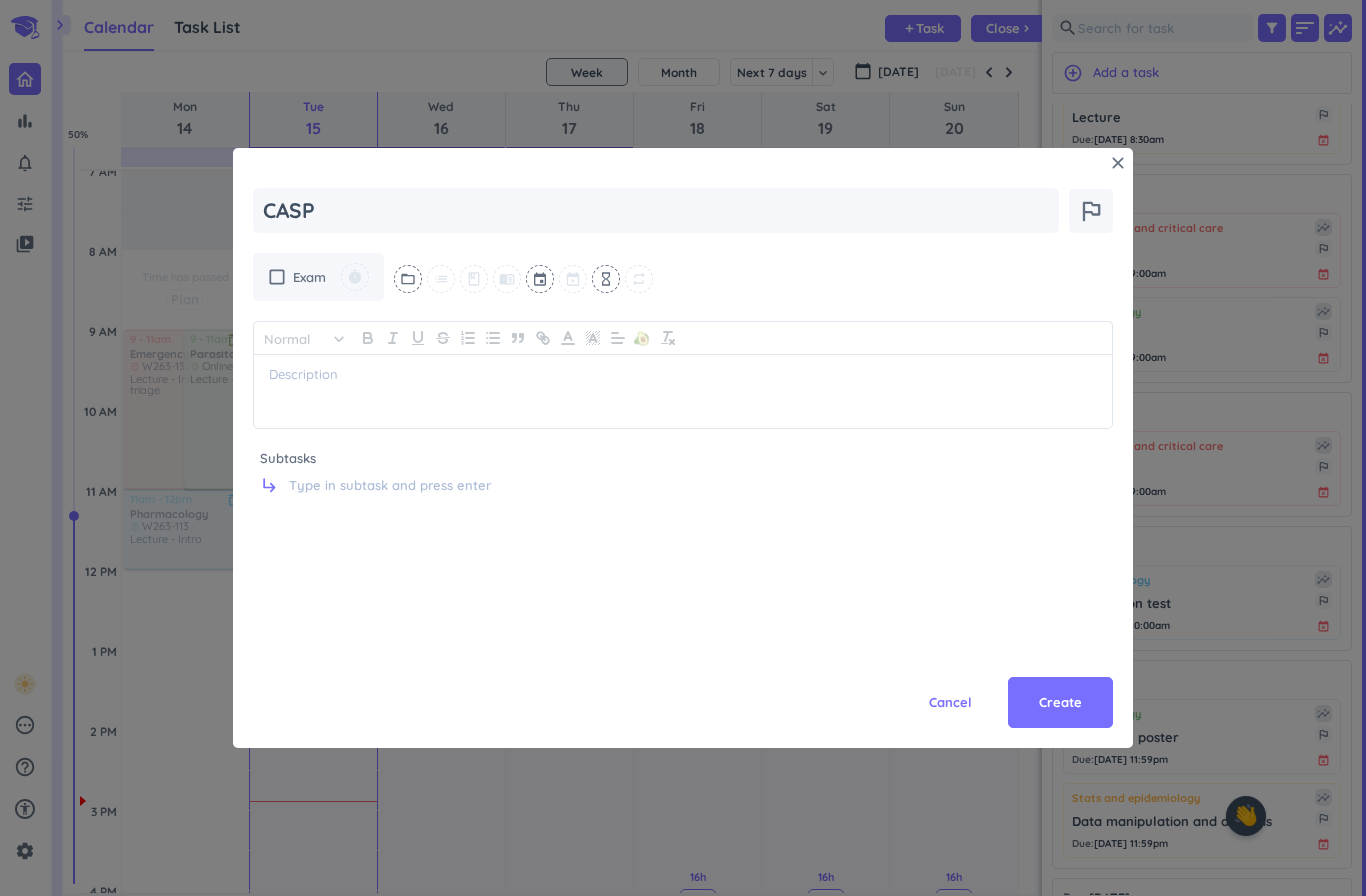 type on "x" 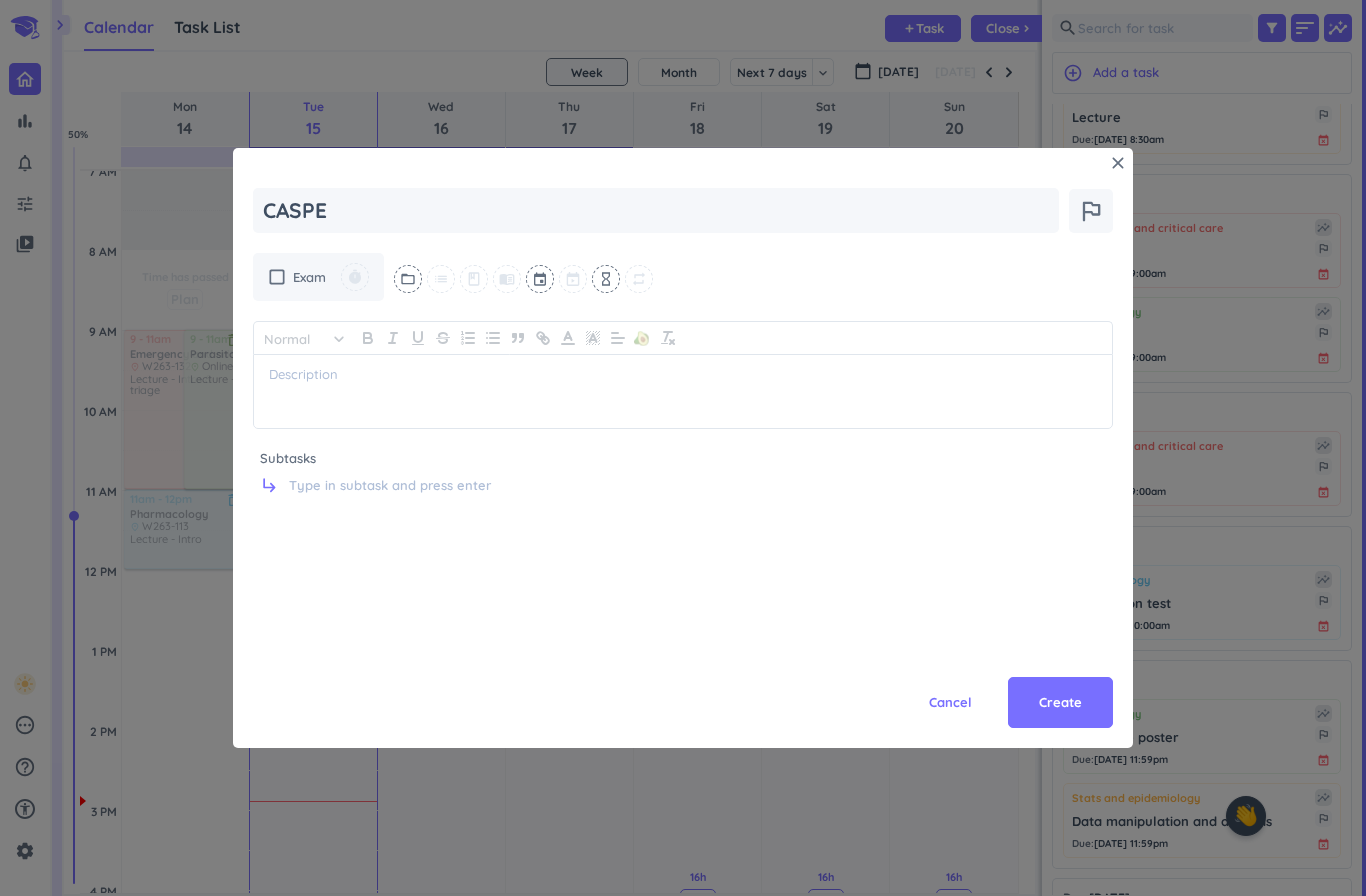 type on "x" 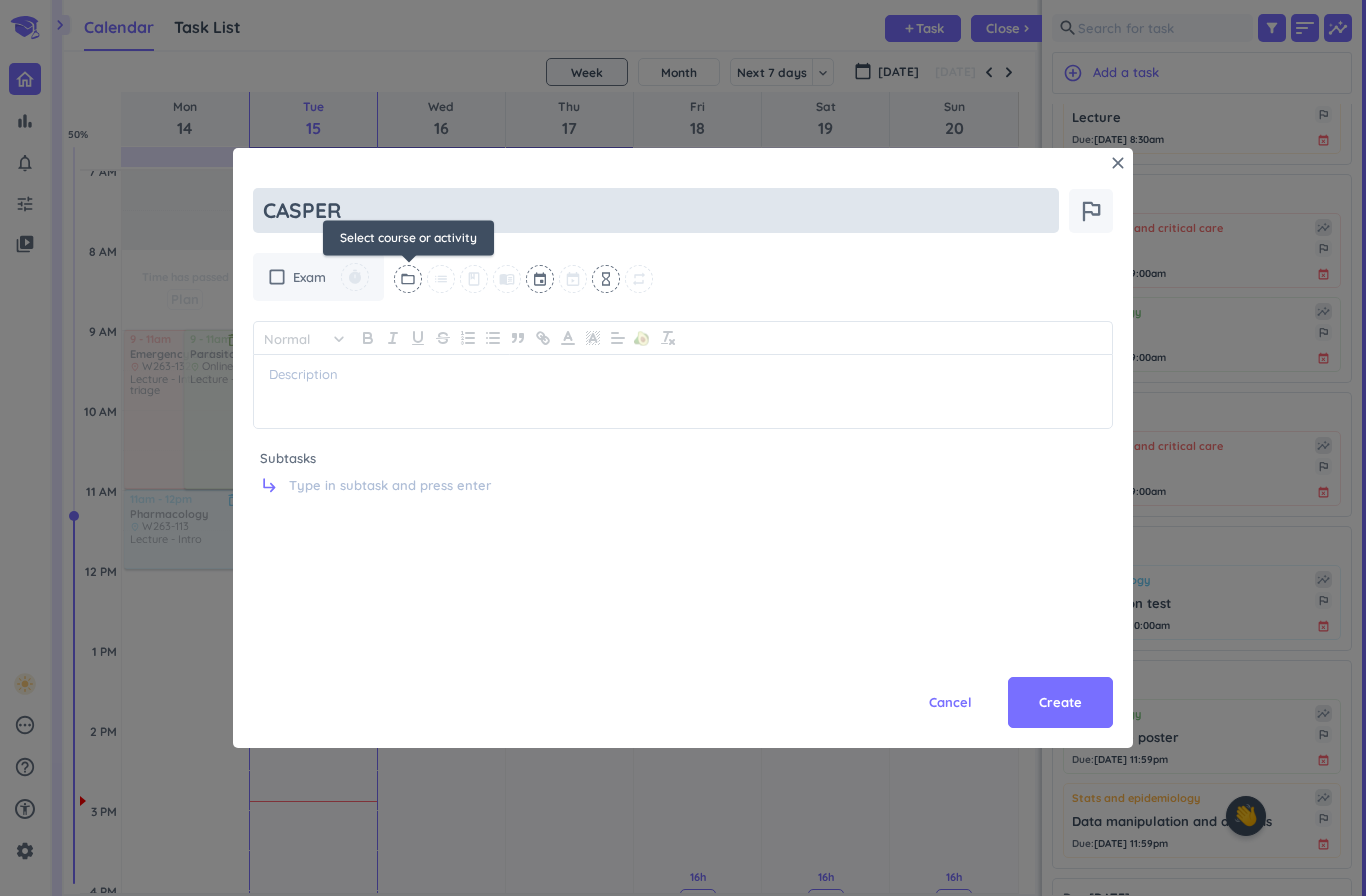 type on "CASPER" 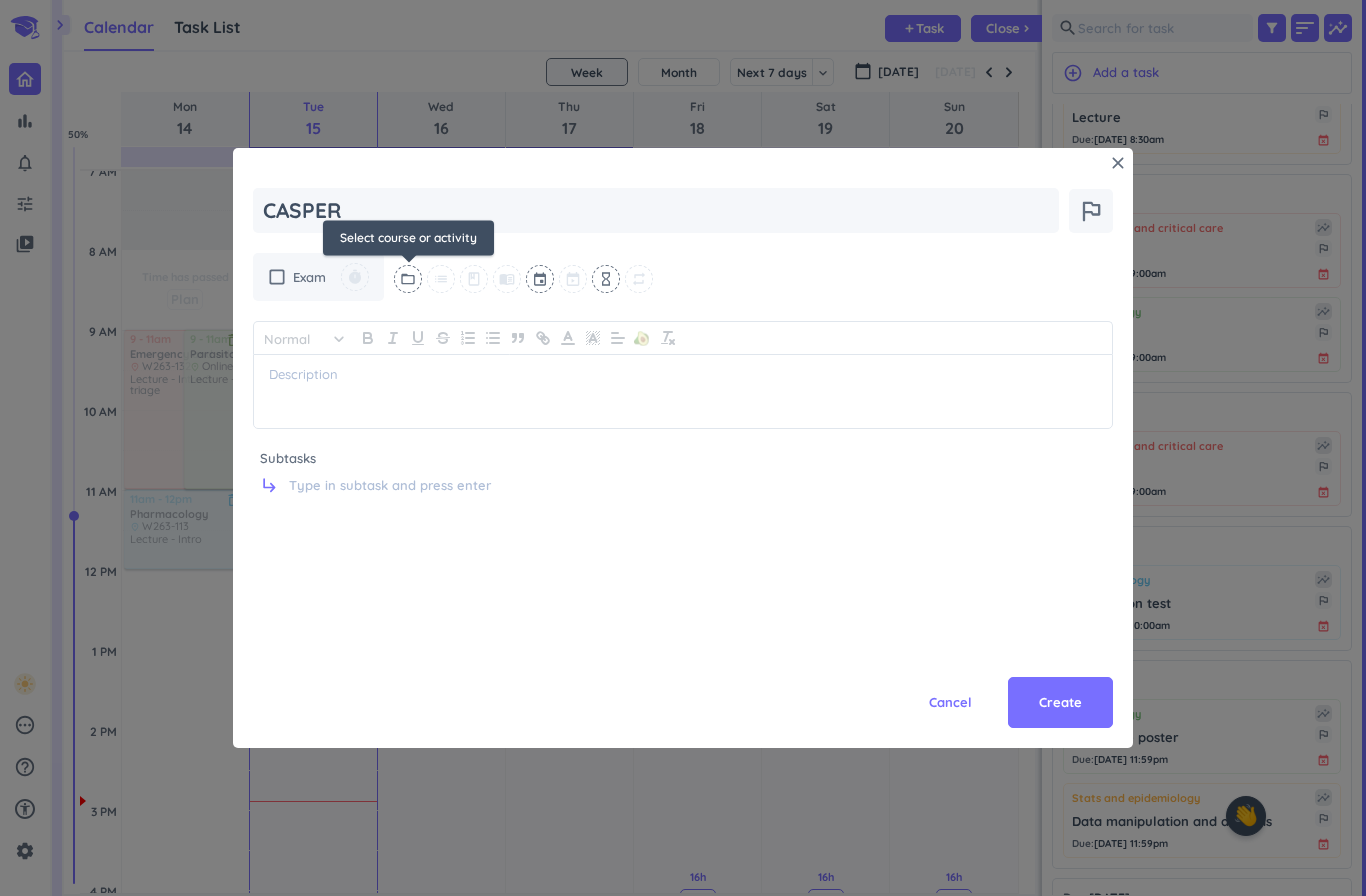 click on "folder_open" at bounding box center [408, 279] 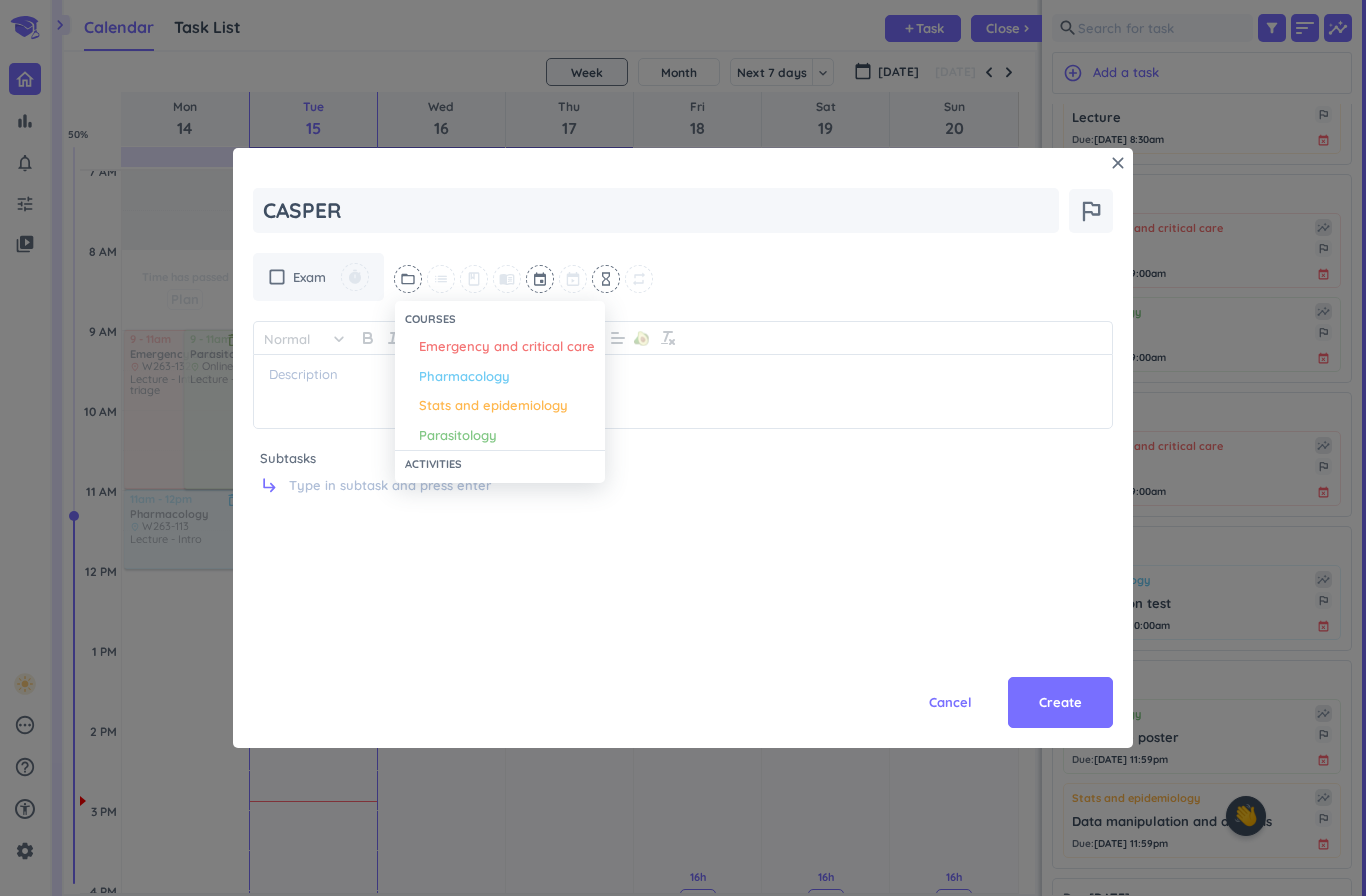 click at bounding box center (683, 448) 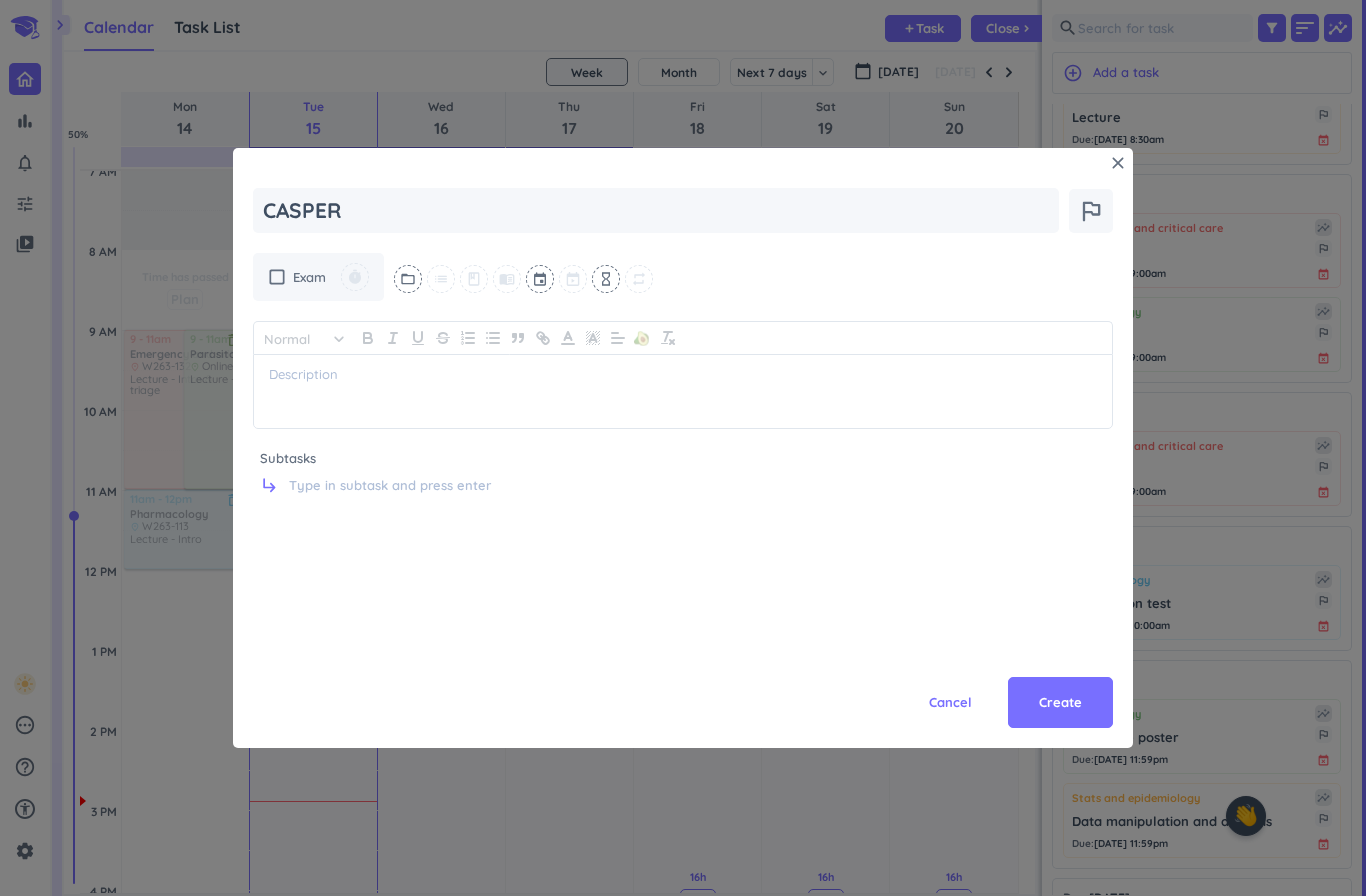 click on "check_box_outline_blank Exam timer folder_open list class menu_book event hourglass_empty repeat Normal keyboard_arrow_down                                                                             🥑             Subtasks subdirectory_arrow_right" at bounding box center [683, 415] 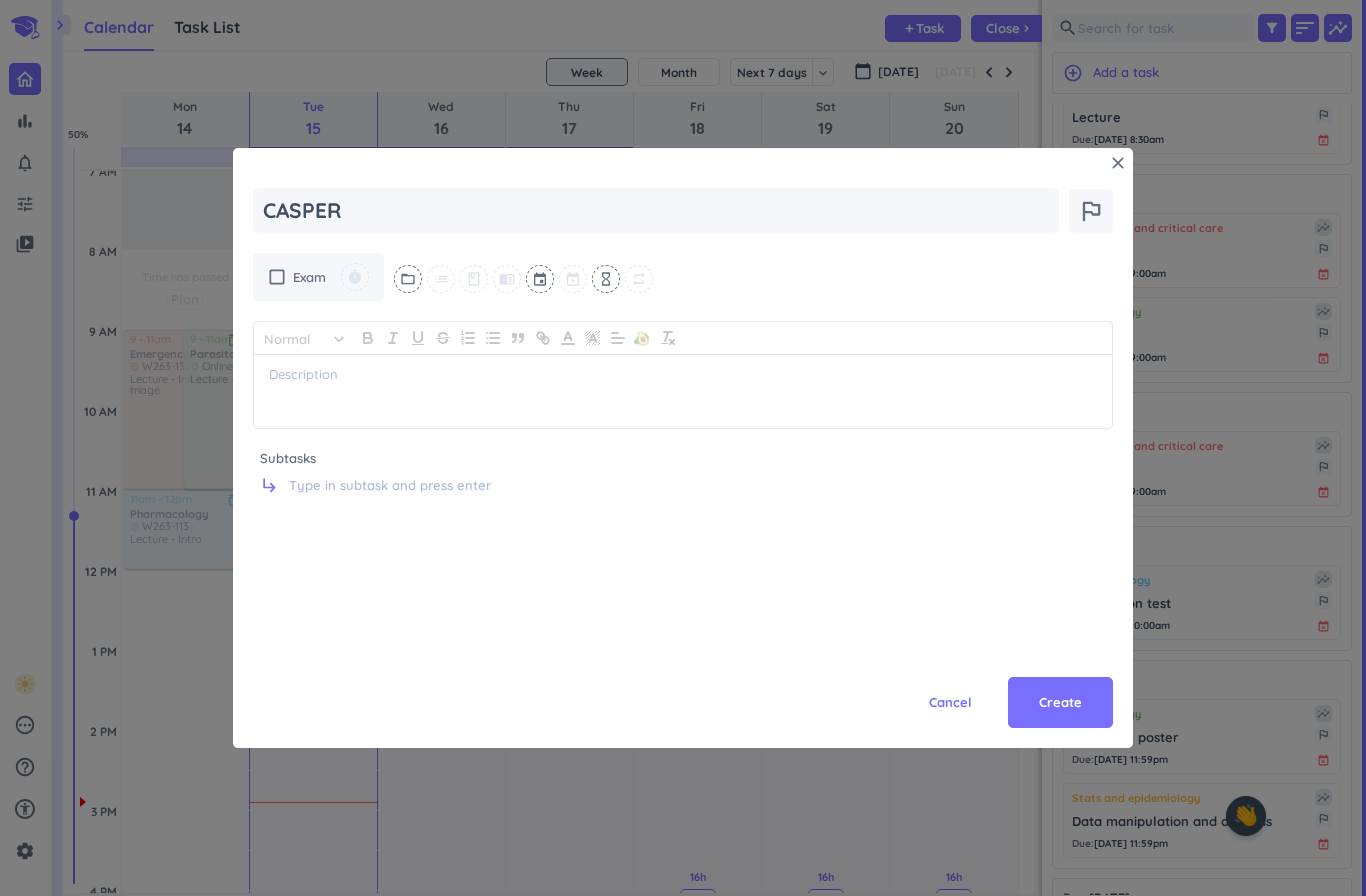 click on "check_box_outline_blank Exam timer folder_open list class menu_book event hourglass_empty repeat Normal keyboard_arrow_down                                                                             🥑             Subtasks subdirectory_arrow_right" at bounding box center (683, 415) 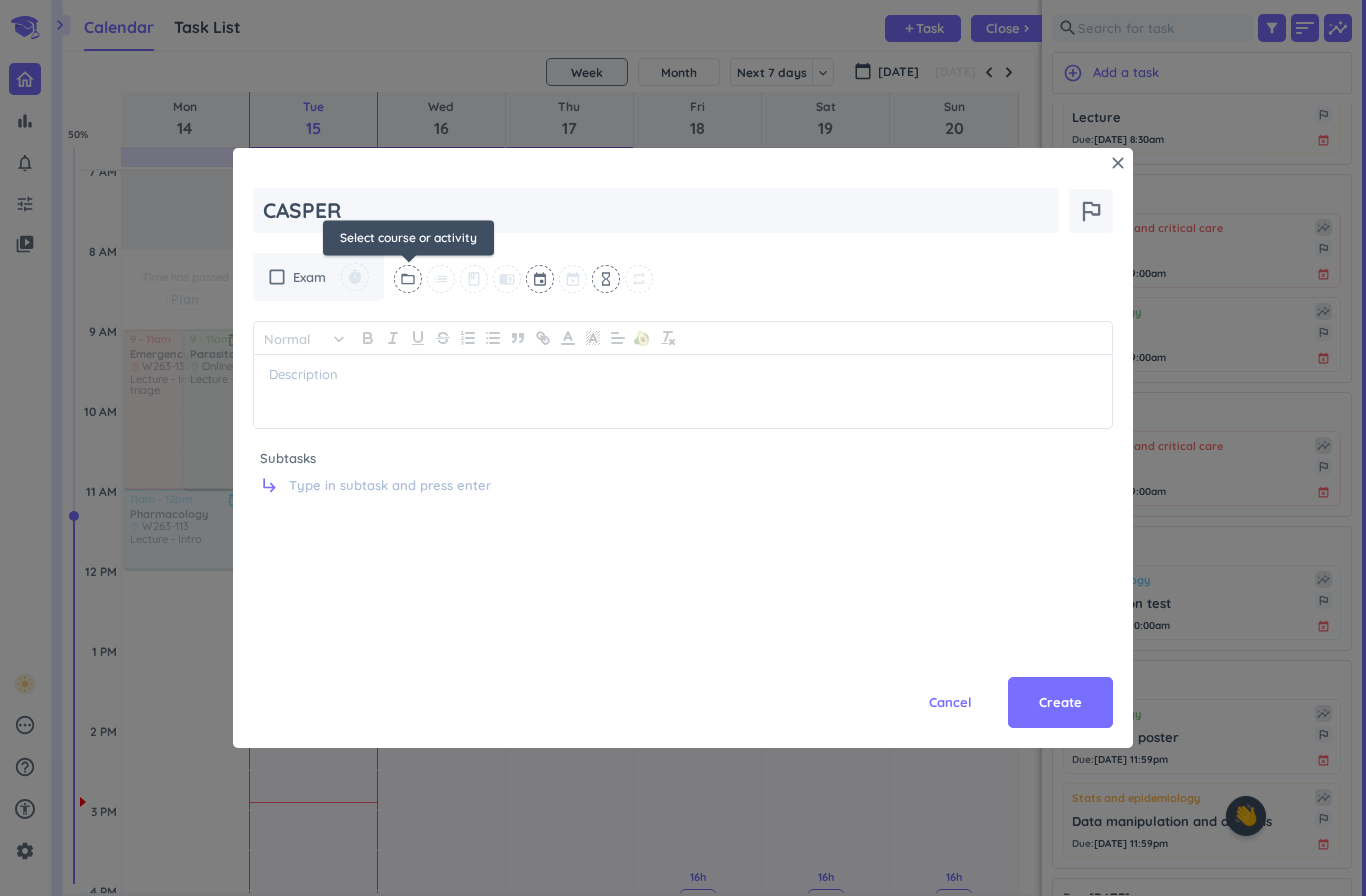 click on "folder_open" at bounding box center (408, 279) 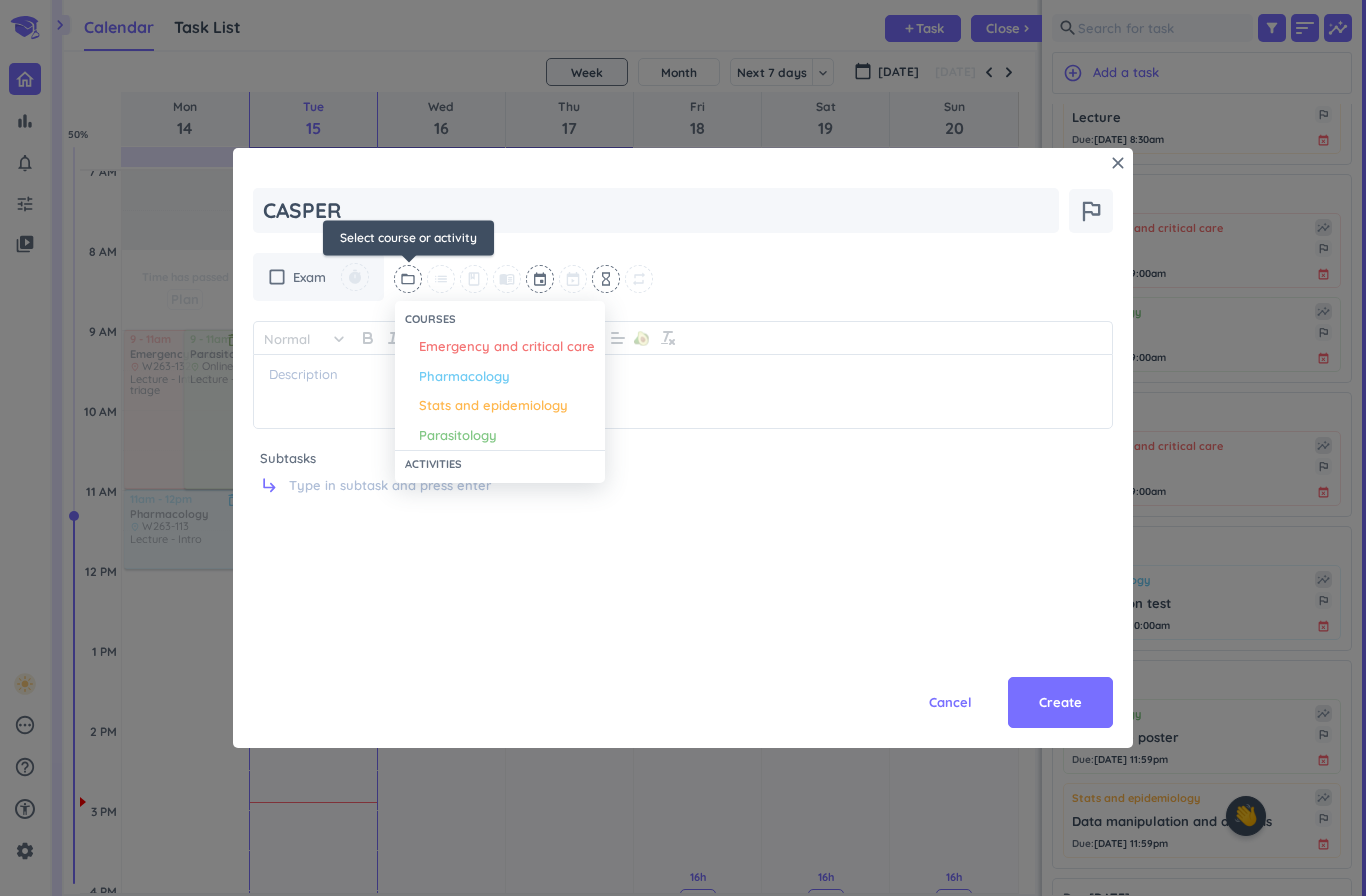 click on "Activities" at bounding box center [500, 464] 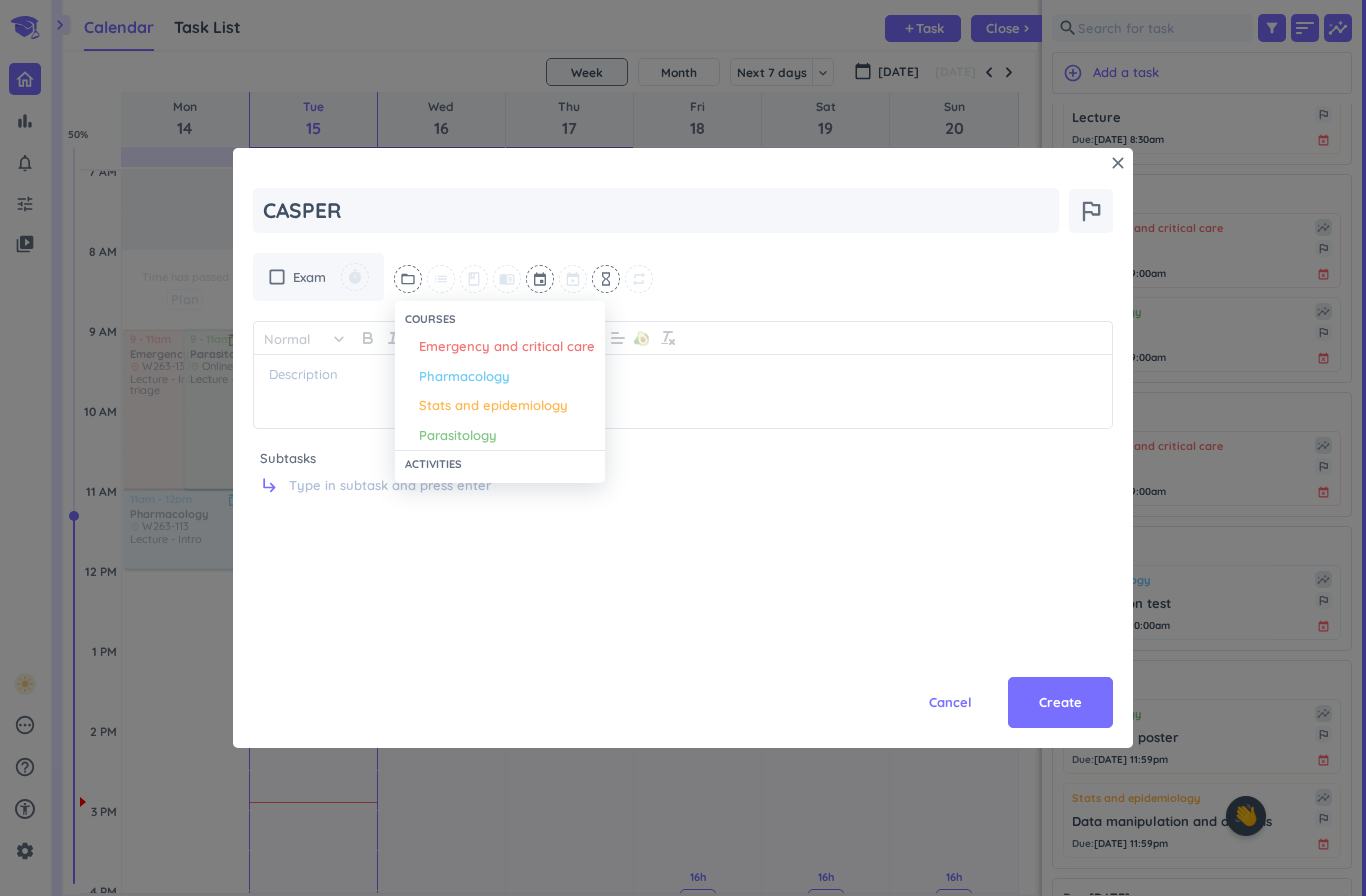 click on "Activities" at bounding box center [500, 464] 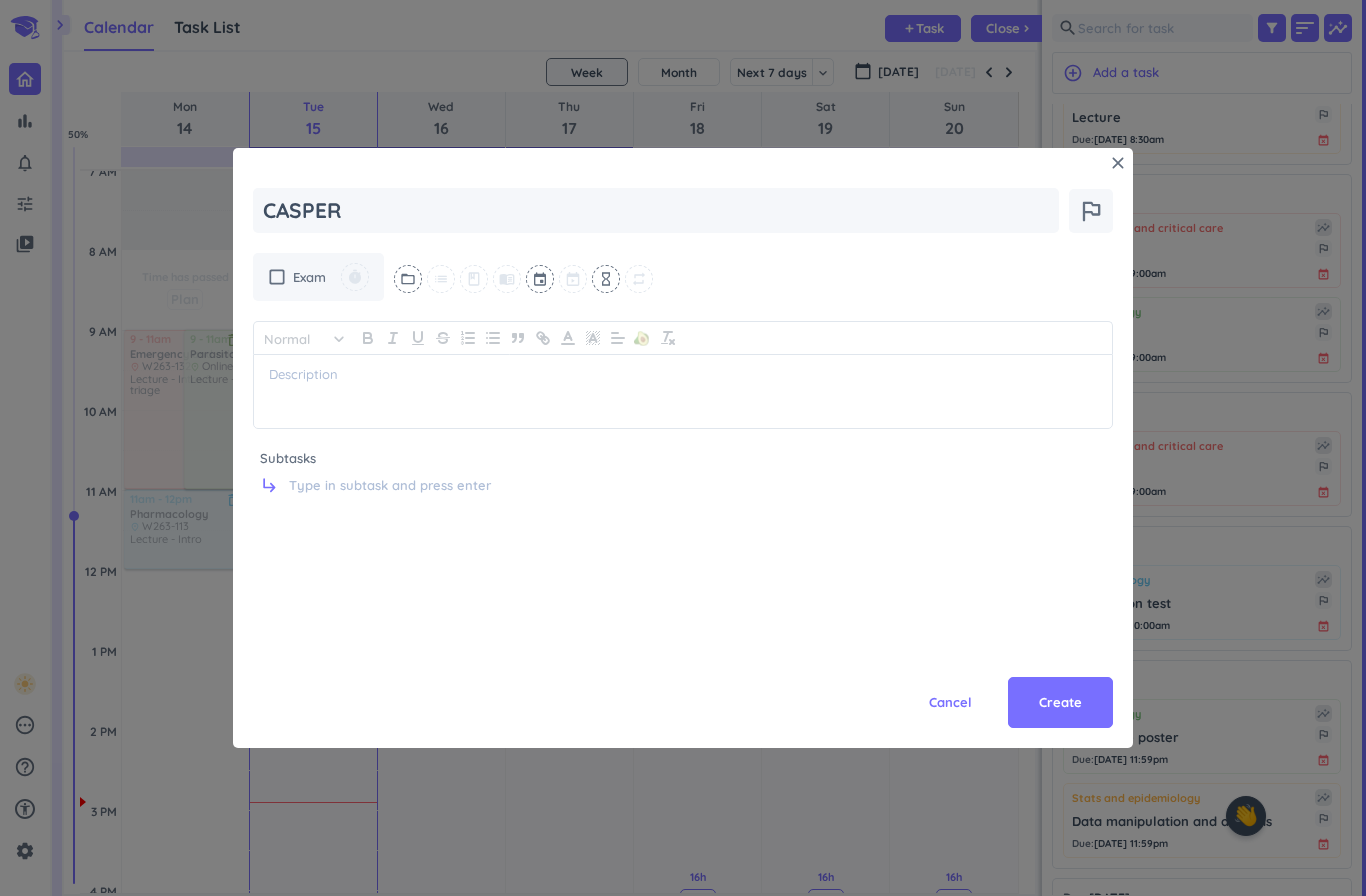 click at bounding box center [541, 279] 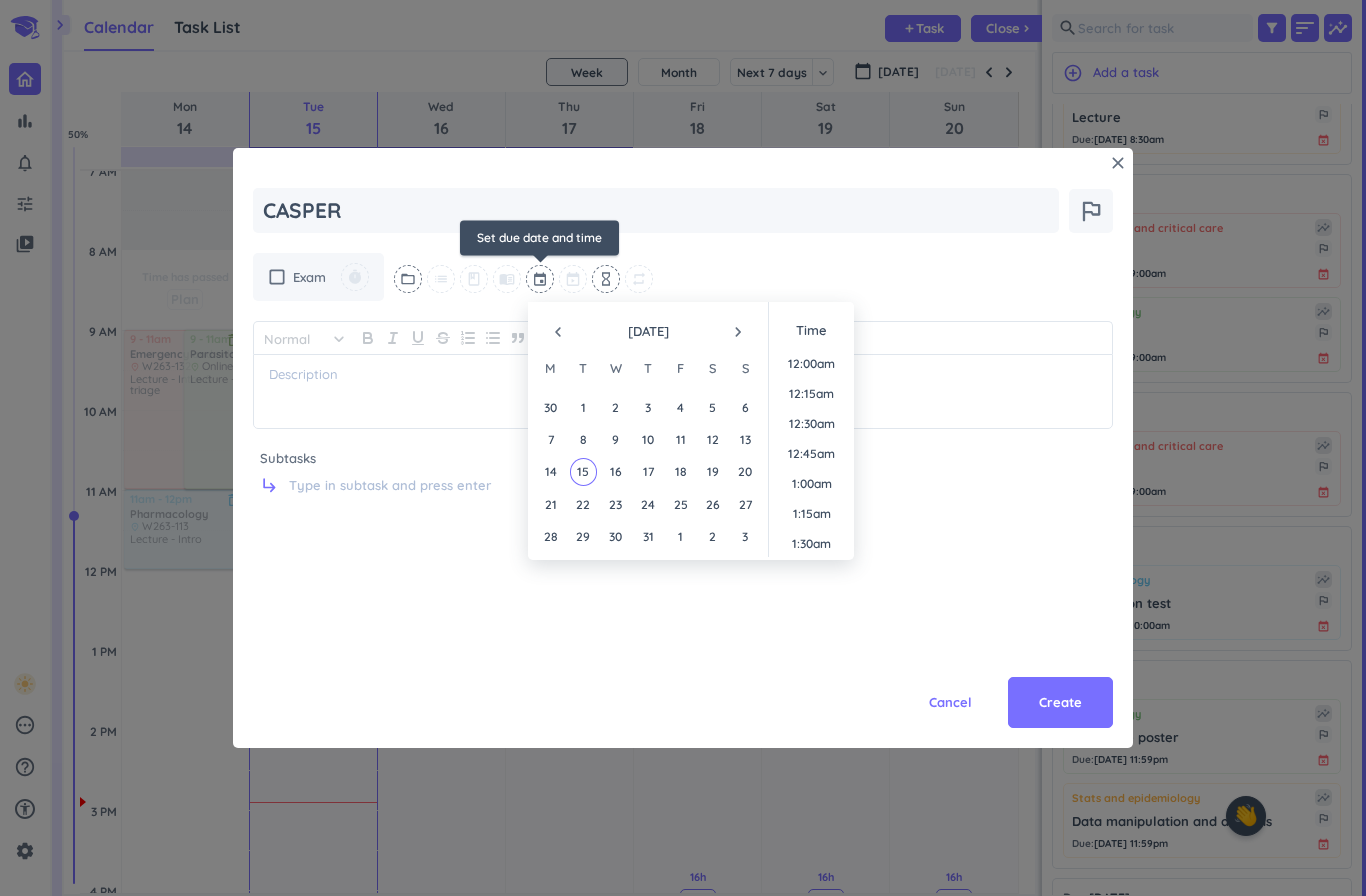 scroll, scrollTop: 1680, scrollLeft: 0, axis: vertical 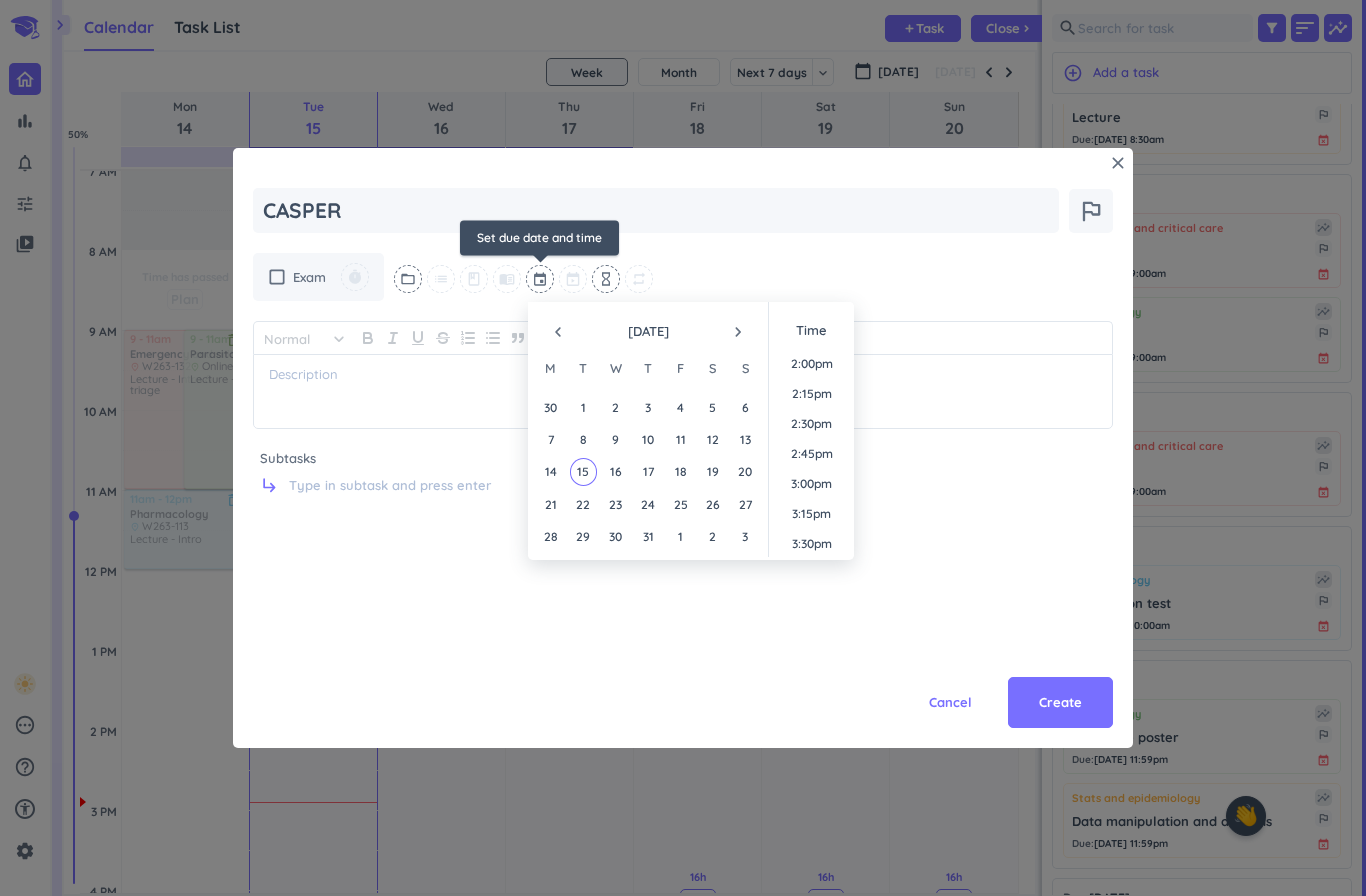 click on "navigate_next" at bounding box center [738, 332] 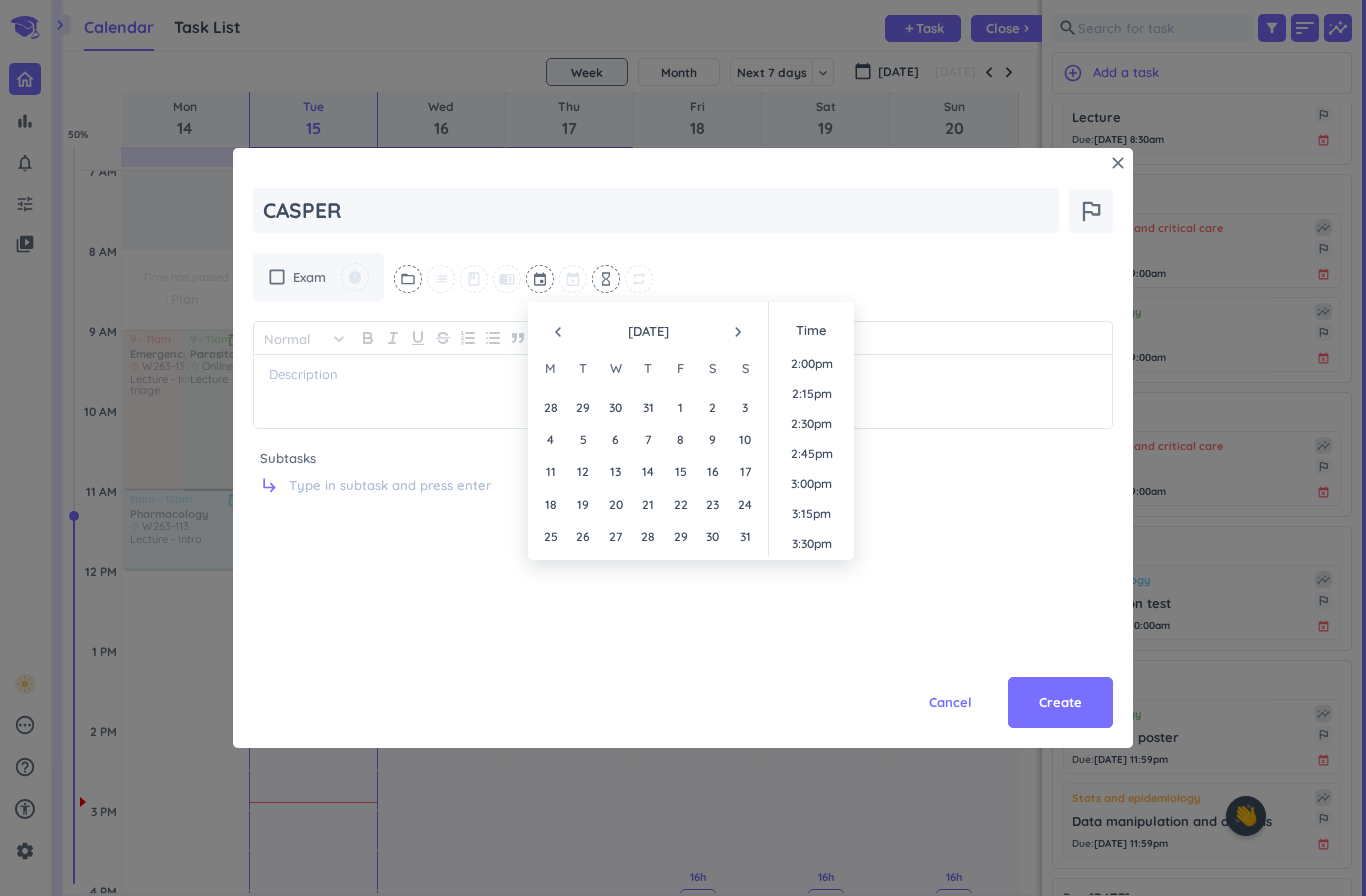 click on "5" at bounding box center [583, 439] 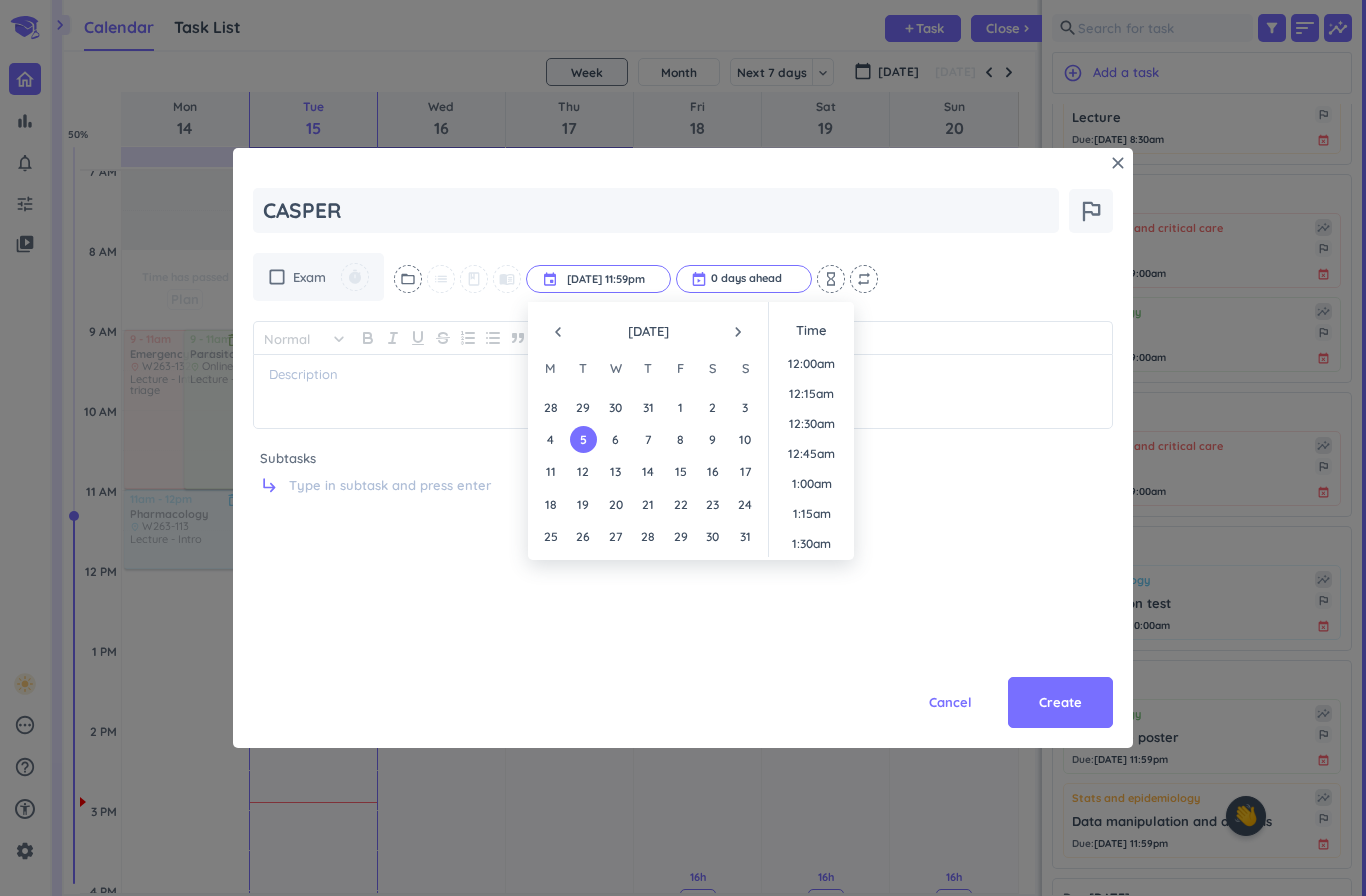 scroll, scrollTop: 2701, scrollLeft: 0, axis: vertical 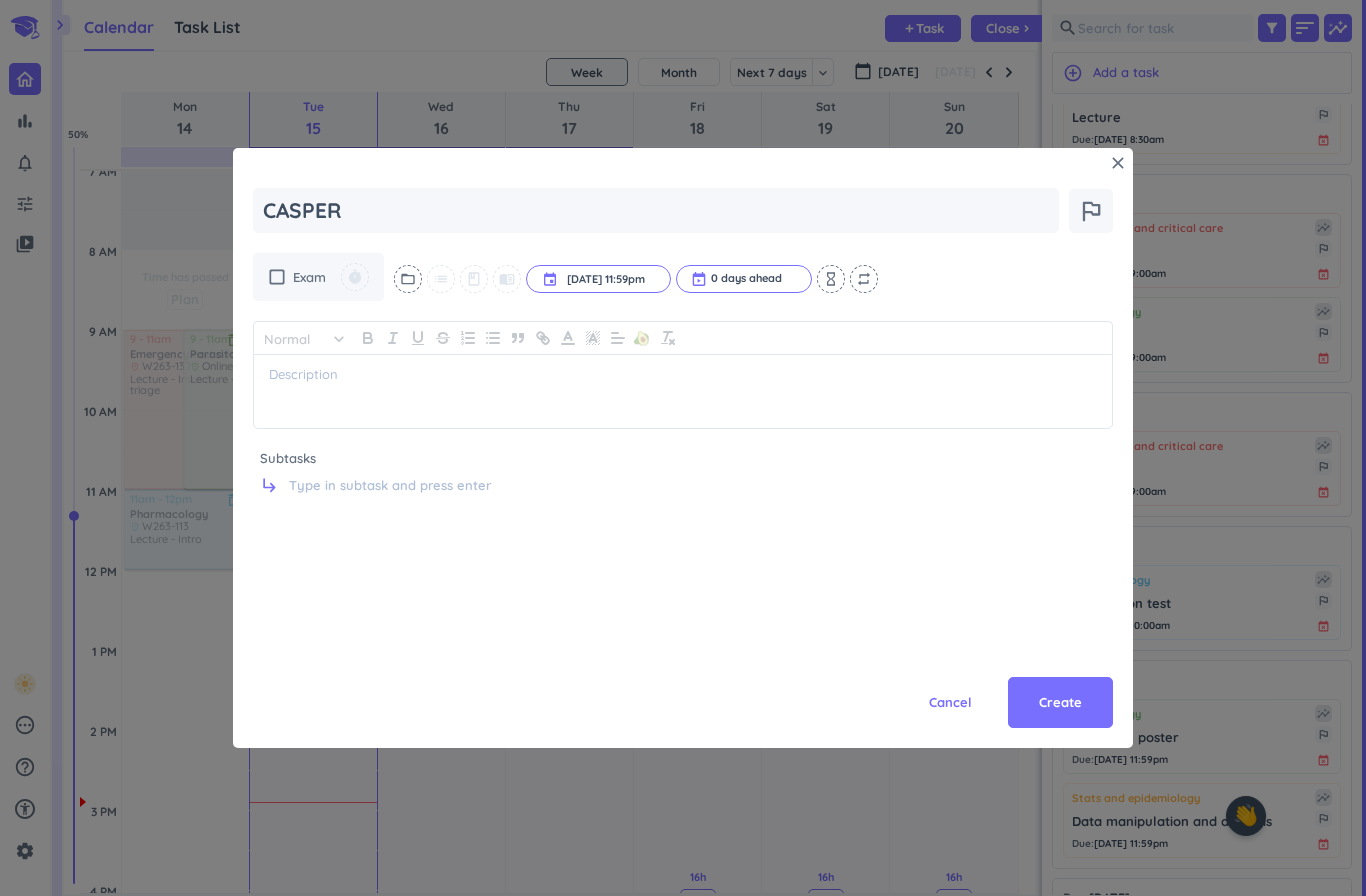 click on "Exam" at bounding box center [309, 277] 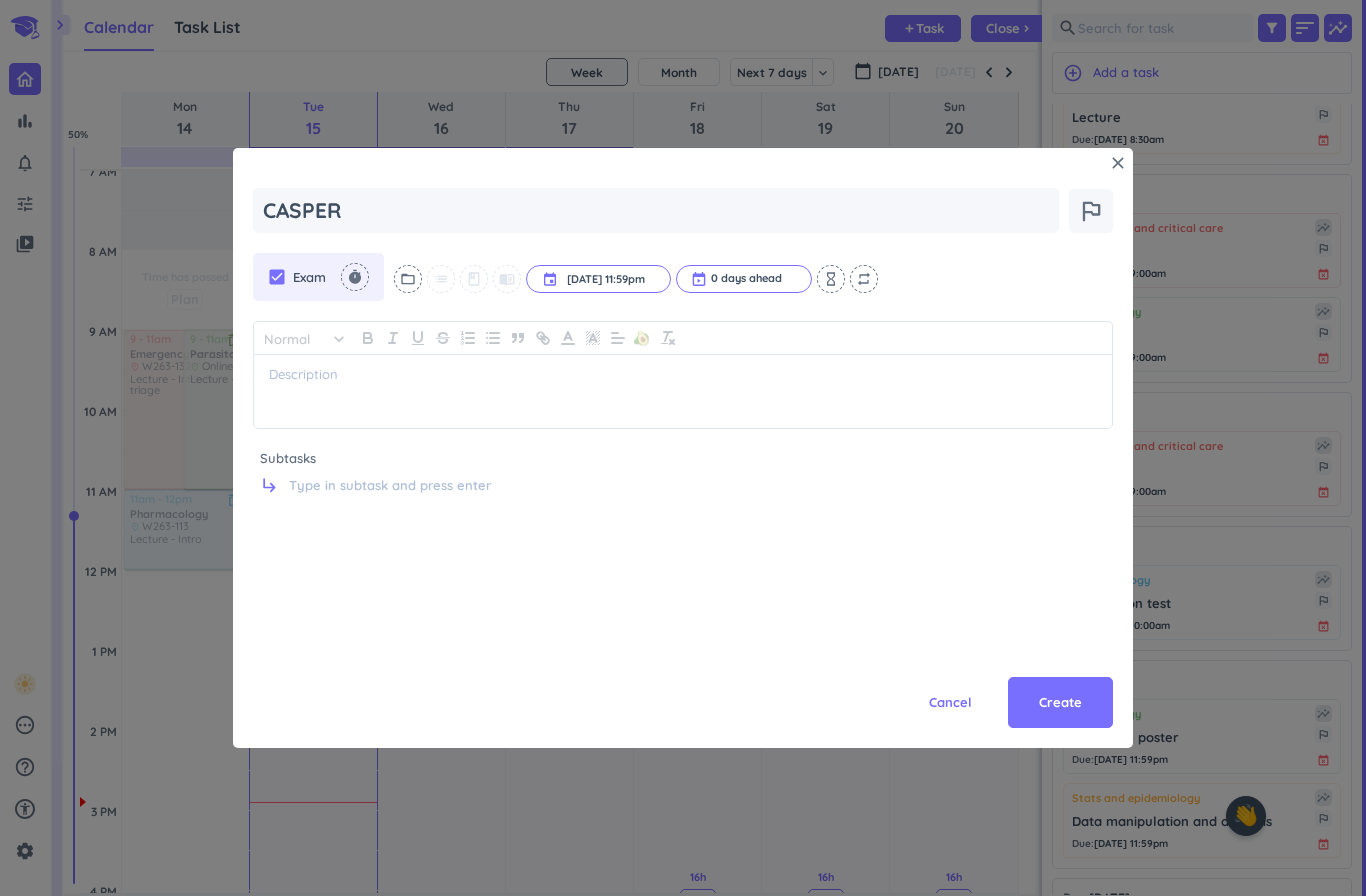 click on "check_box" at bounding box center [277, 277] 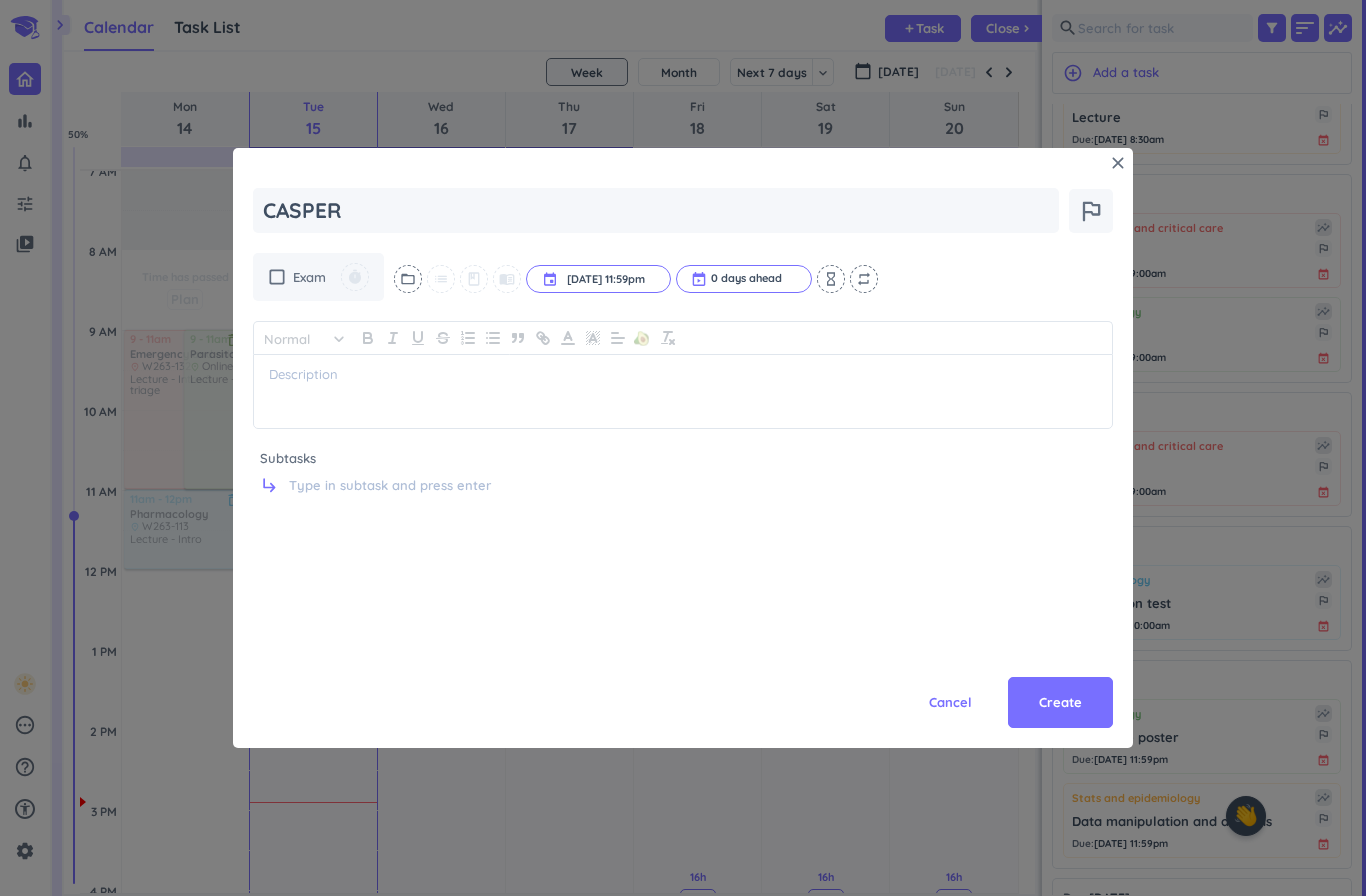 click on "check_box_outline_blank" at bounding box center [277, 277] 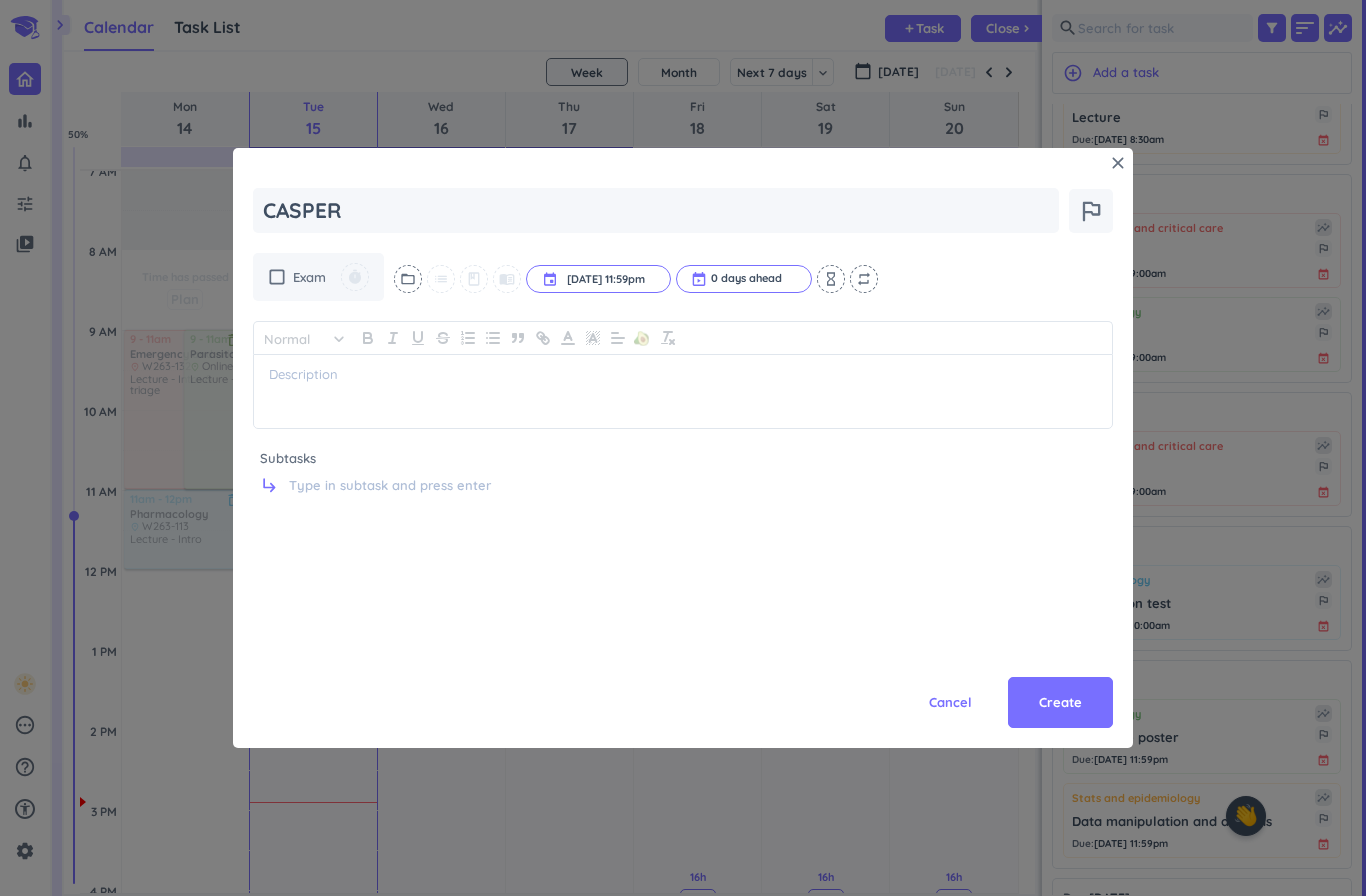 type on "x" 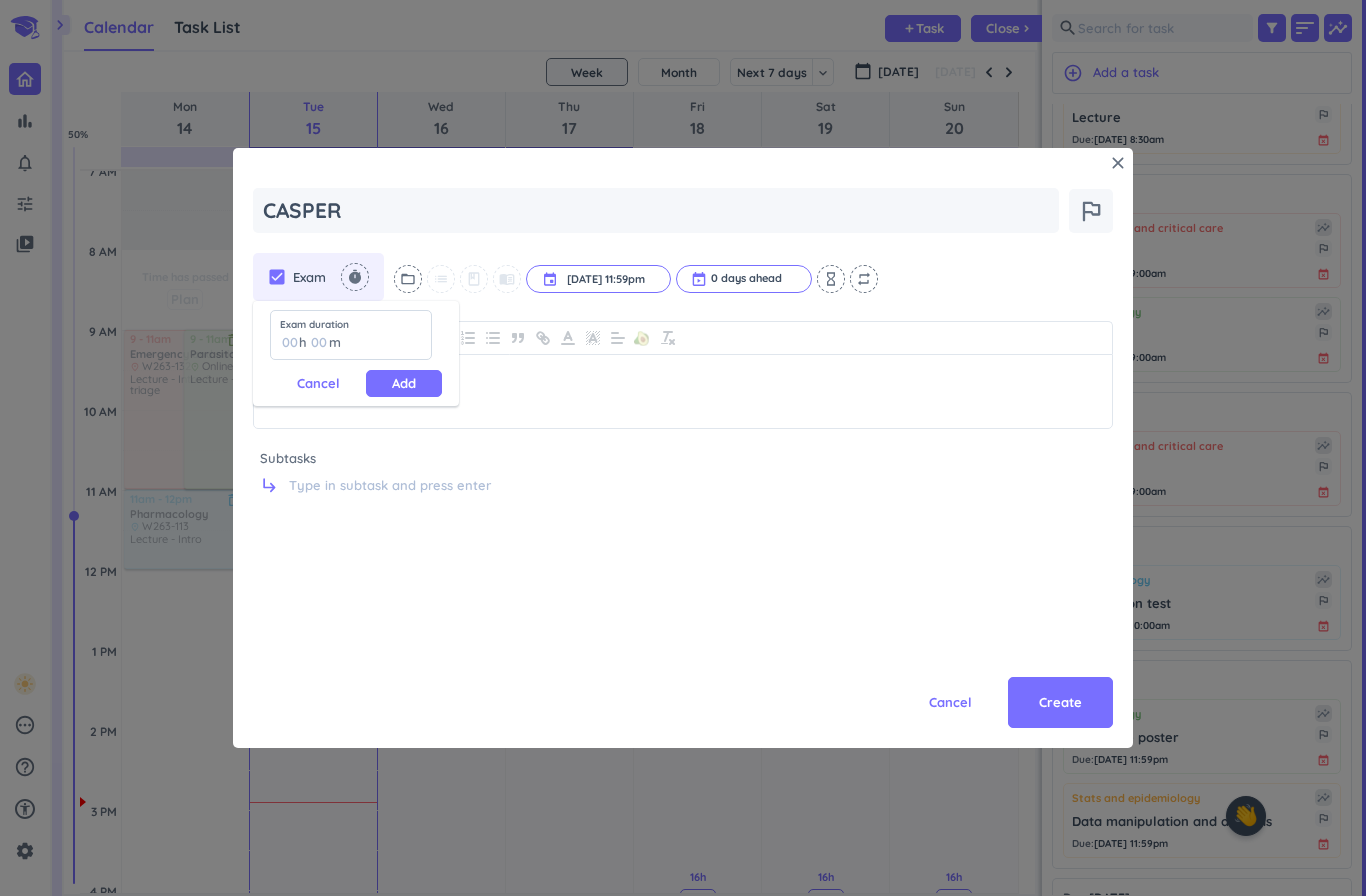 click at bounding box center [289, 342] 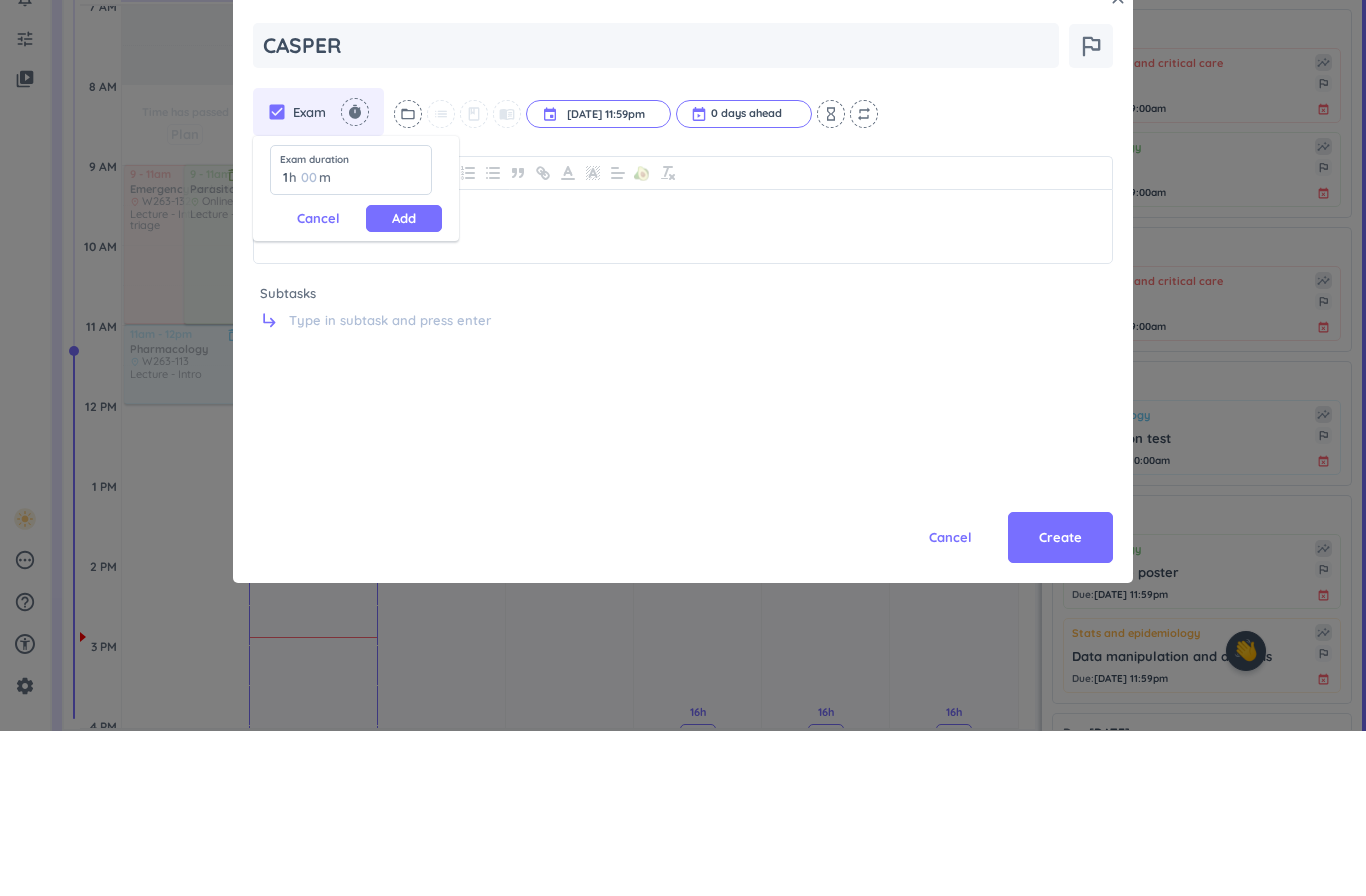 type on "1" 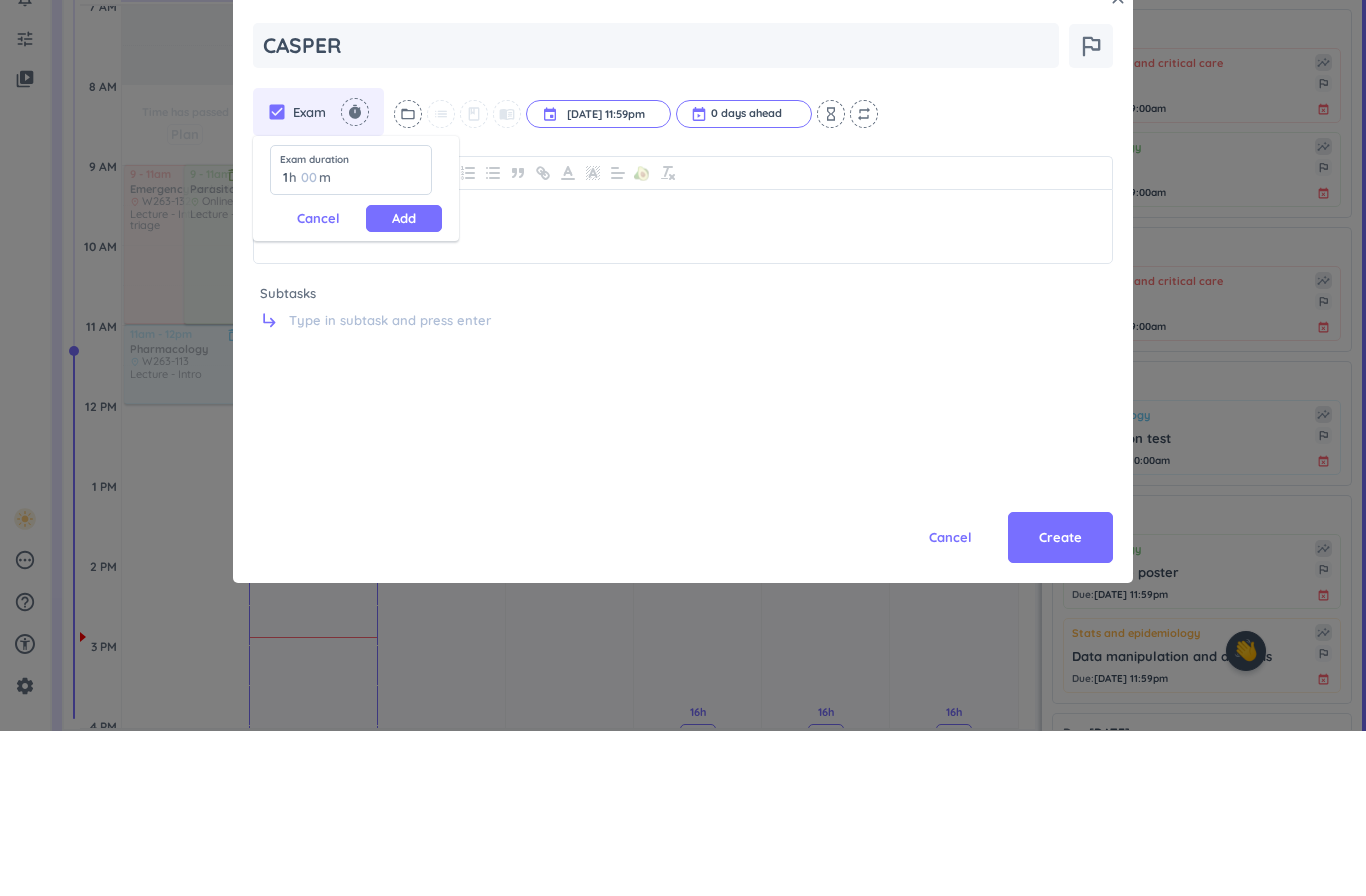 click on "Add" at bounding box center [404, 383] 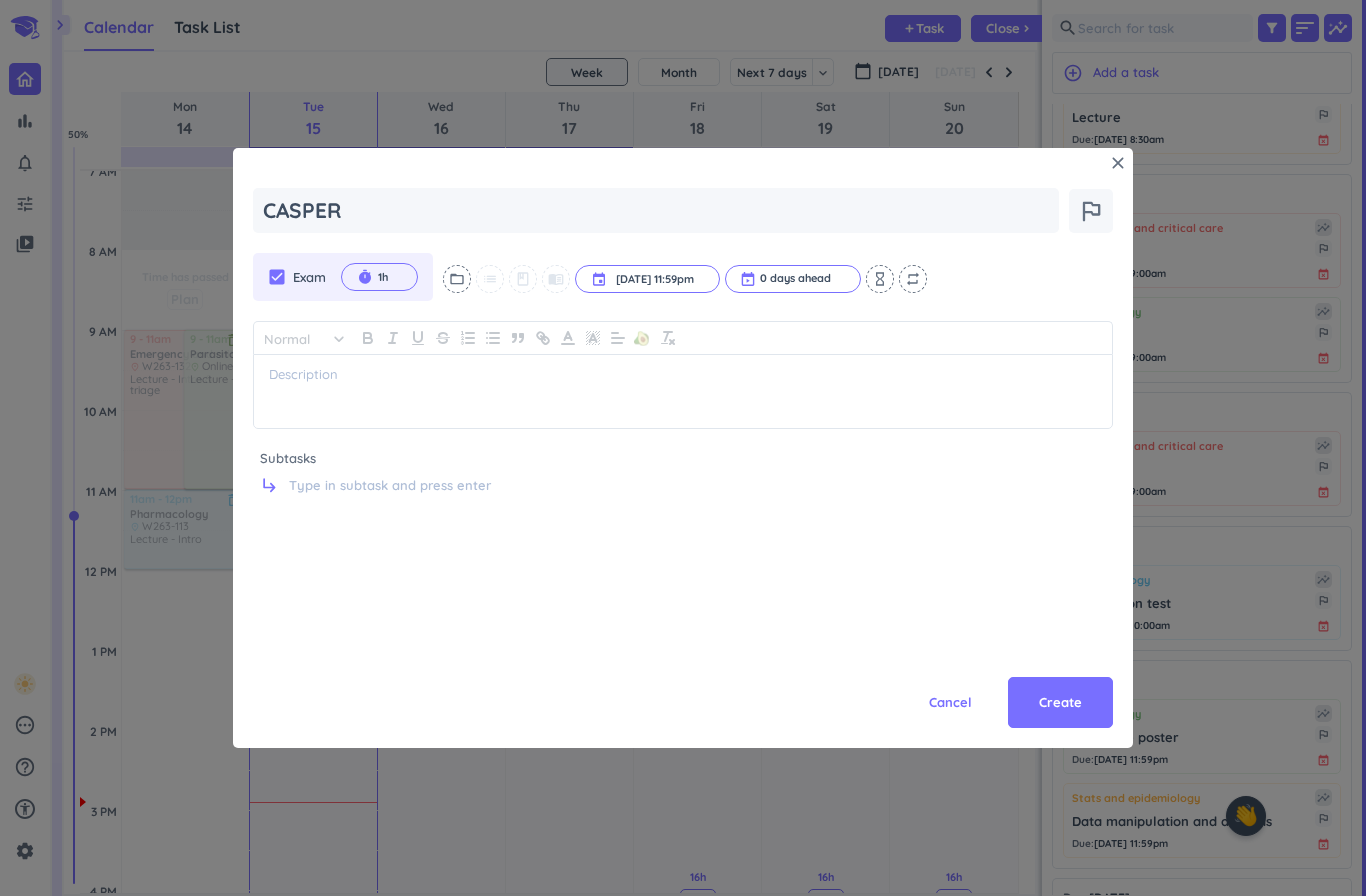 click on "5 Aug, 11:59pm" at bounding box center (647, 279) 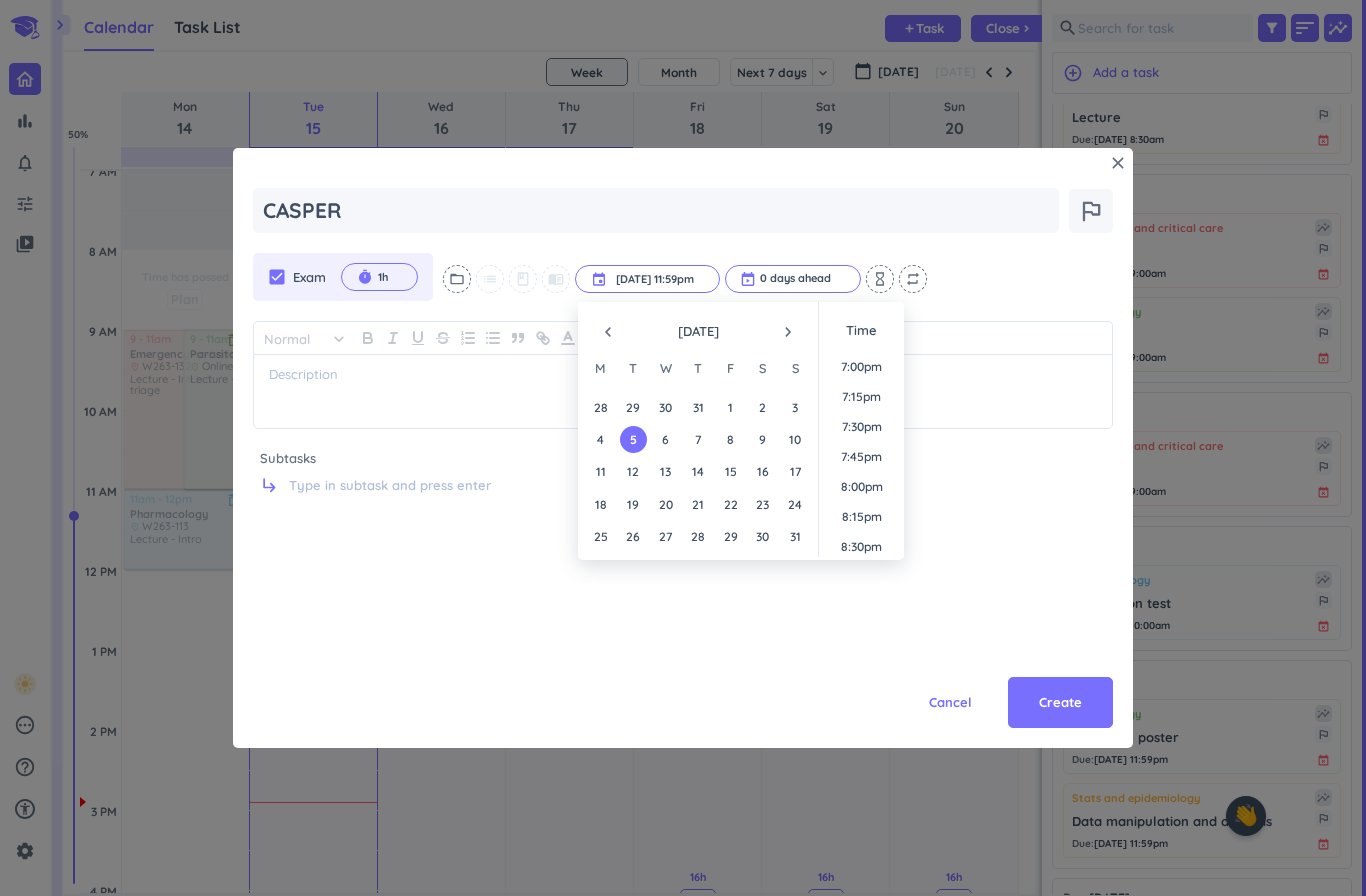 scroll, scrollTop: 2278, scrollLeft: 0, axis: vertical 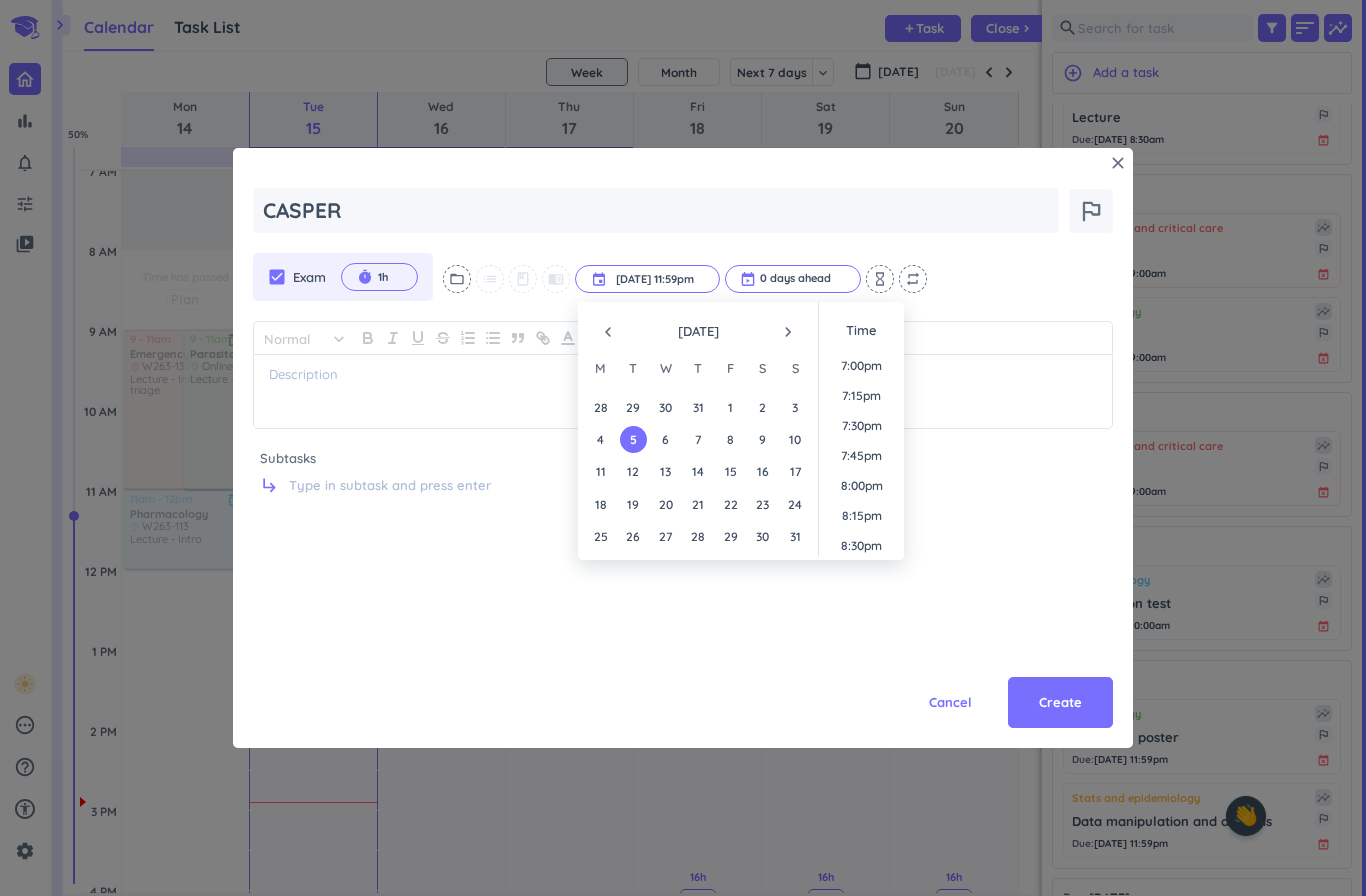 click on "7:30pm" at bounding box center (861, 425) 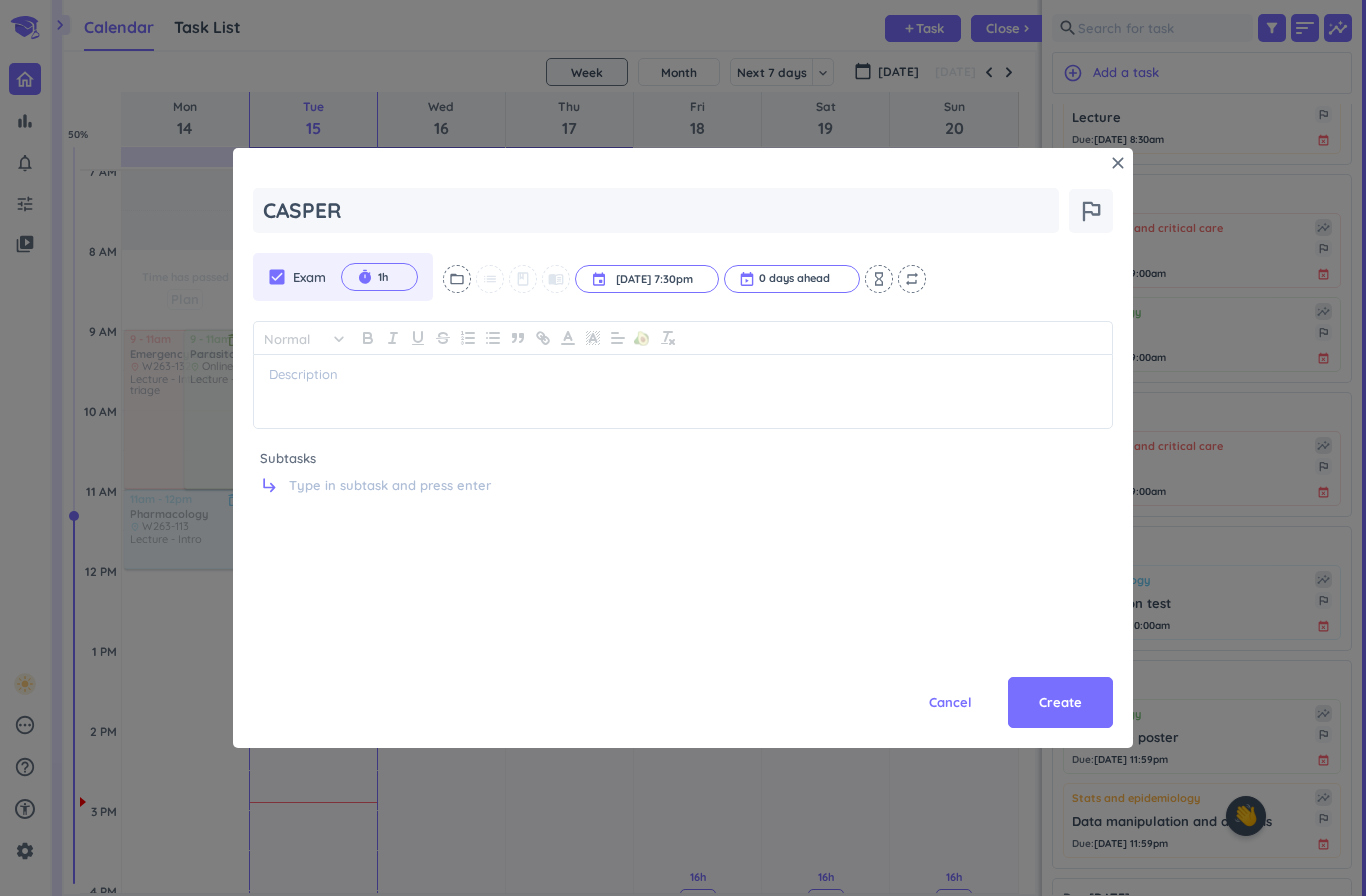 click on "5 Aug, 7:30pm" at bounding box center (647, 279) 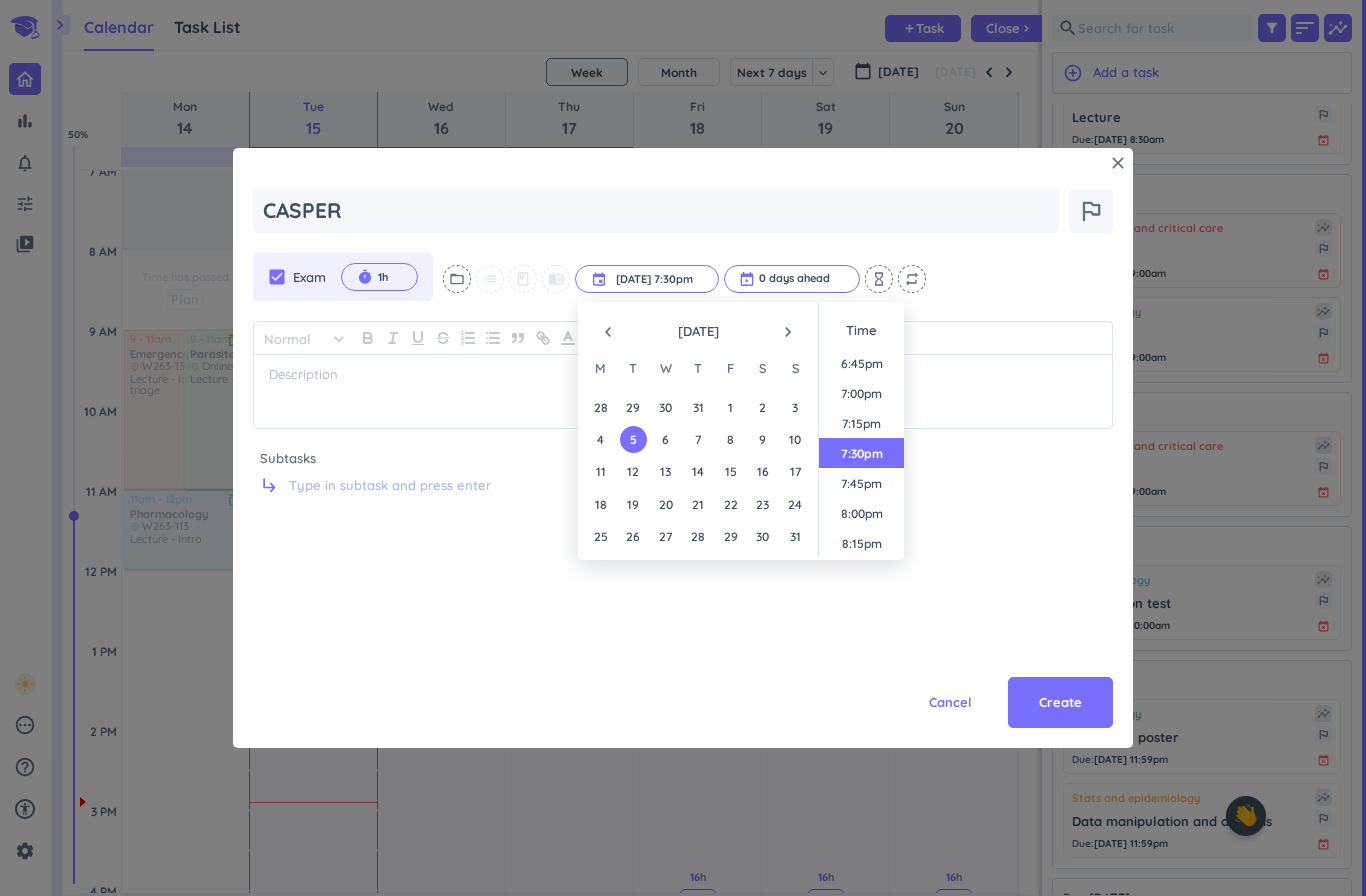 scroll, scrollTop: 2218, scrollLeft: 0, axis: vertical 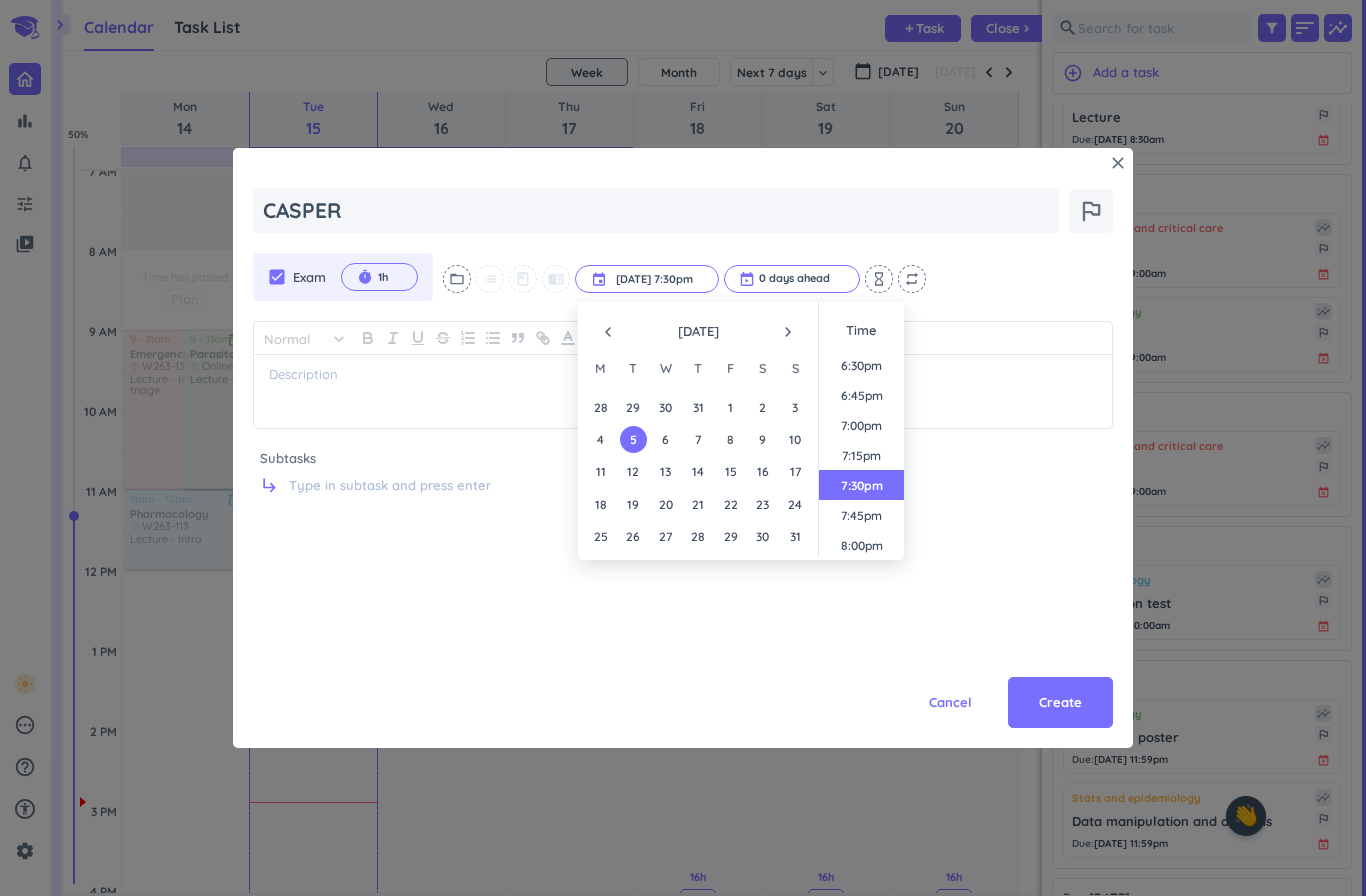 click on "7:00pm" at bounding box center (861, 425) 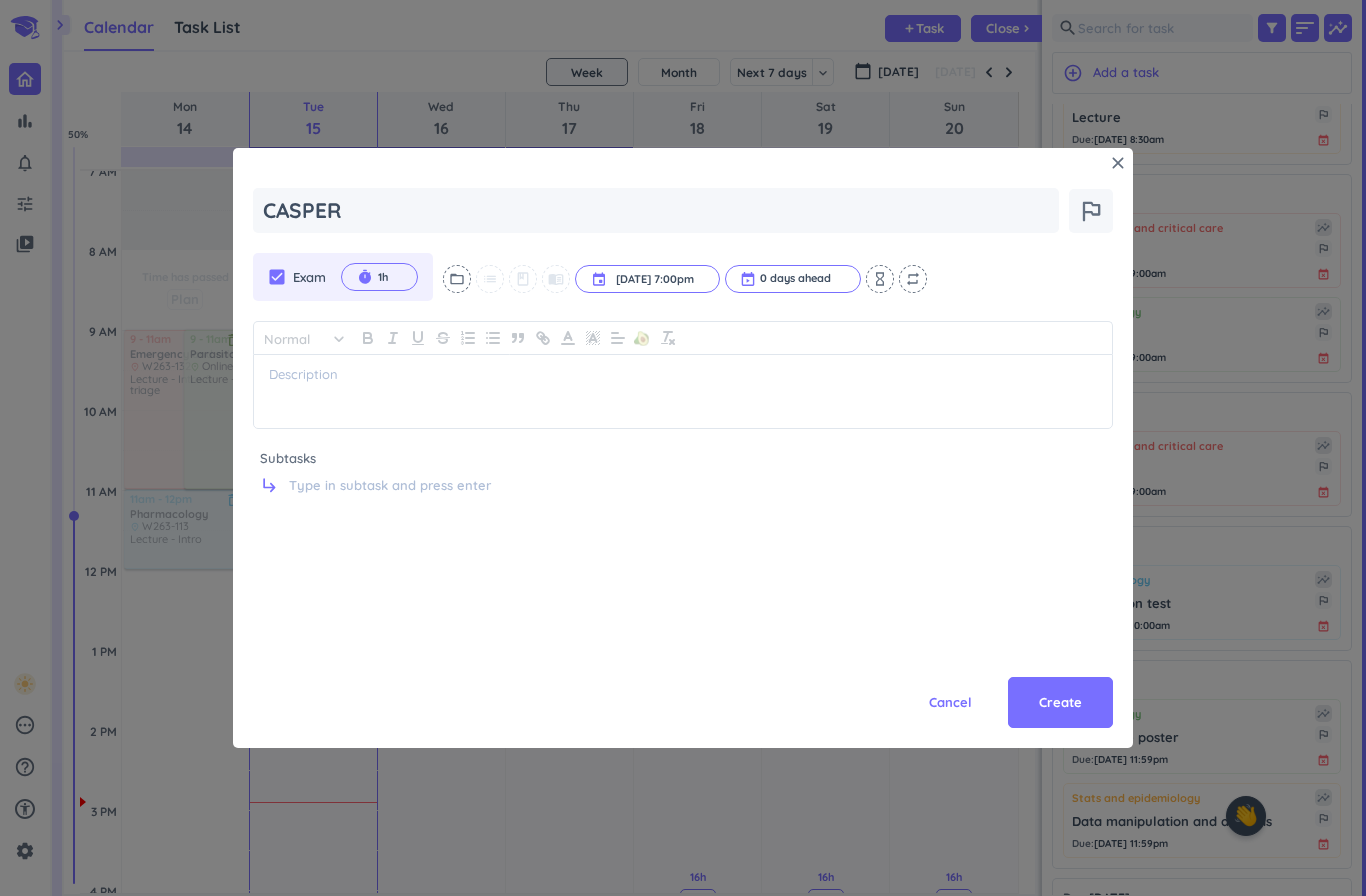click on "Create" at bounding box center [1060, 703] 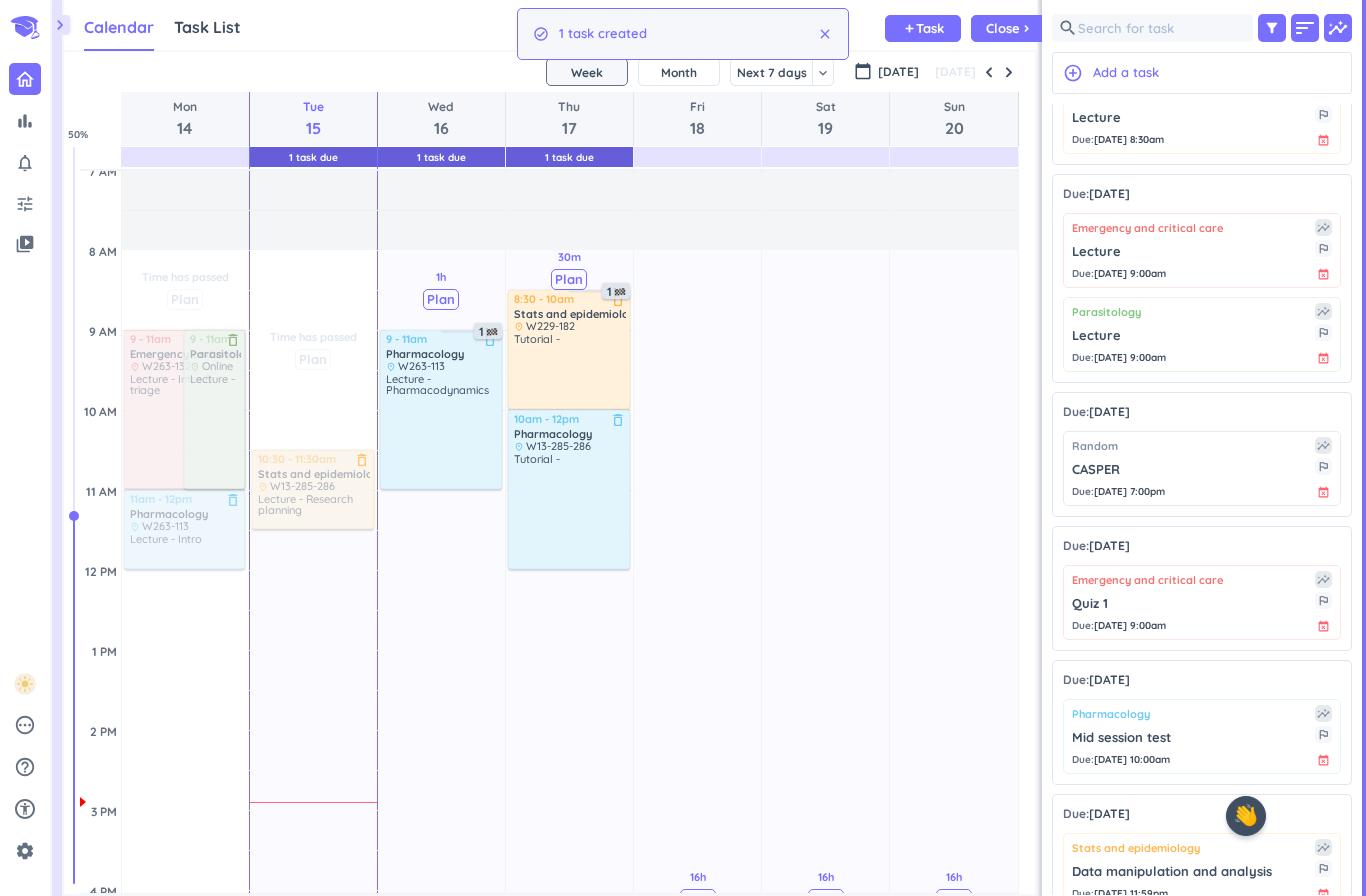 click on "Task" at bounding box center (930, 28) 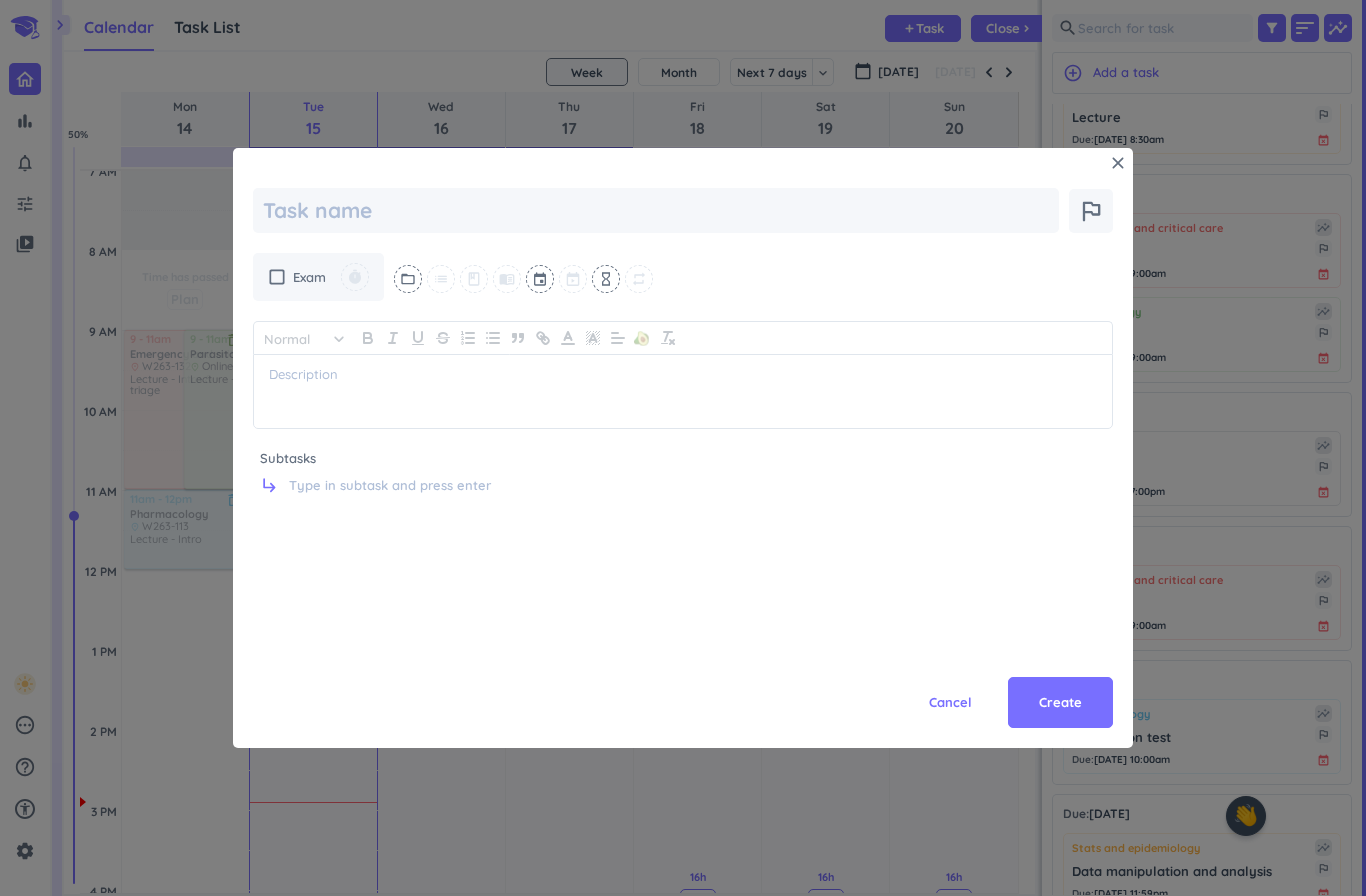 type on "x" 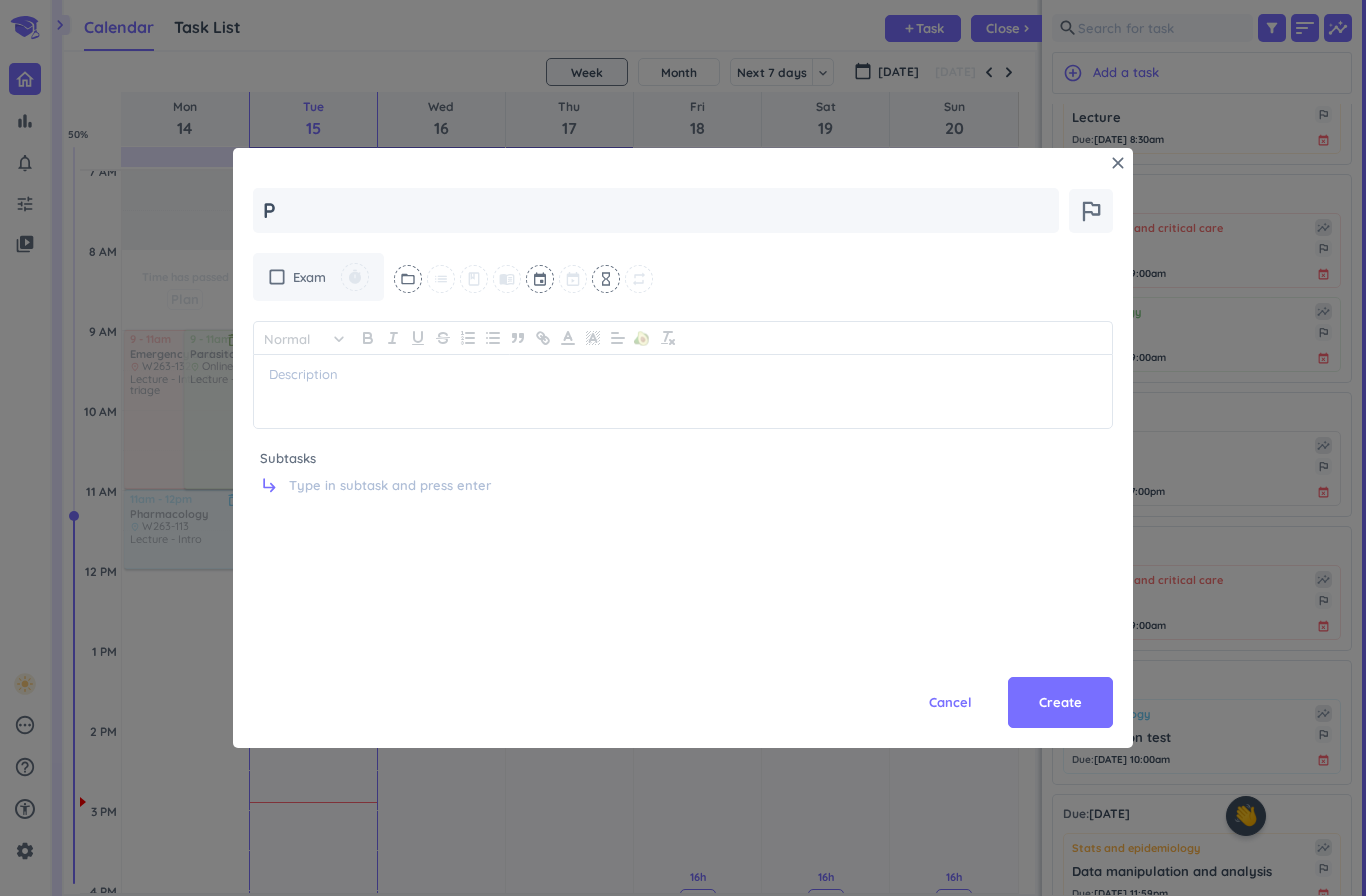 type on "x" 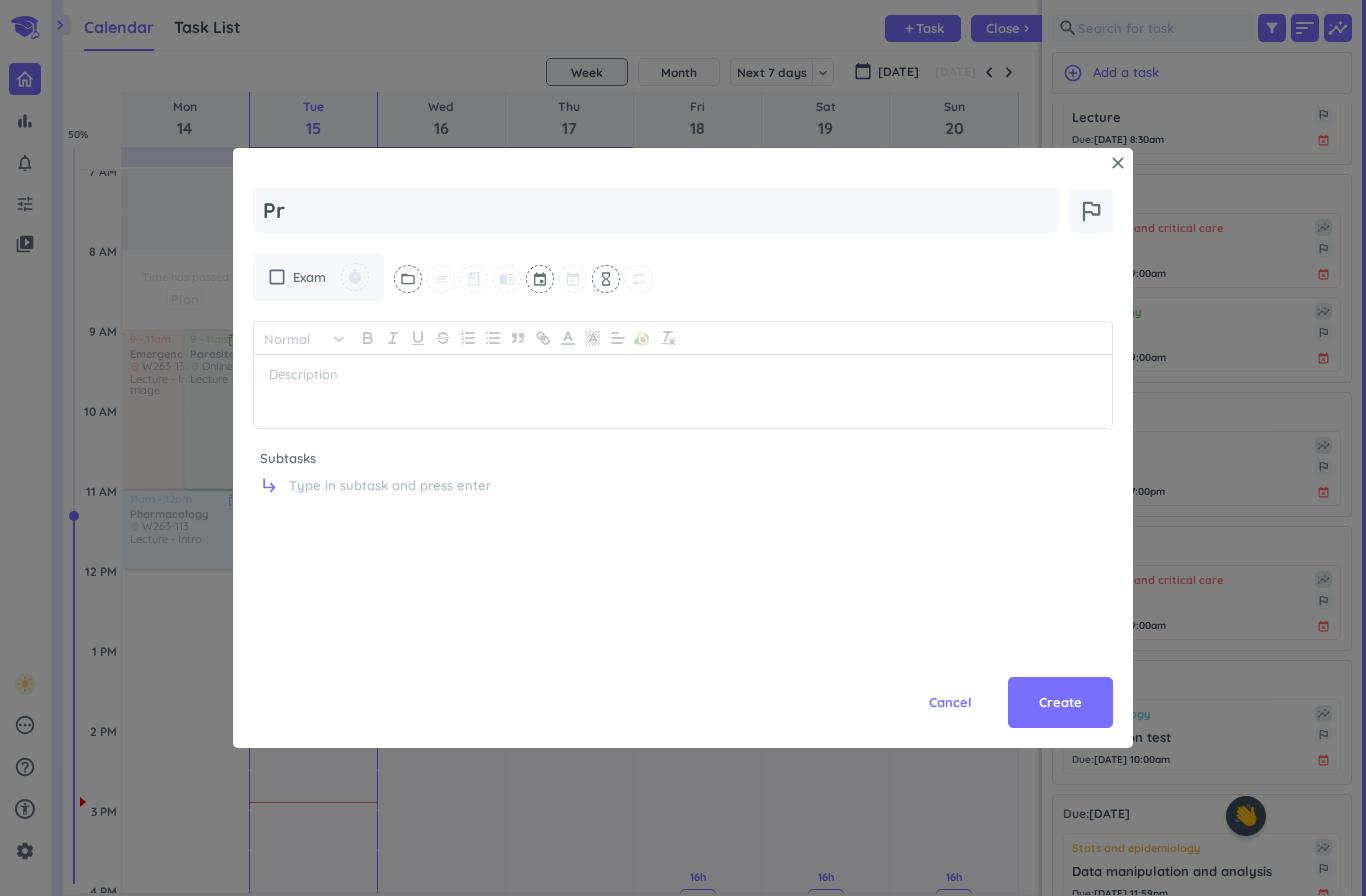 type on "x" 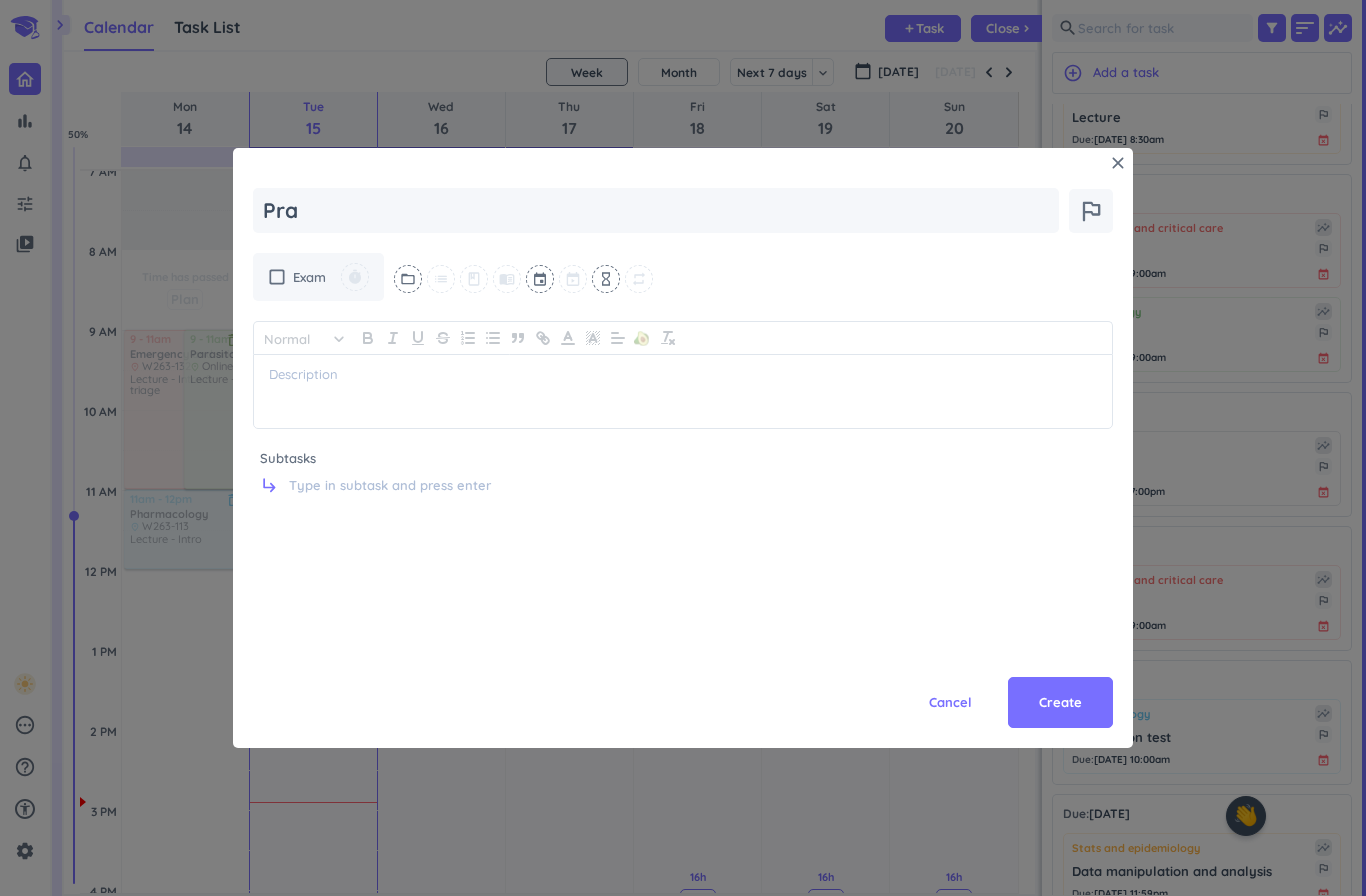 type on "x" 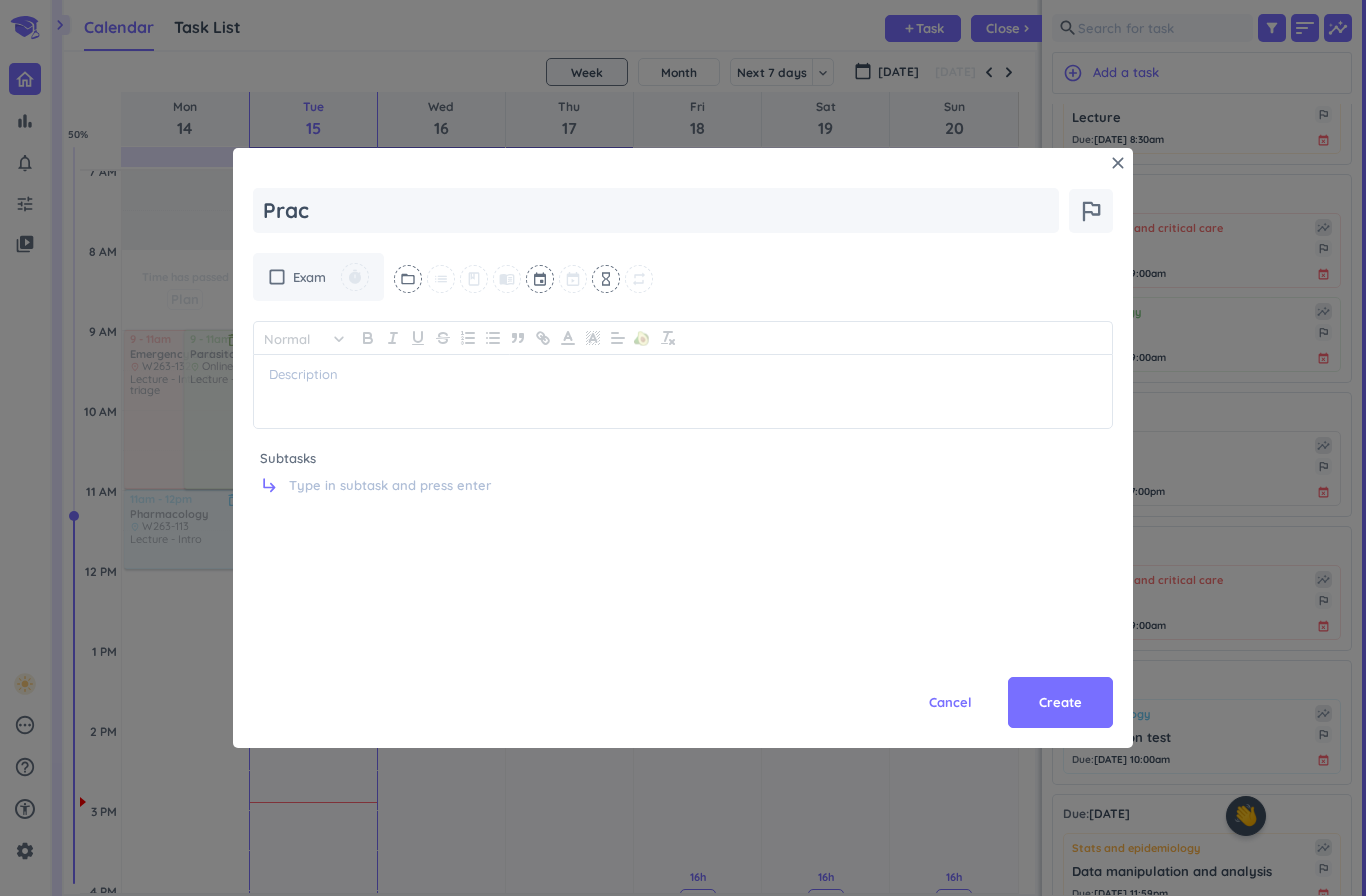 type on "Pract" 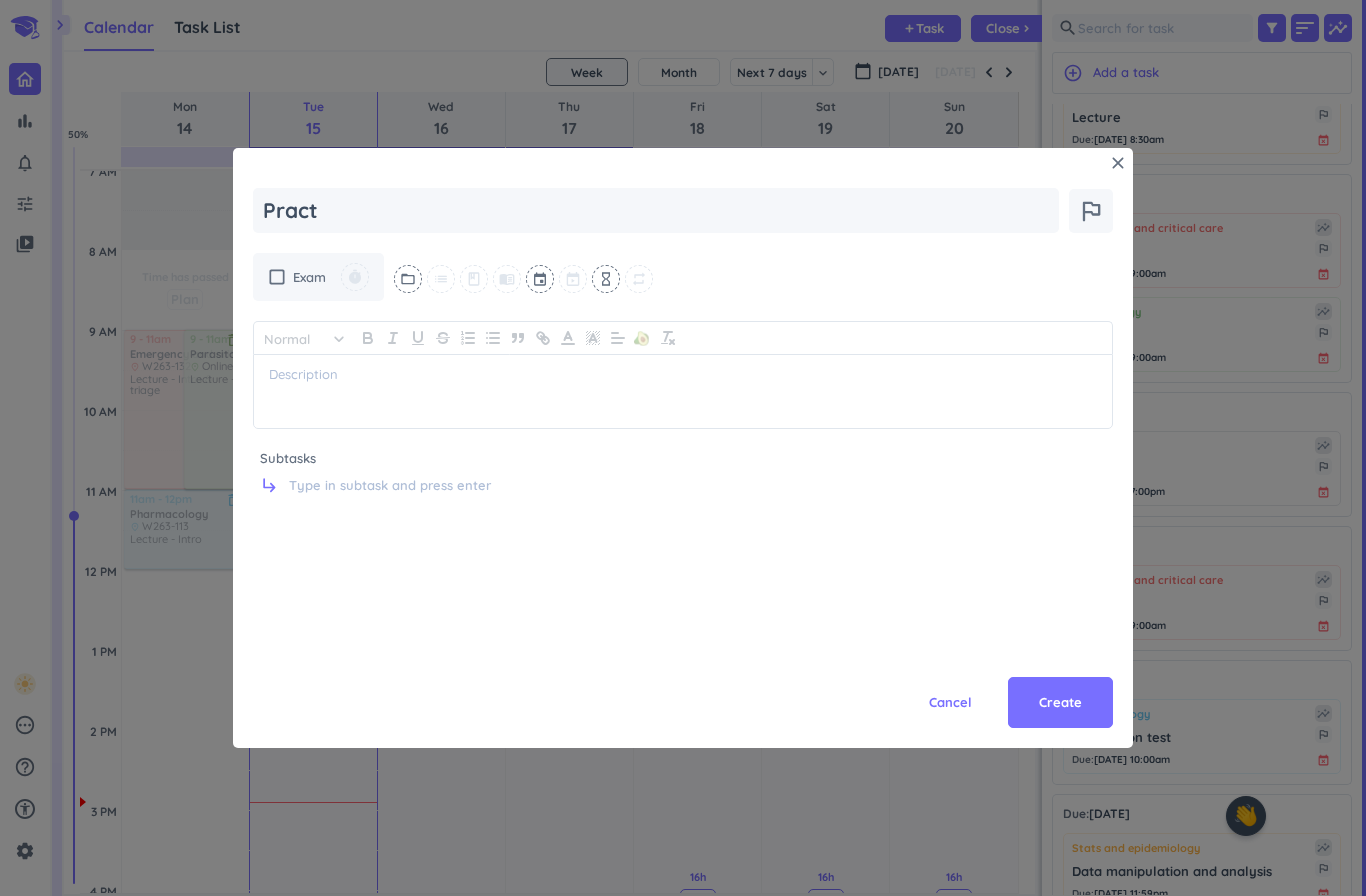 type on "x" 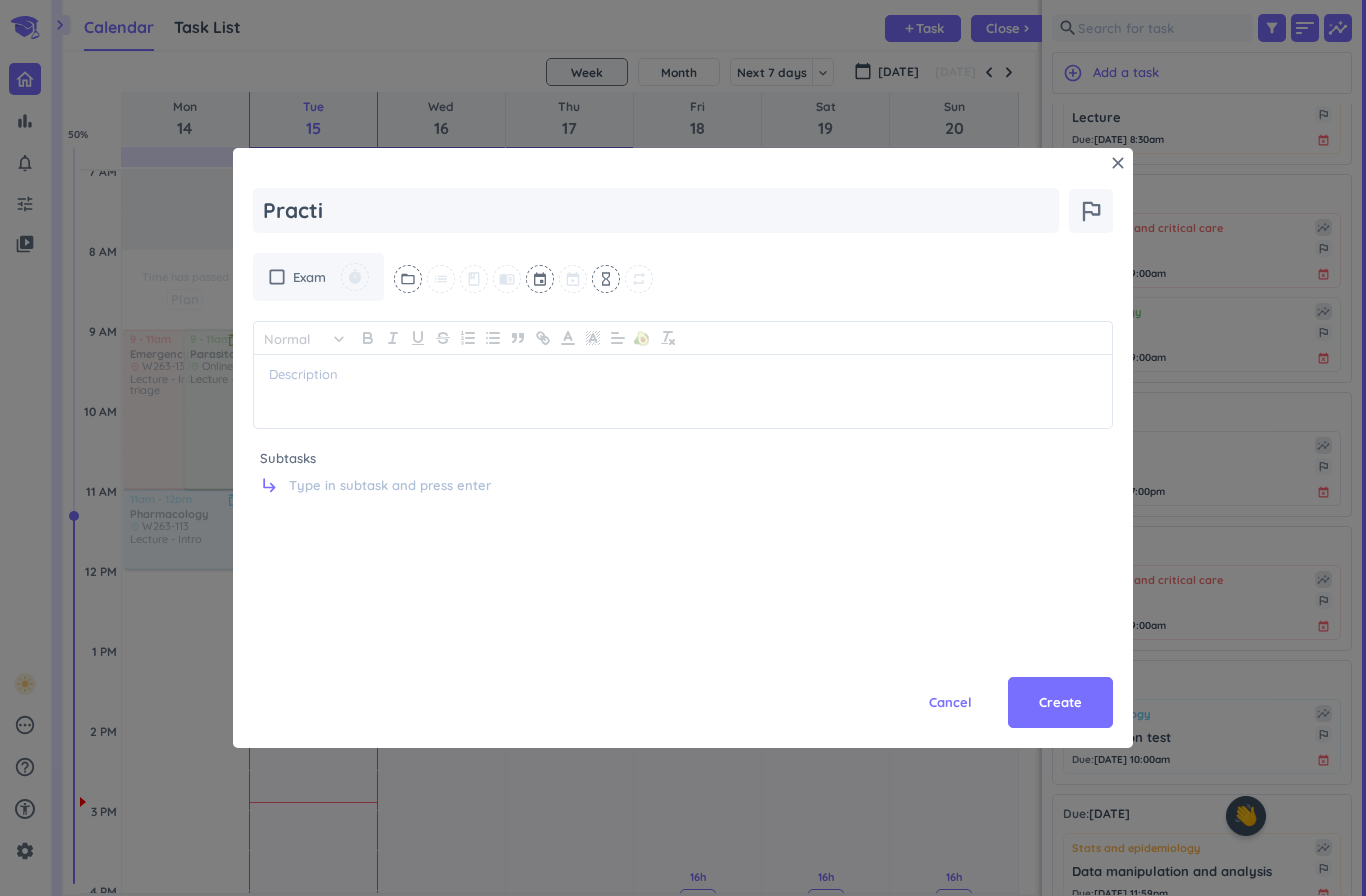 type on "x" 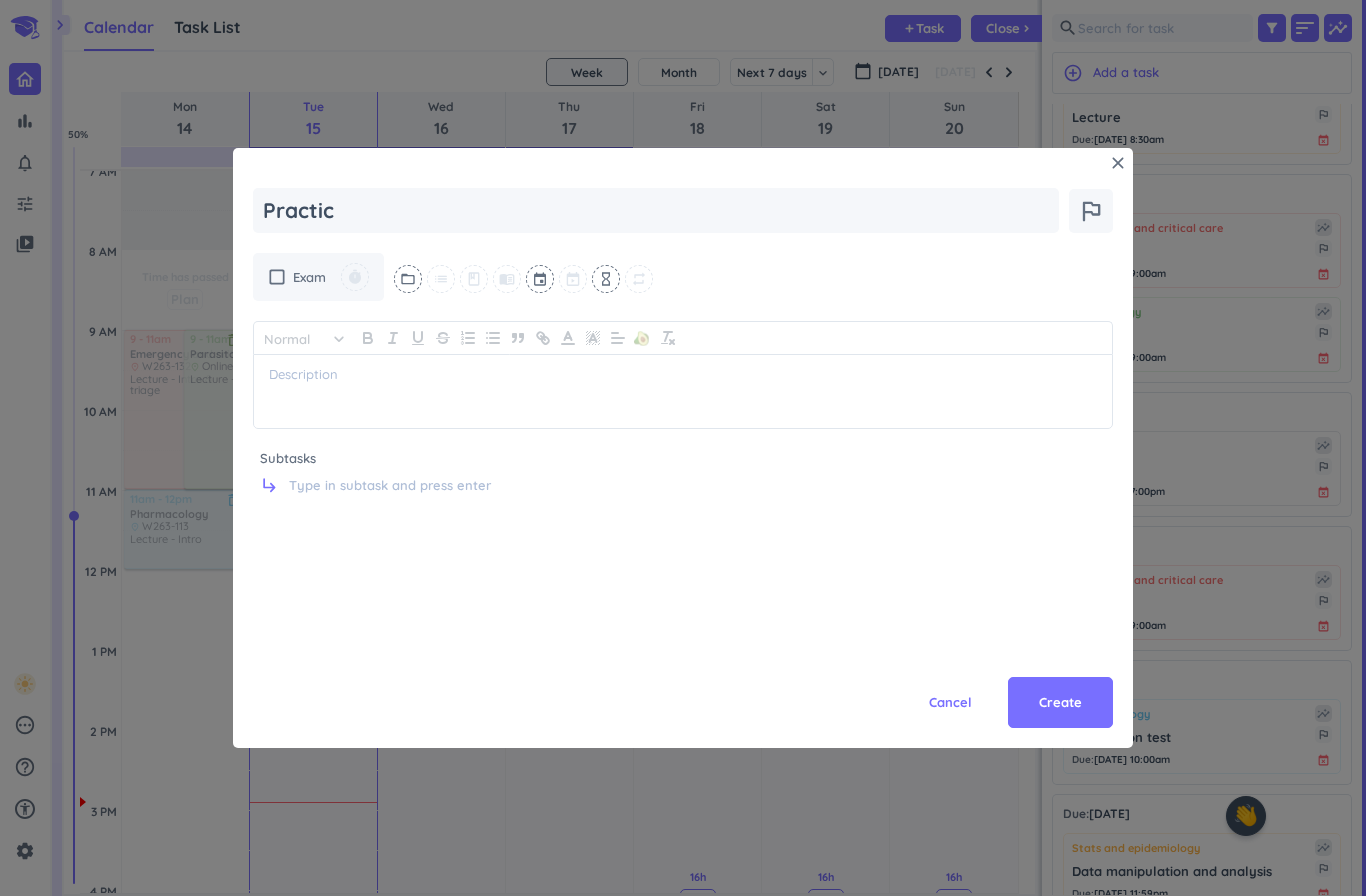 type on "x" 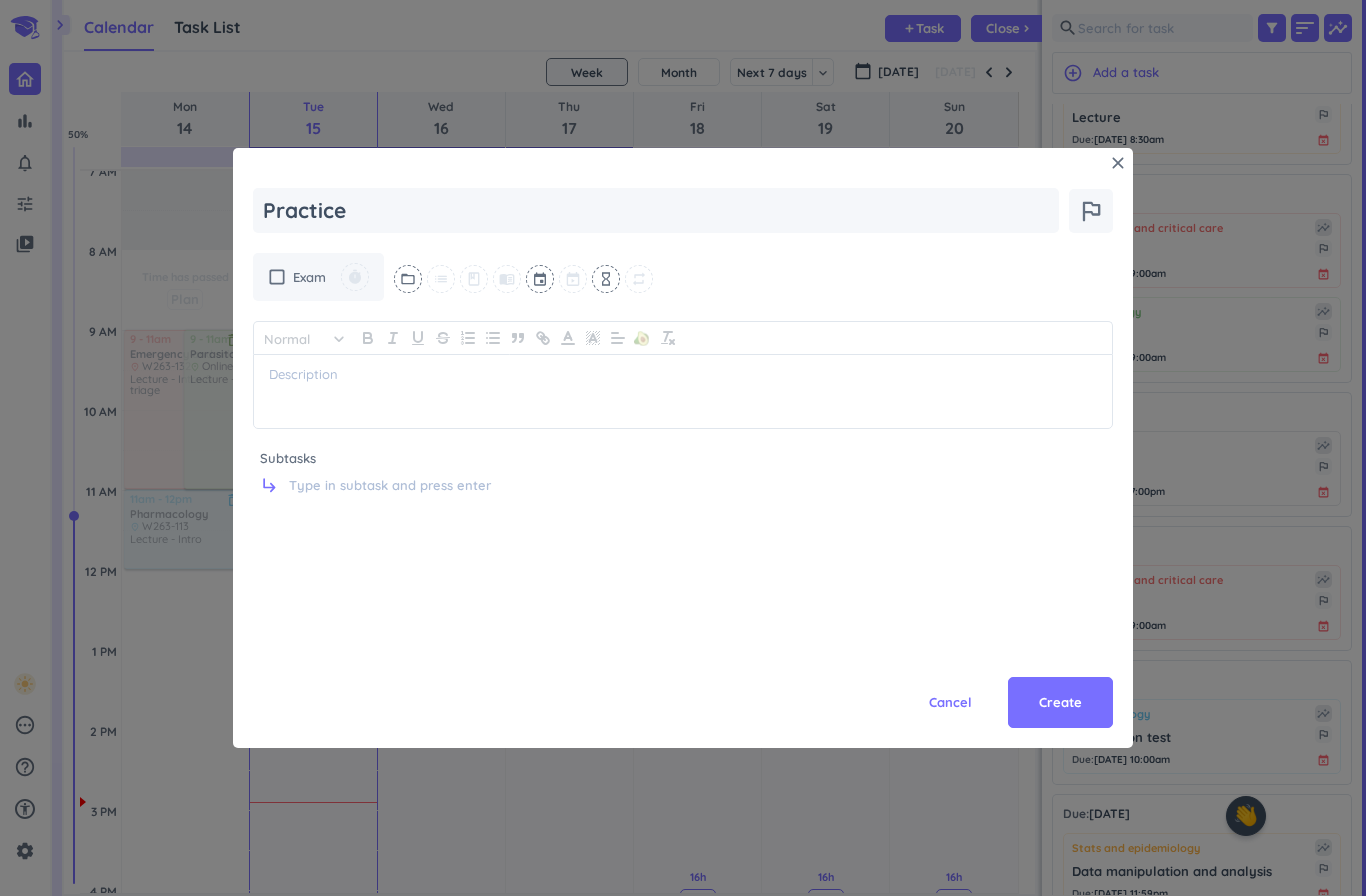 type on "x" 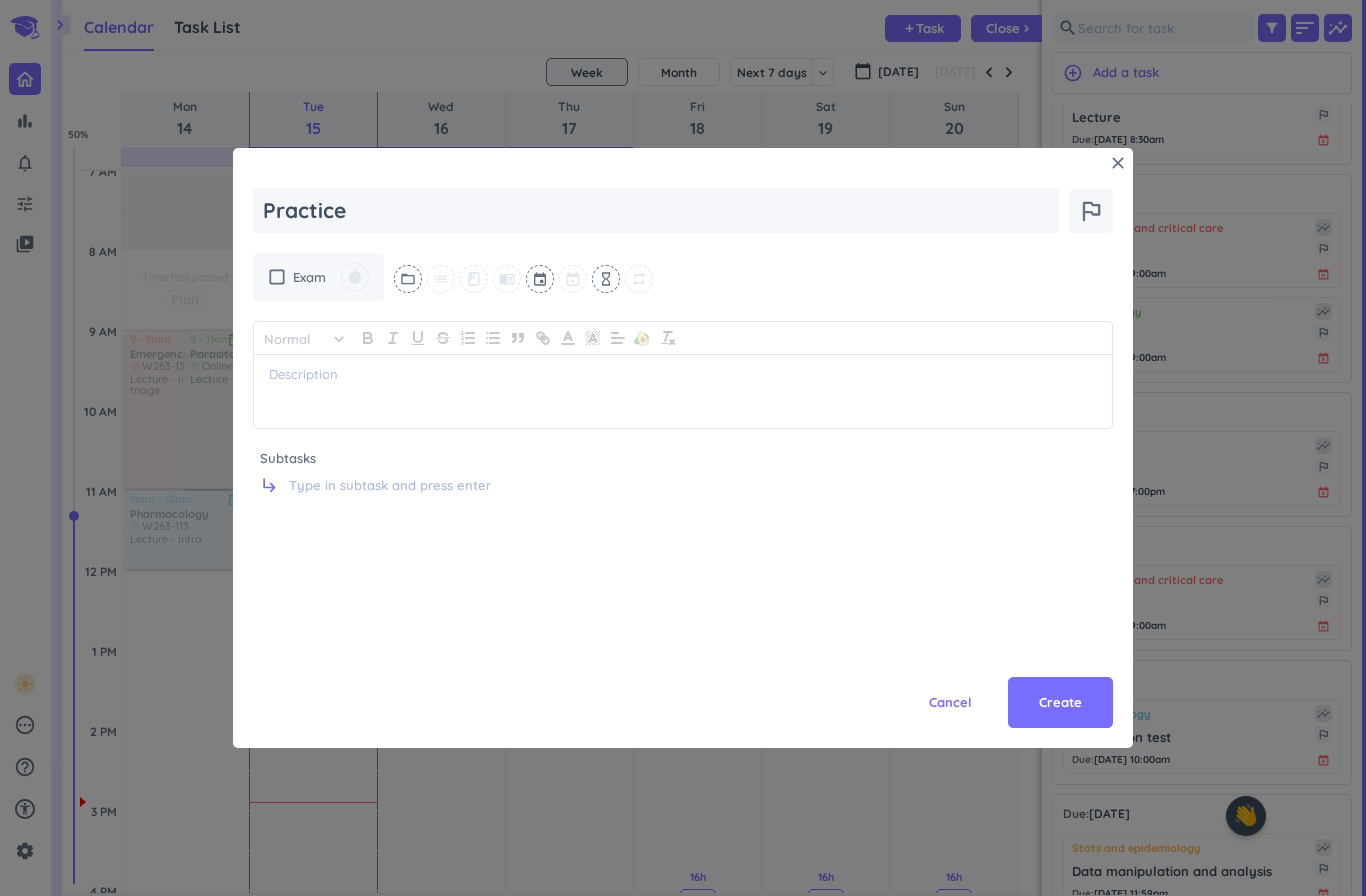 type on "Practice C" 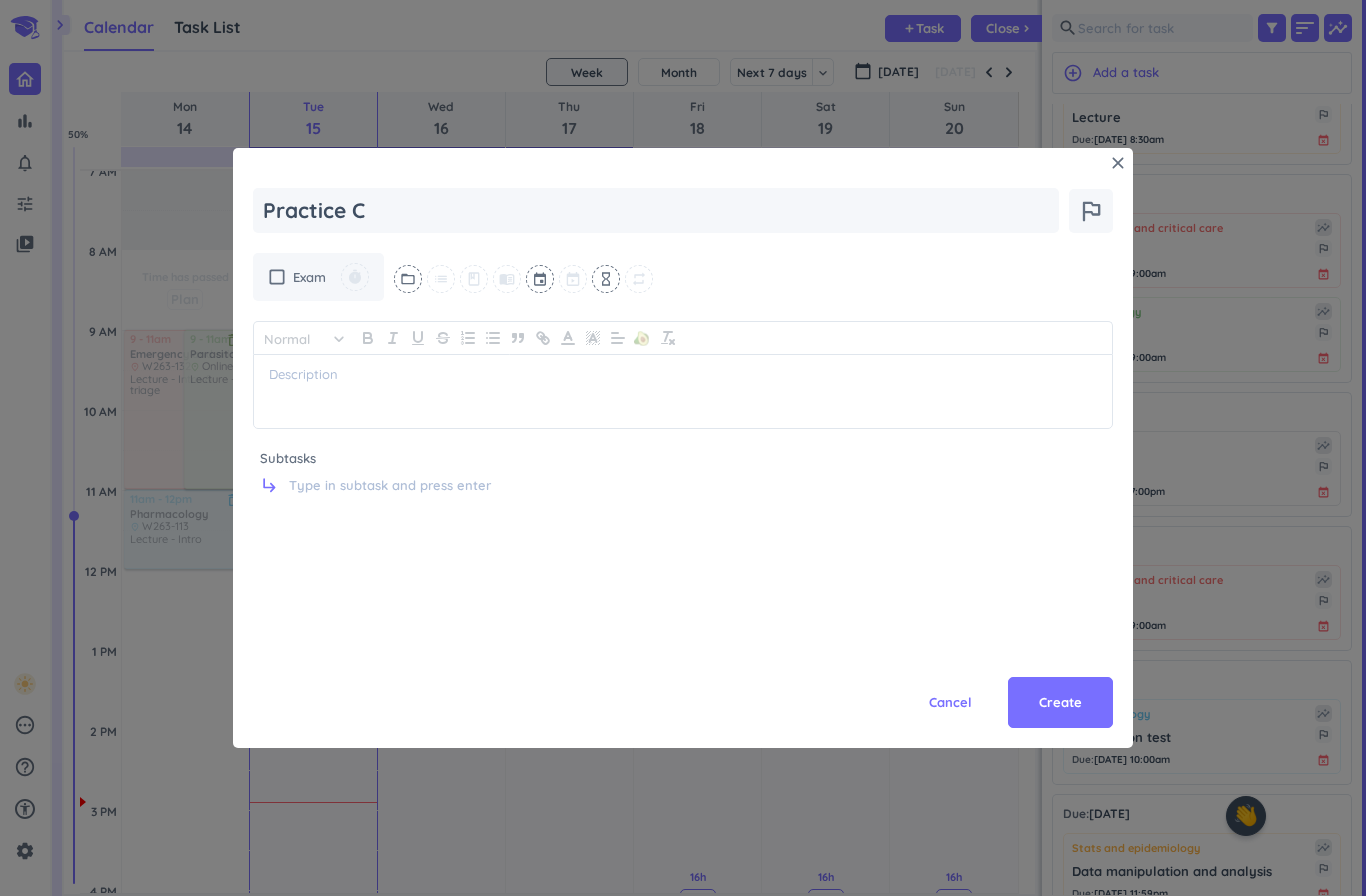 type on "x" 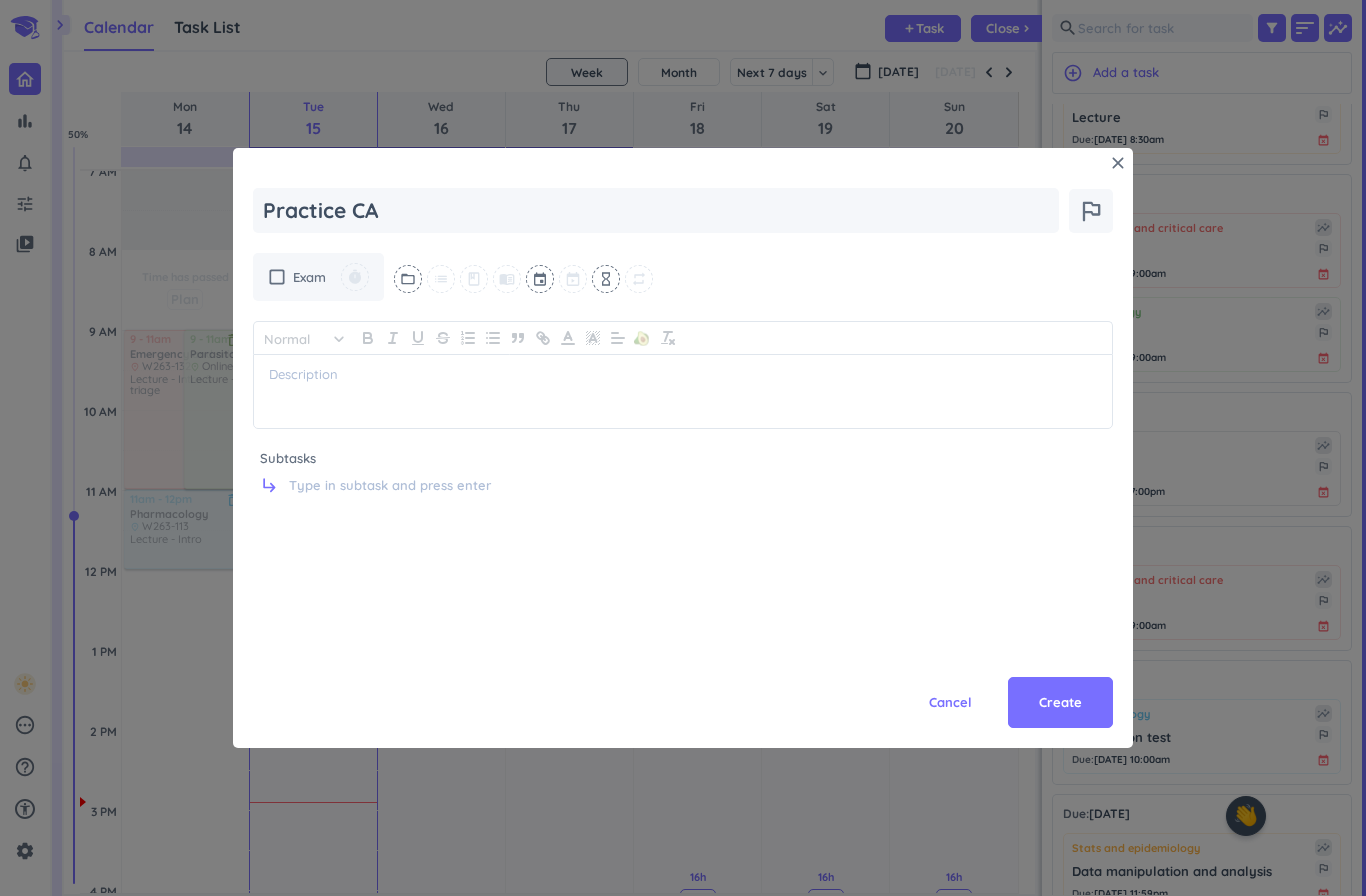 type on "x" 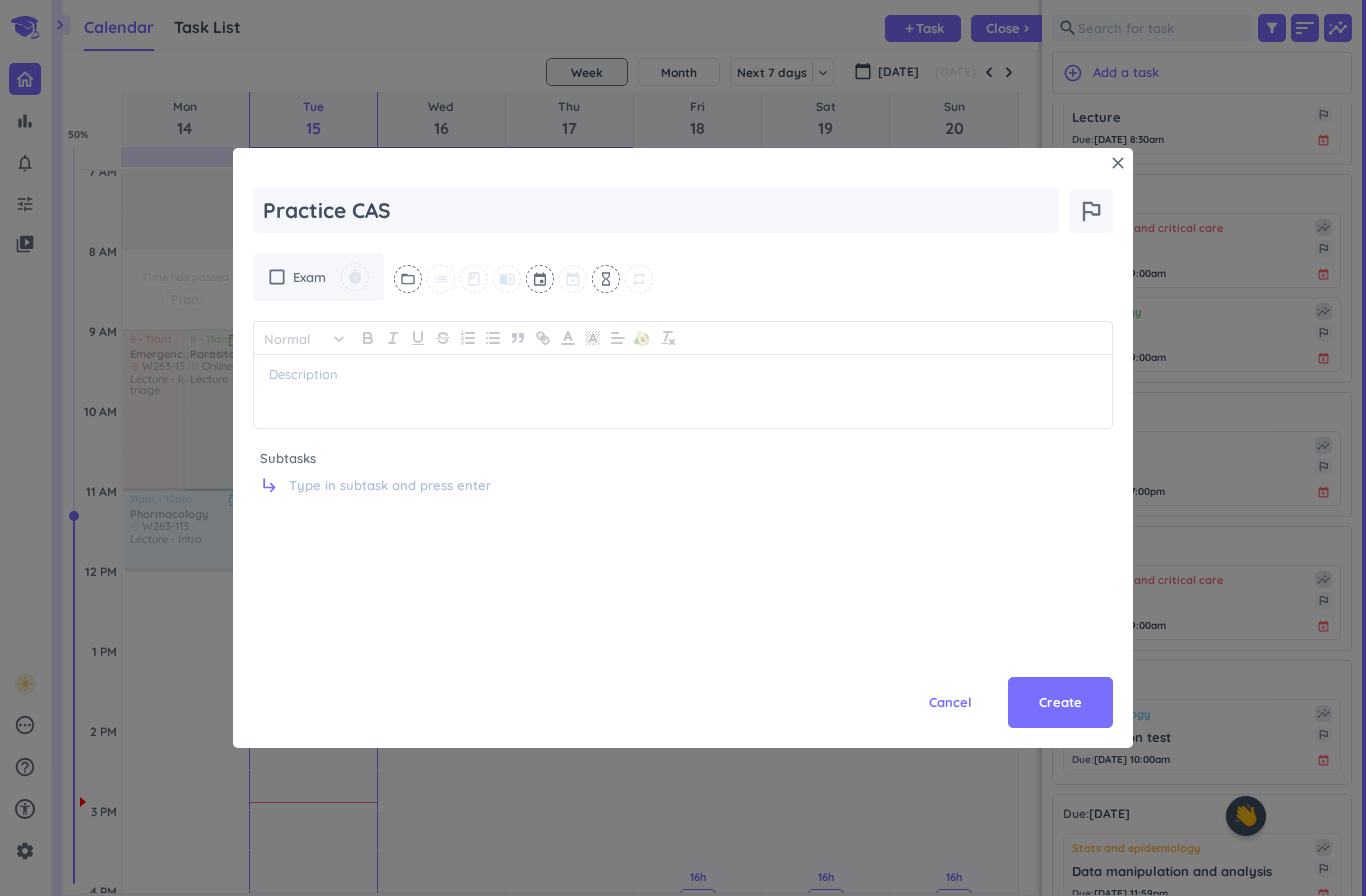 type on "Practice CASP" 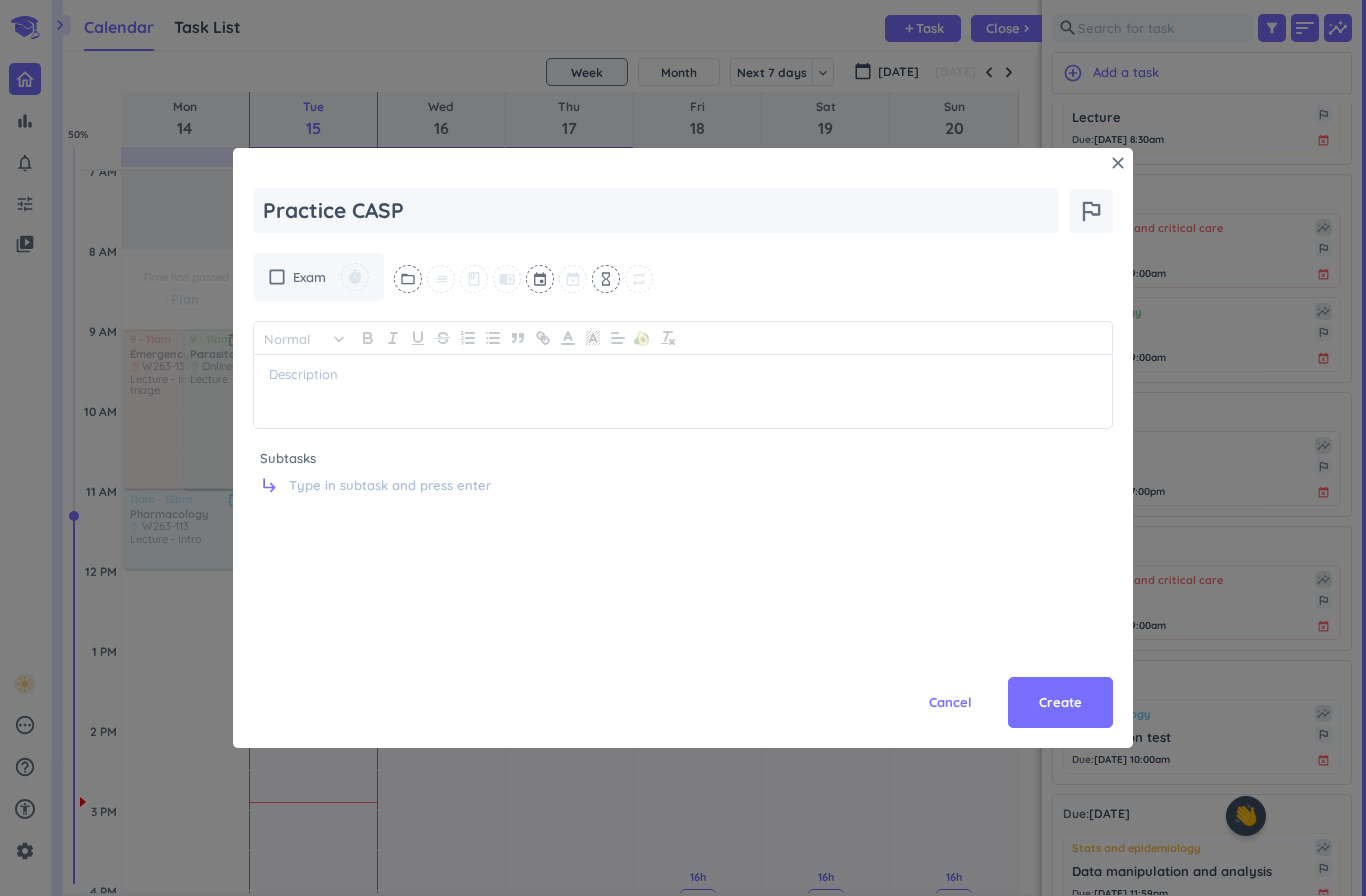 type on "x" 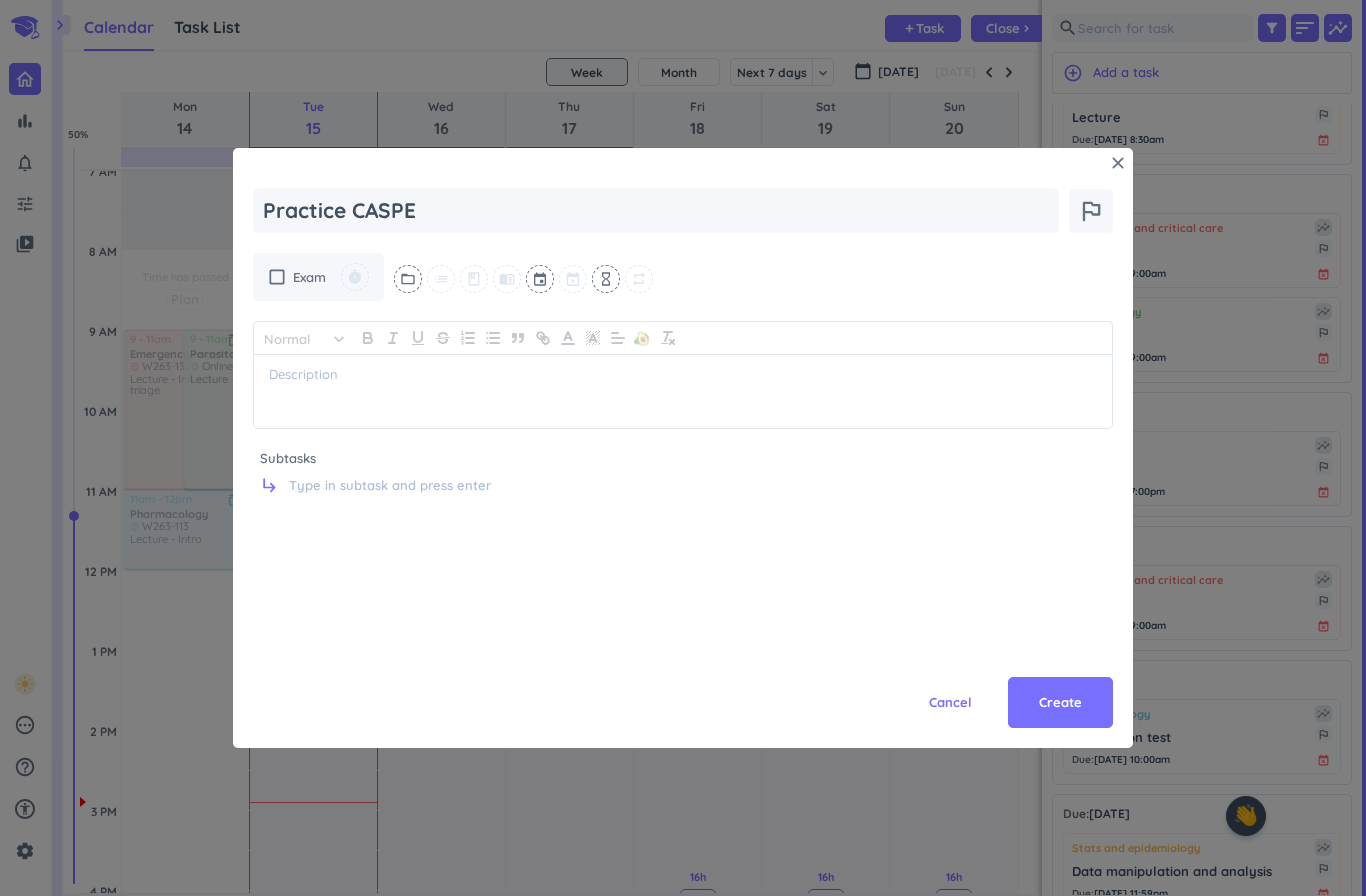 type on "x" 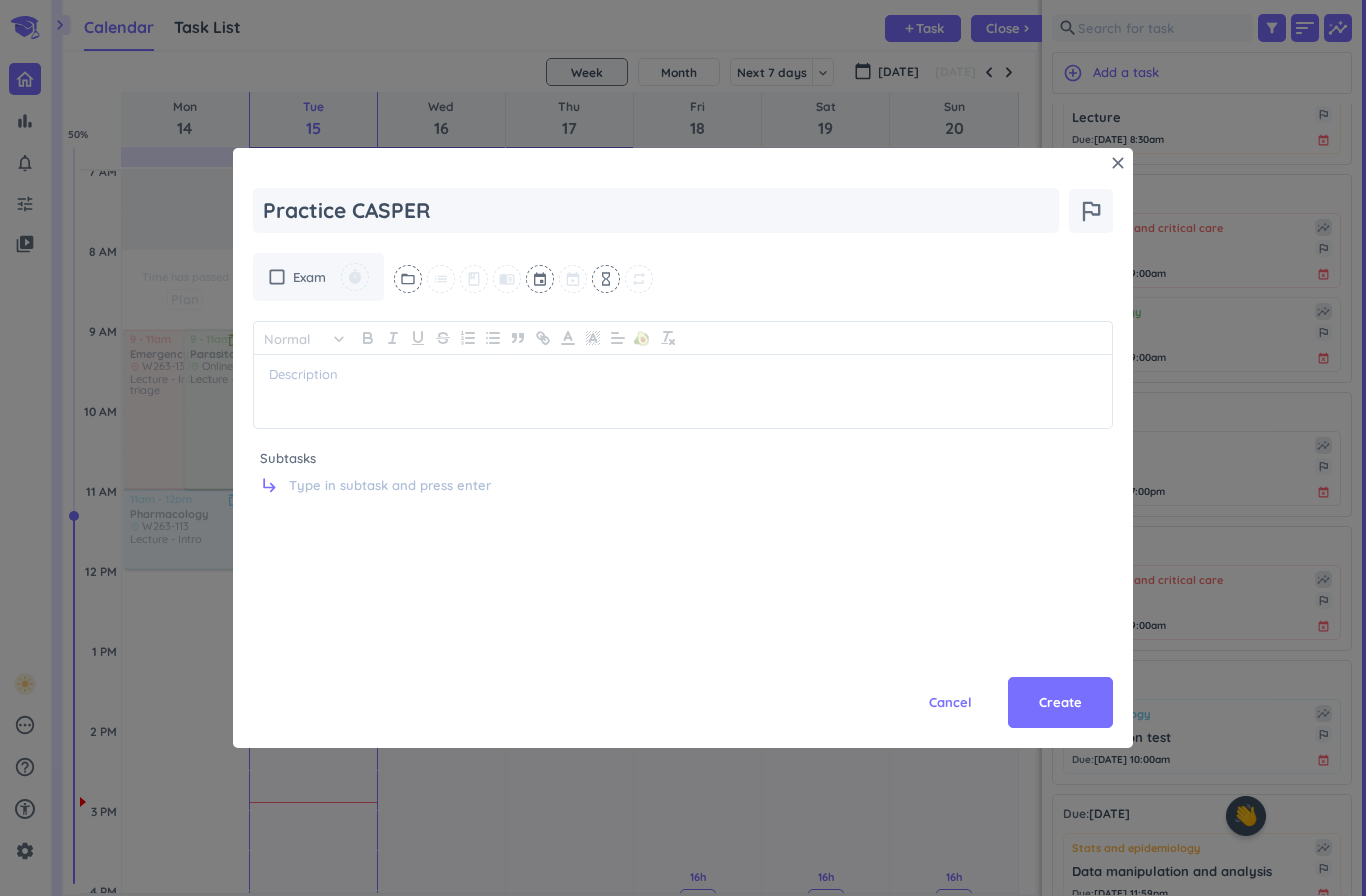 type on "x" 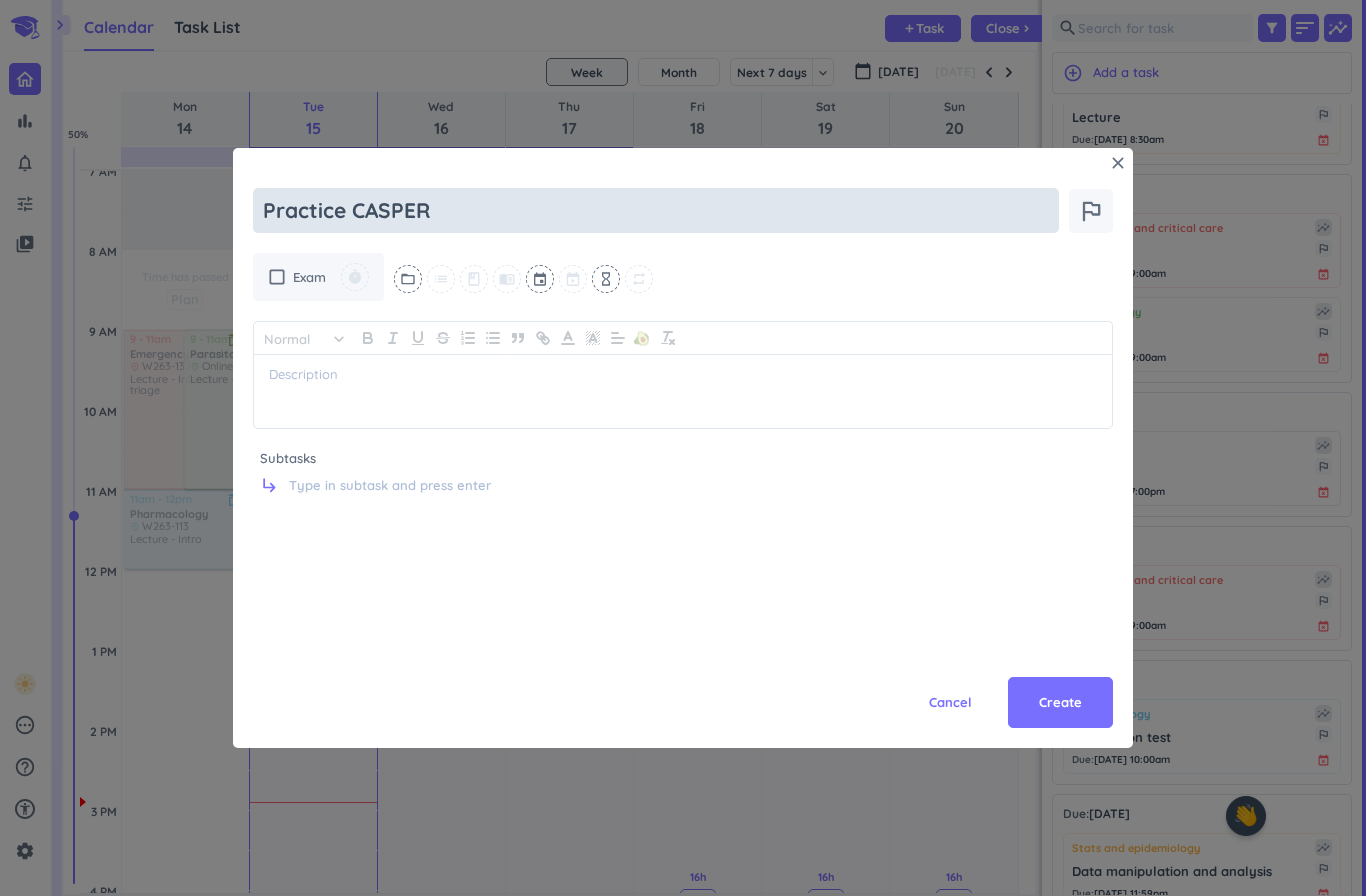 type on "Practice CASPER" 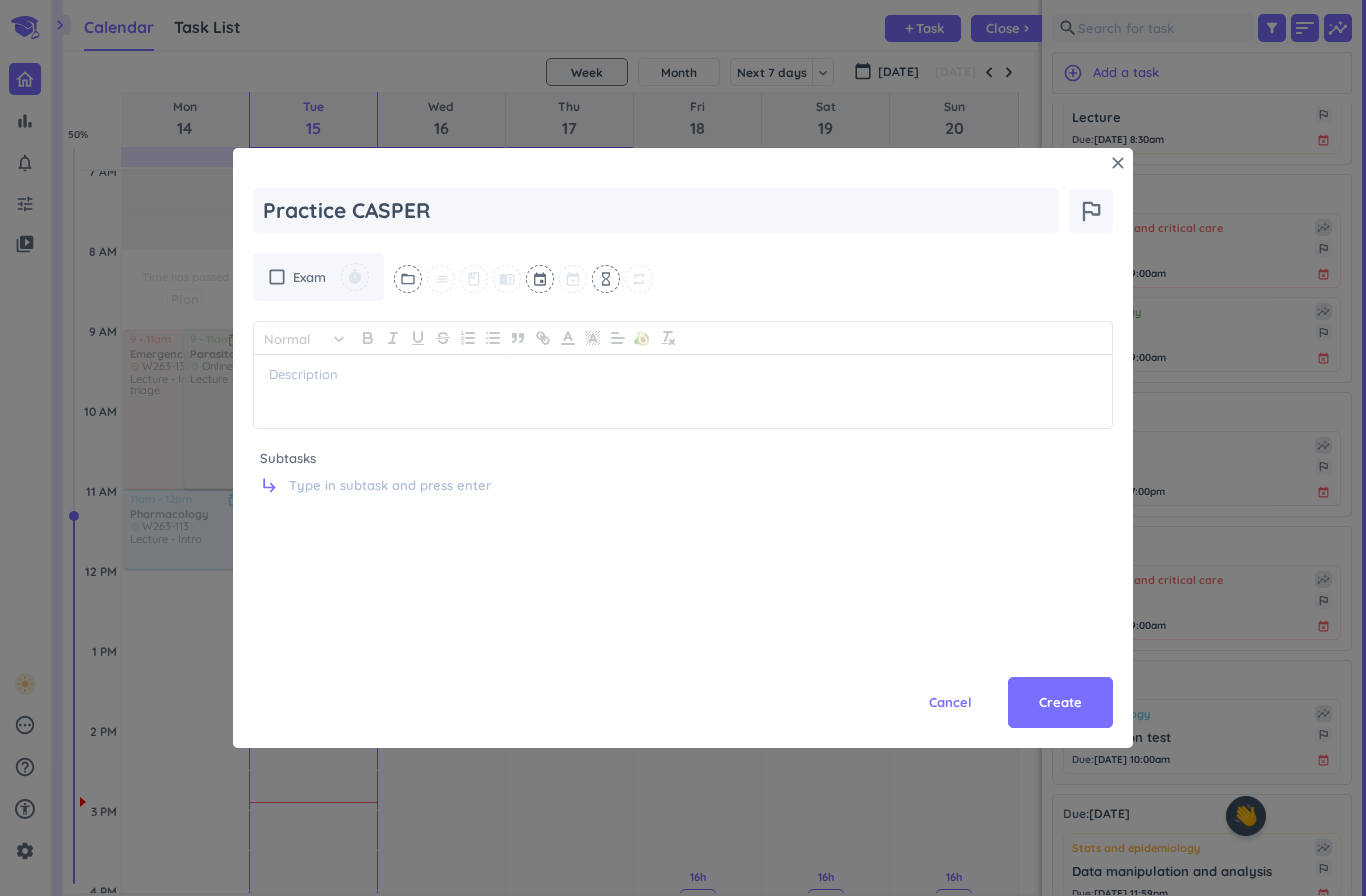 click on "folder_open" at bounding box center [408, 279] 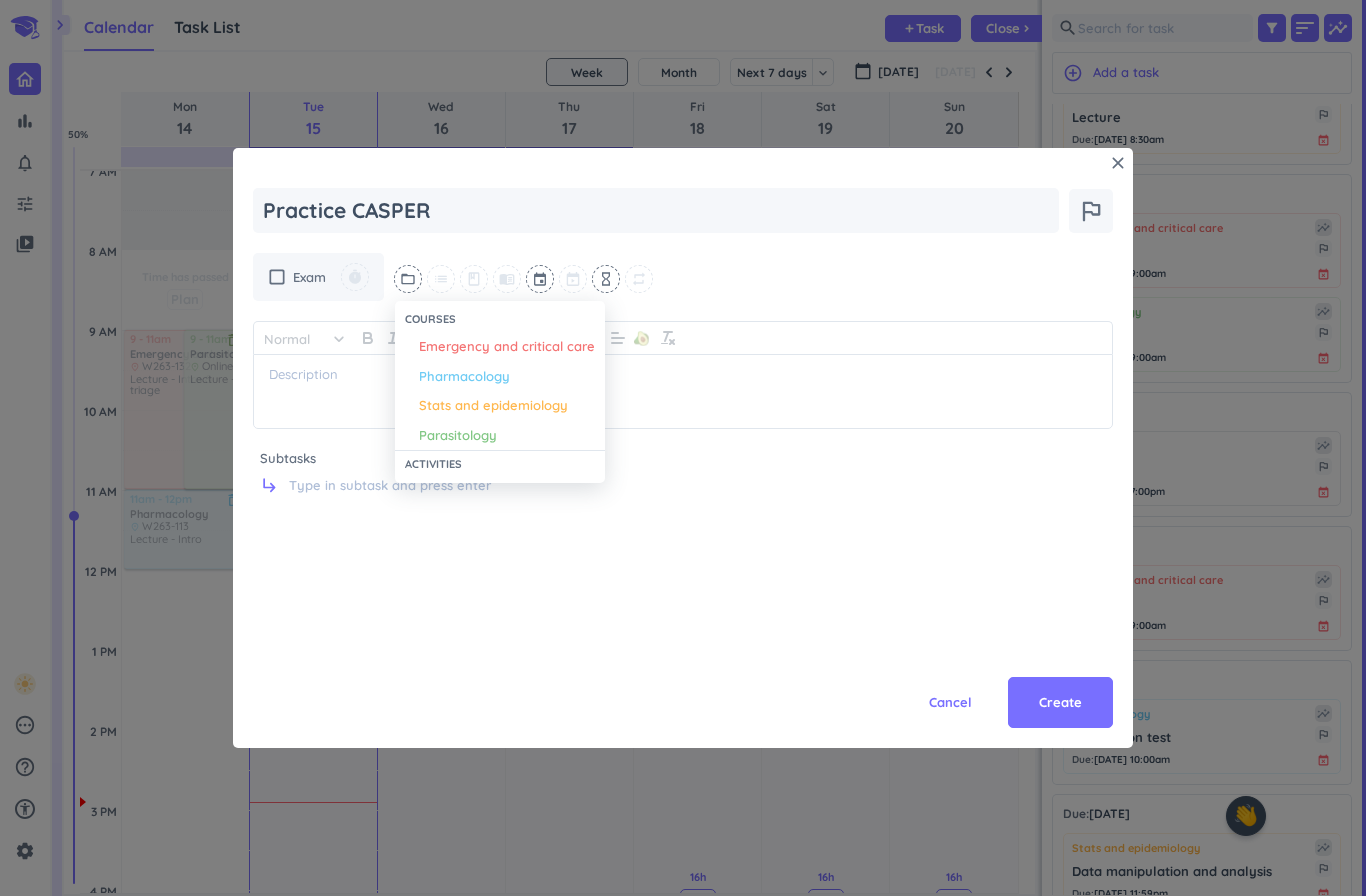 click on "Parasitology" at bounding box center (458, 436) 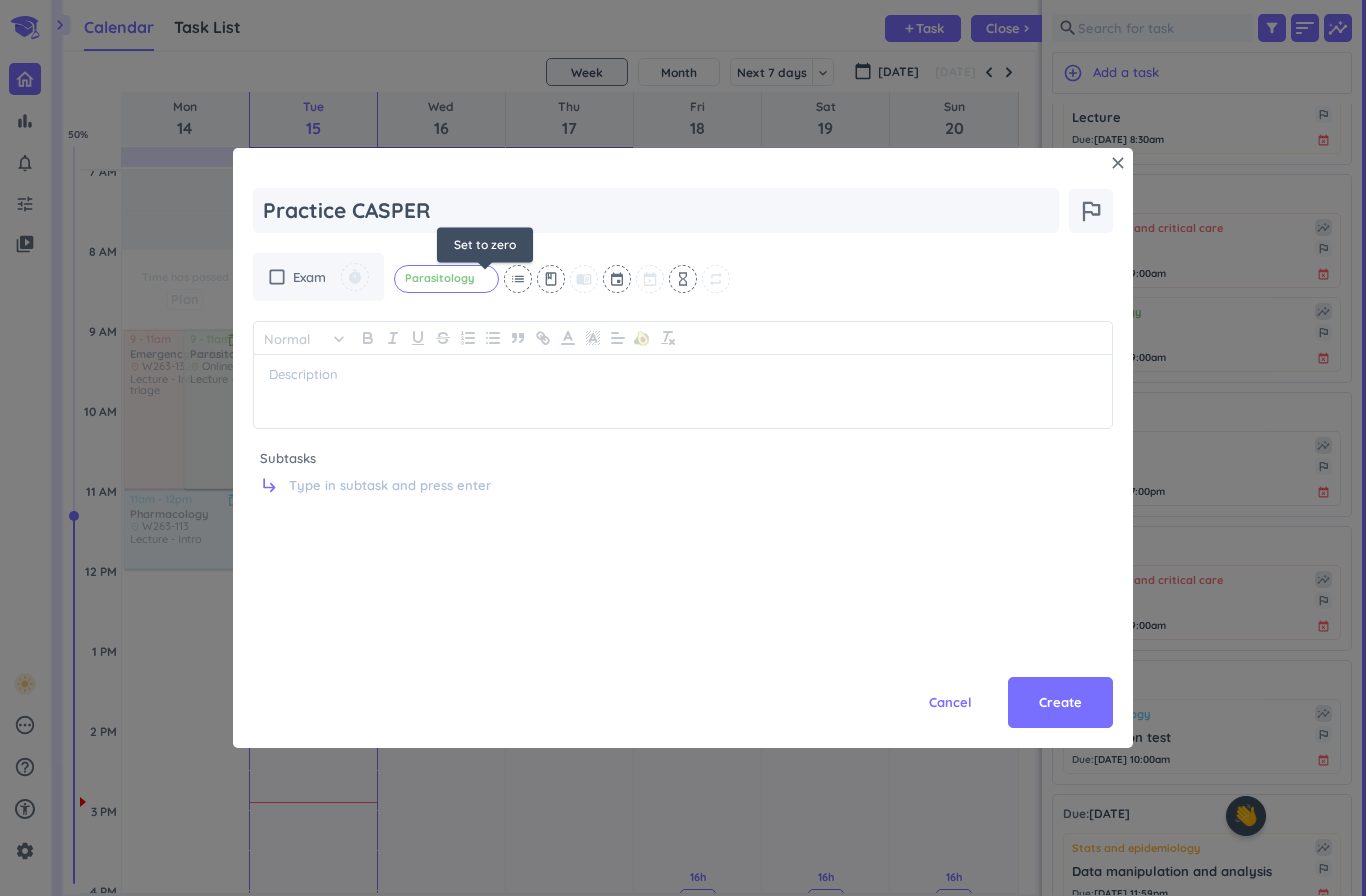 click on "cancel" at bounding box center (486, 279) 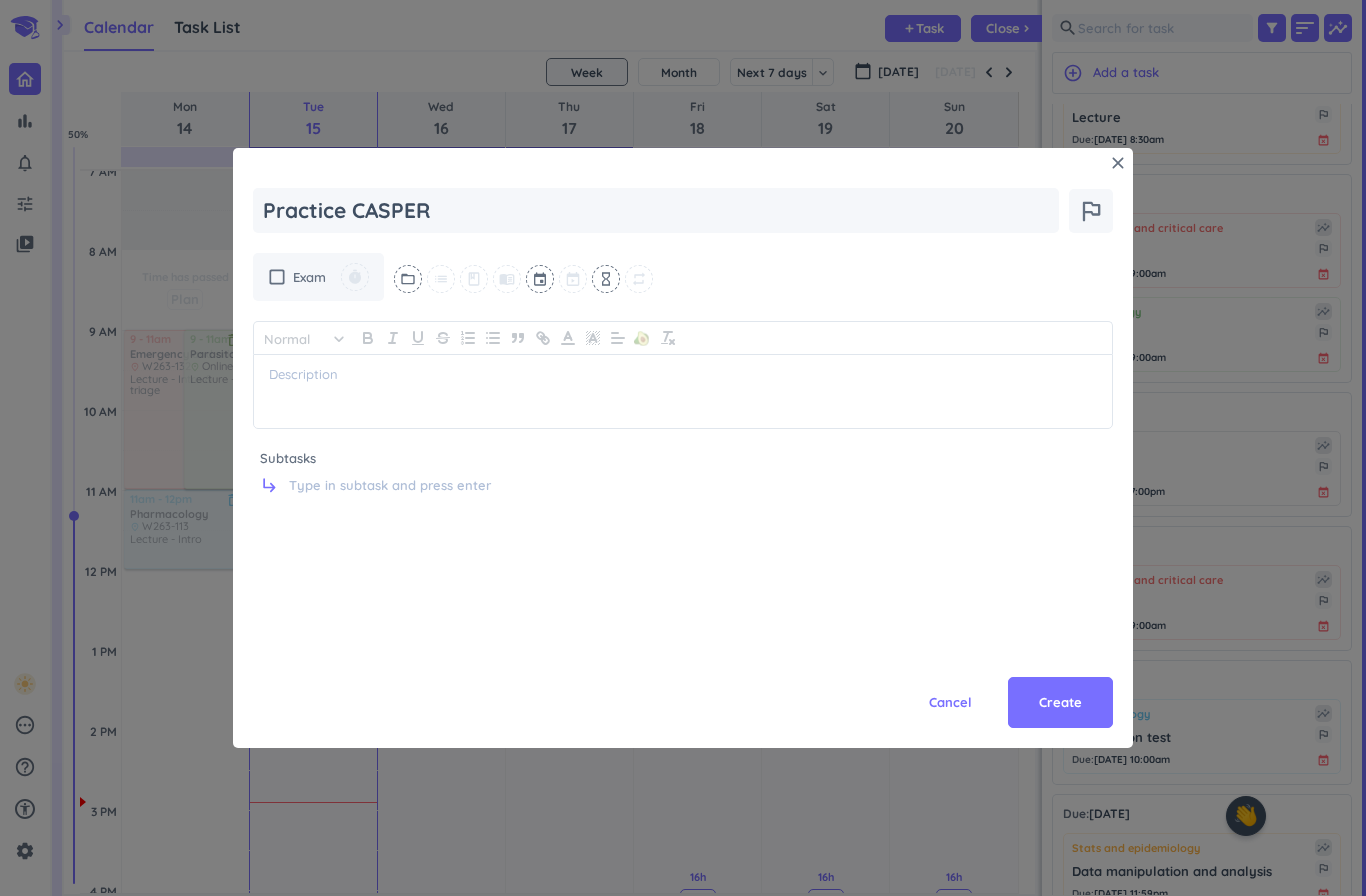 click at bounding box center [541, 279] 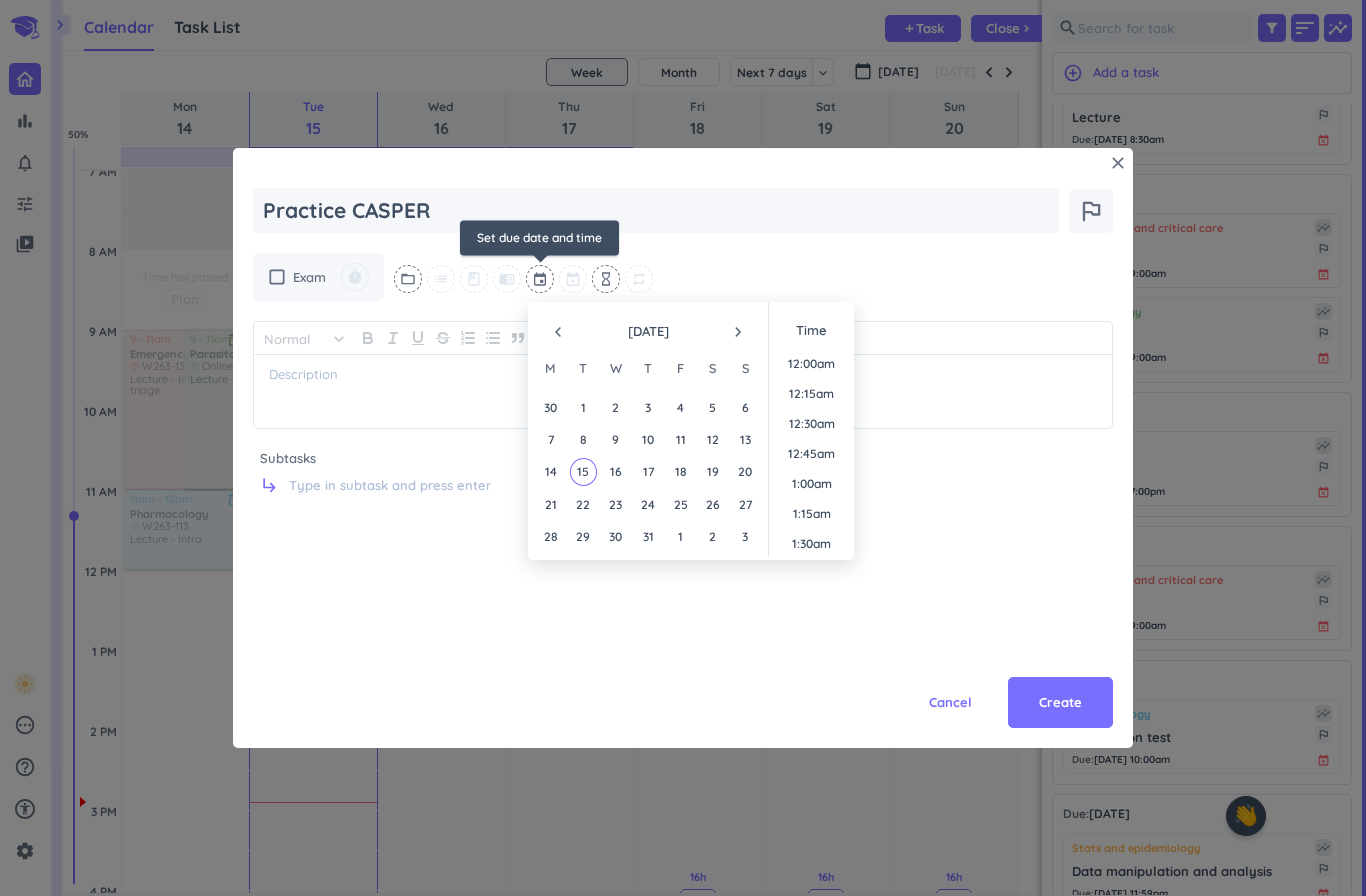 scroll, scrollTop: 1680, scrollLeft: 0, axis: vertical 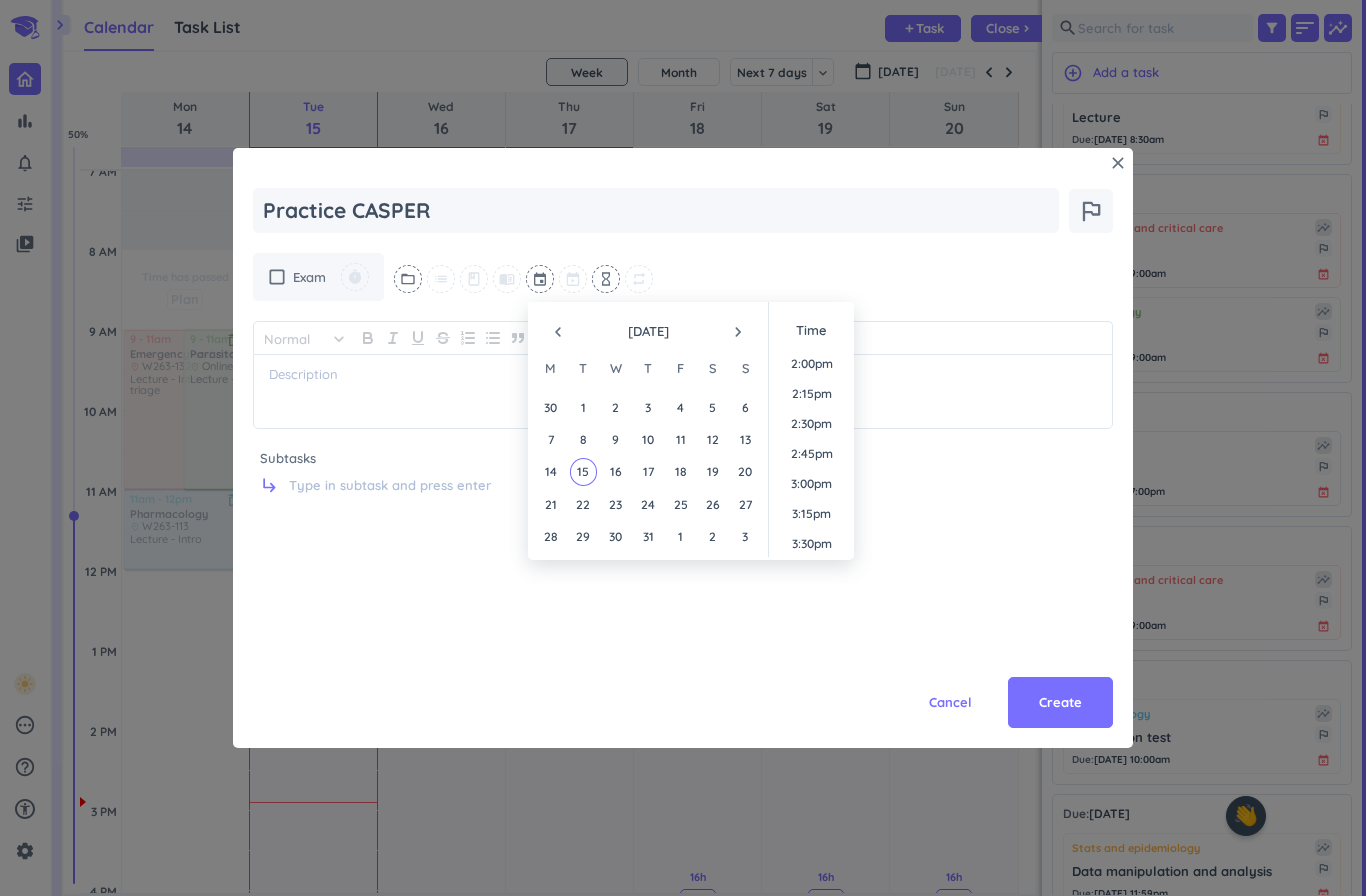 click on "navigate_next" at bounding box center (738, 332) 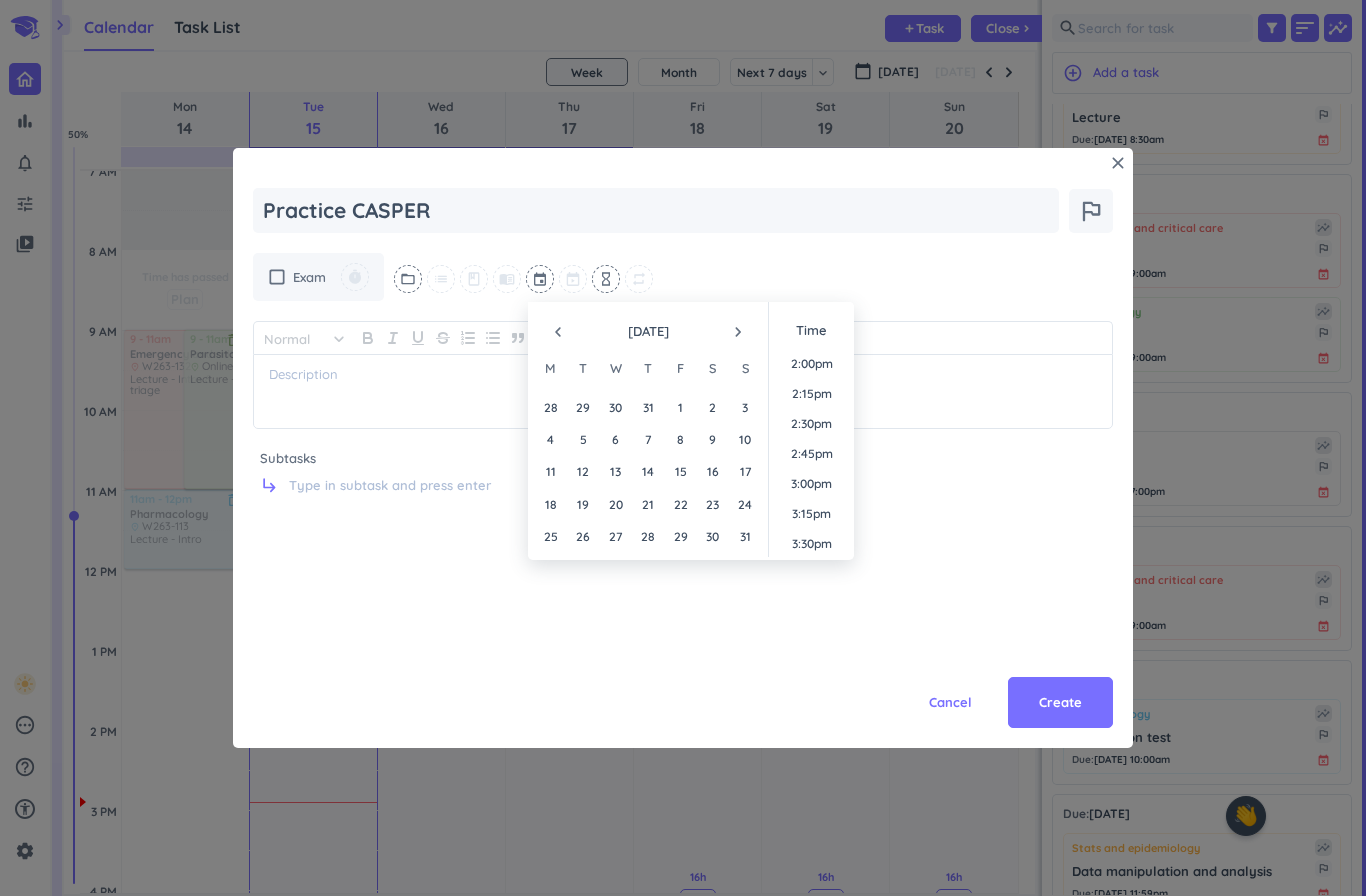 click on "5" at bounding box center [583, 439] 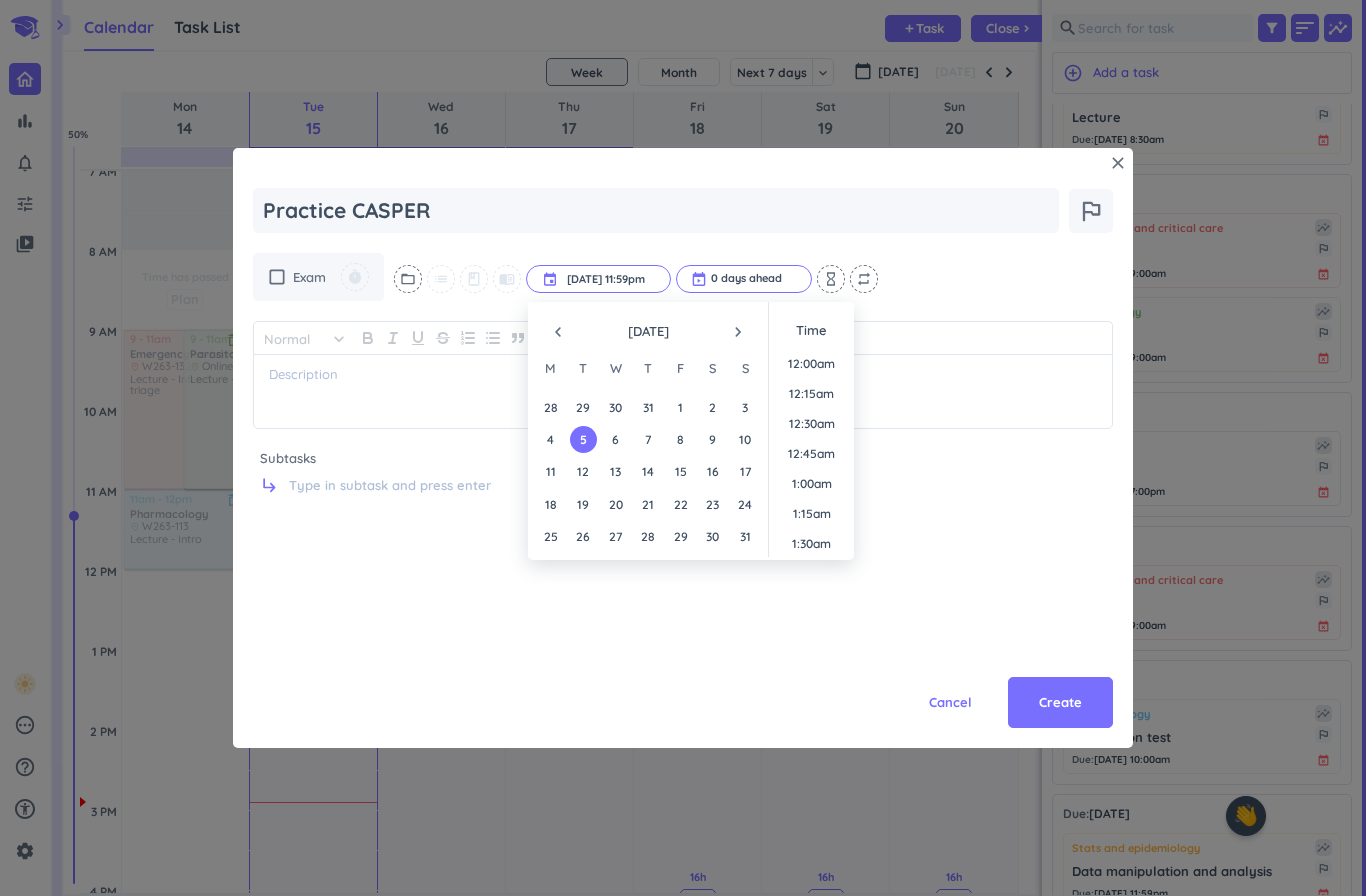 scroll, scrollTop: 2701, scrollLeft: 0, axis: vertical 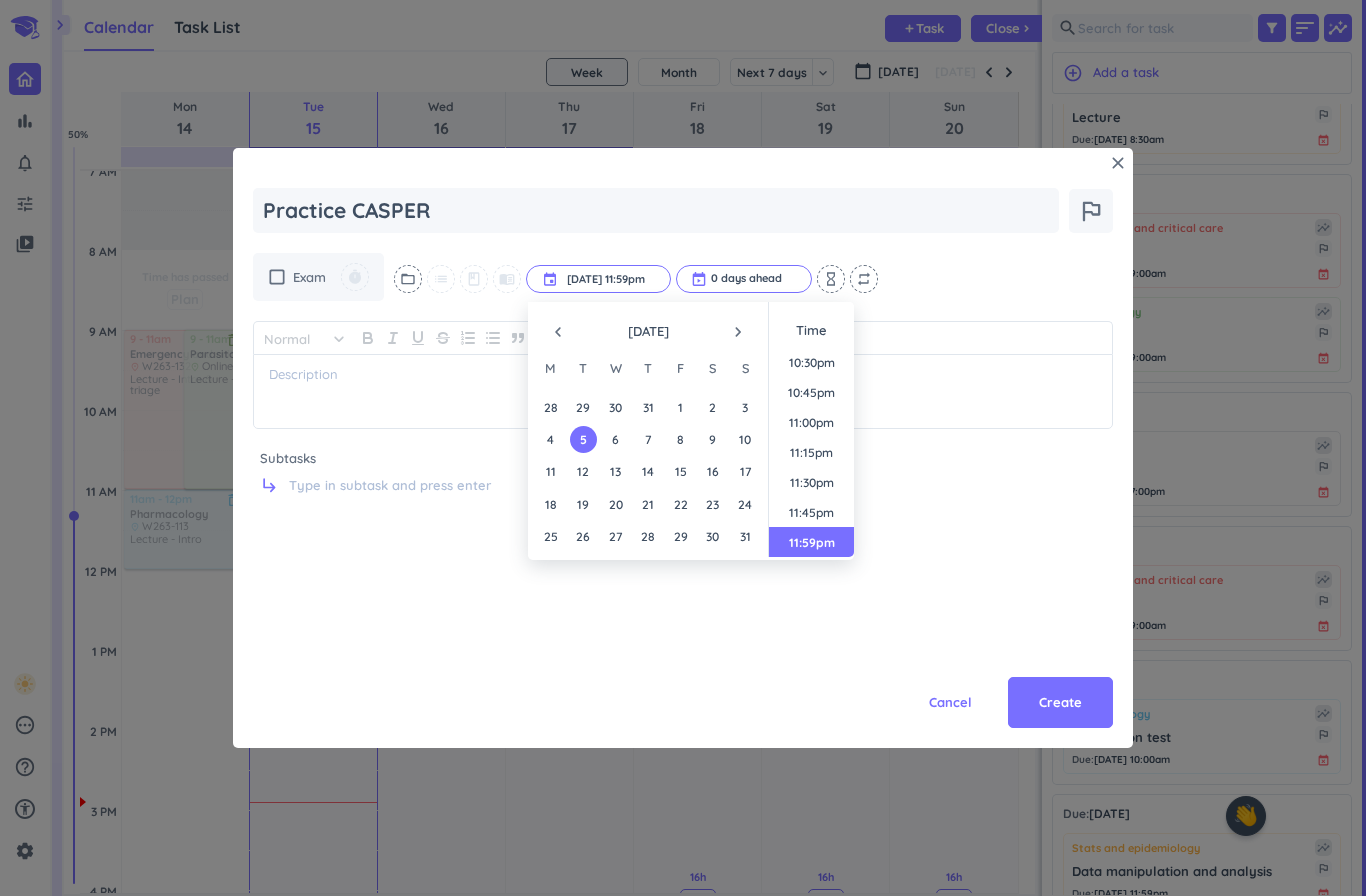 click on "4" at bounding box center (550, 439) 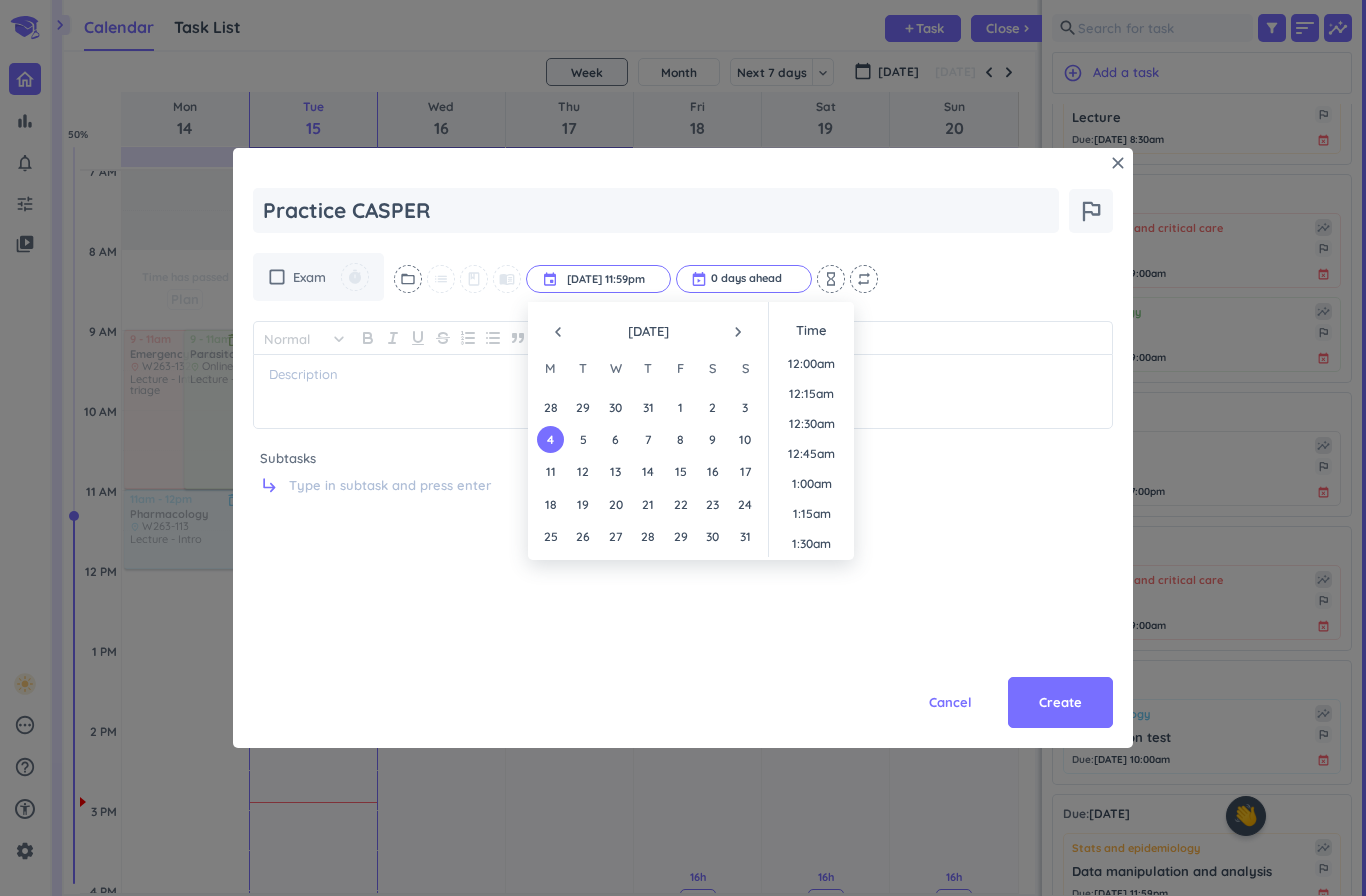 scroll, scrollTop: 2701, scrollLeft: 0, axis: vertical 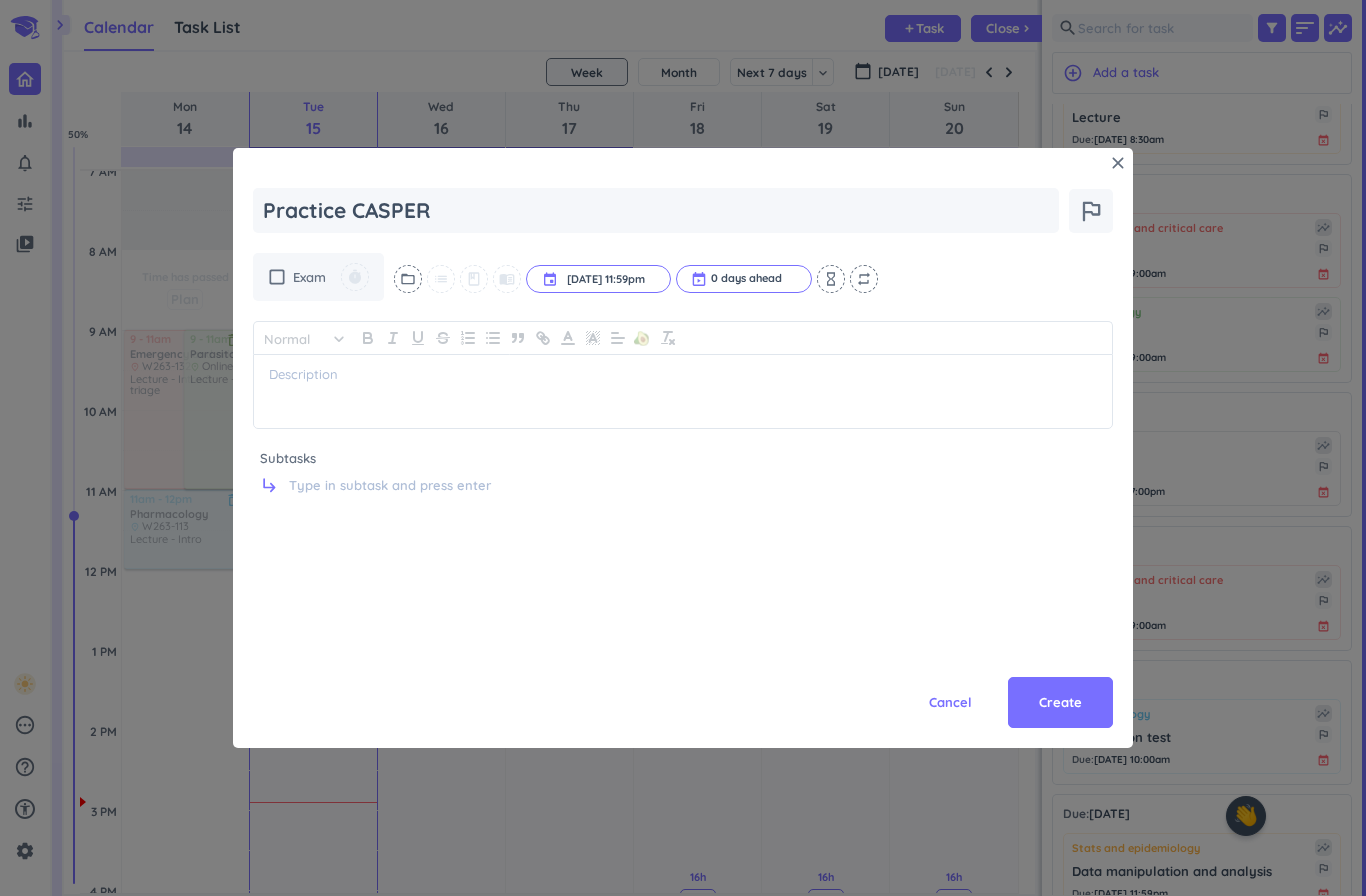 click on "check_box_outline_blank Exam timer folder_open list class menu_book event 4 Aug, 11:59pm 4 Aug, 11:59pm cancel 0 days ahead cancel hourglass_empty repeat Normal keyboard_arrow_down                                                                             🥑             Subtasks subdirectory_arrow_right" at bounding box center [683, 415] 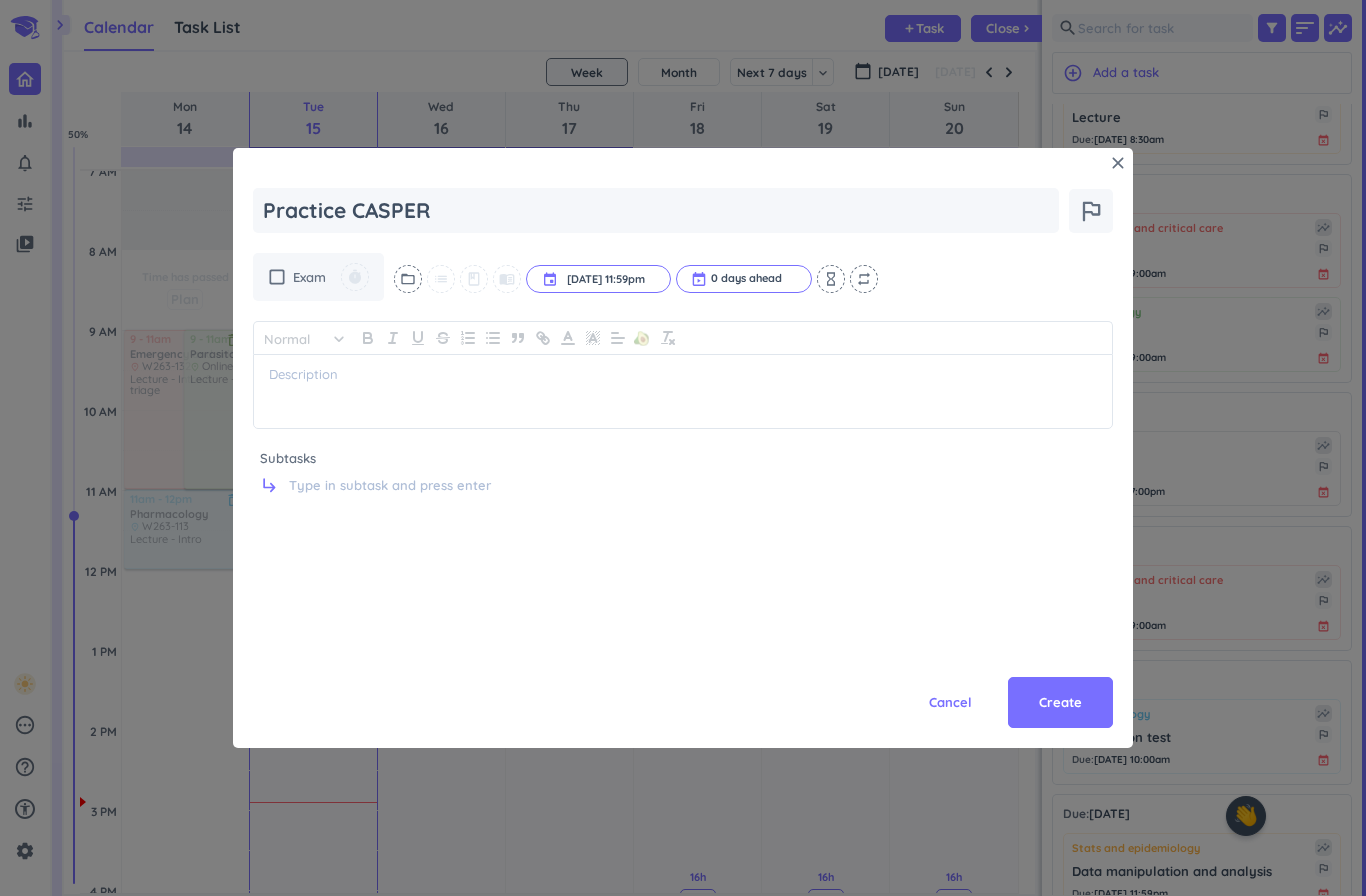 type on "x" 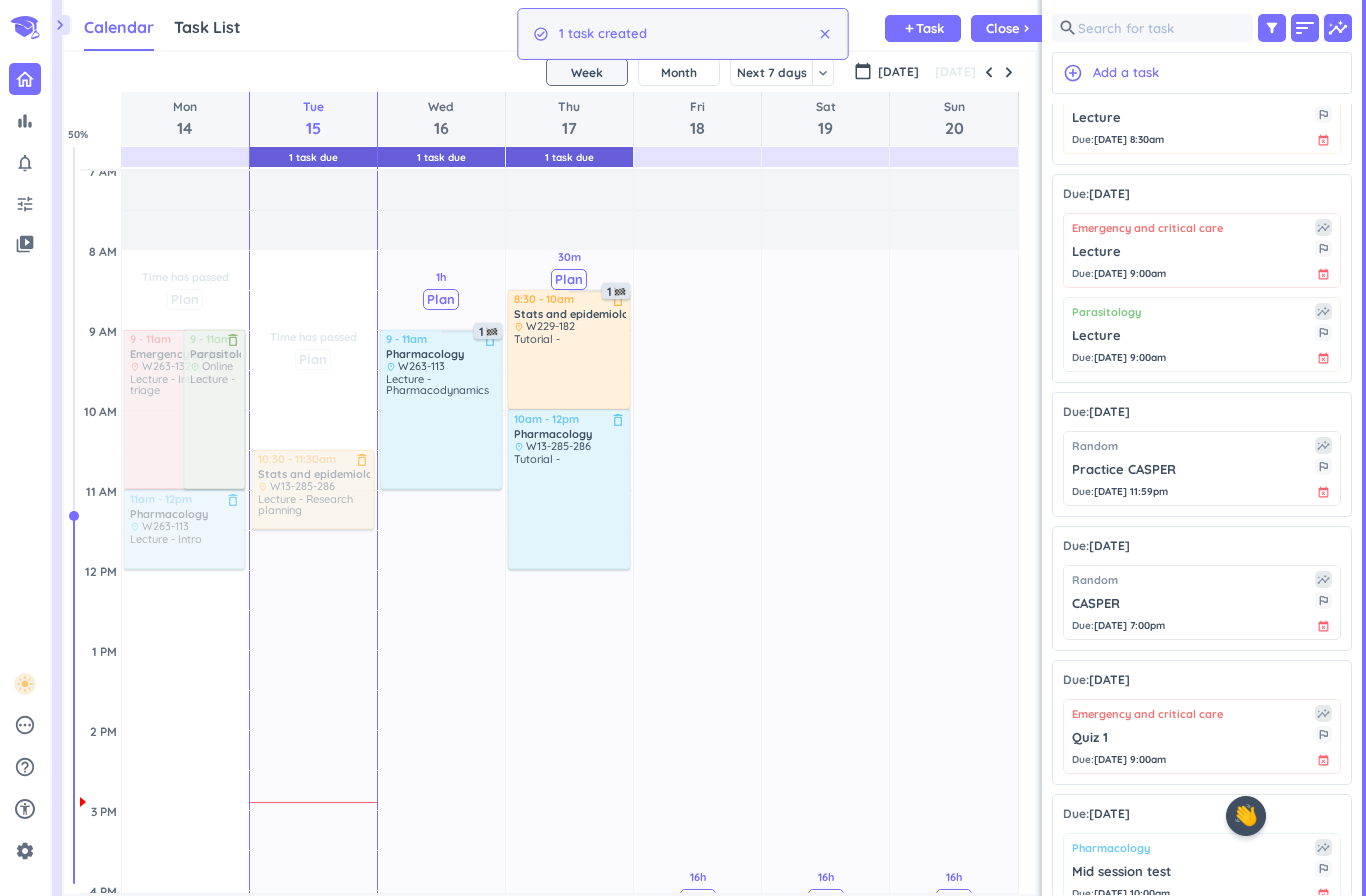 click on "[DATE]" at bounding box center (898, 72) 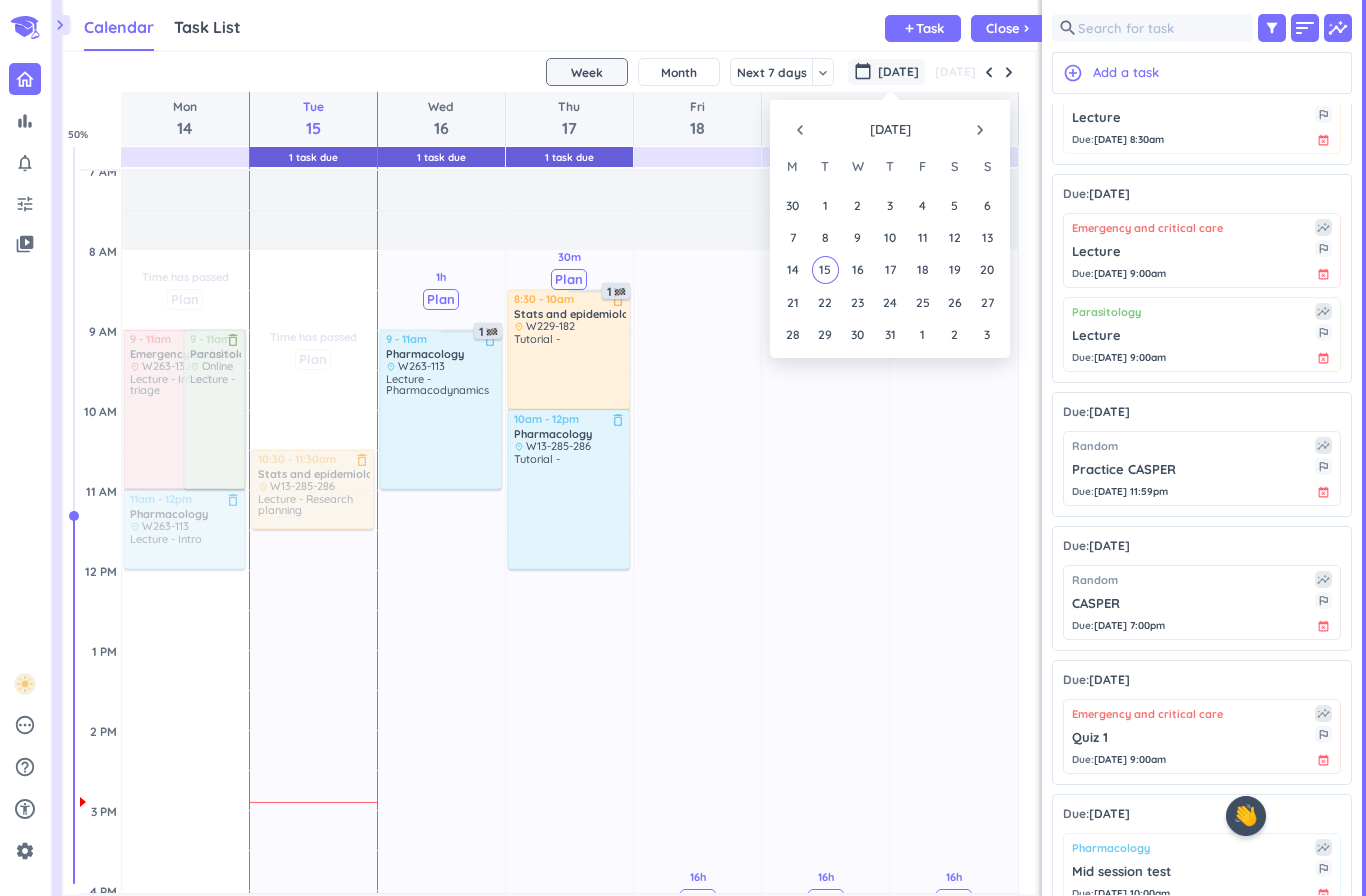 click on "navigate_next" at bounding box center [980, 130] 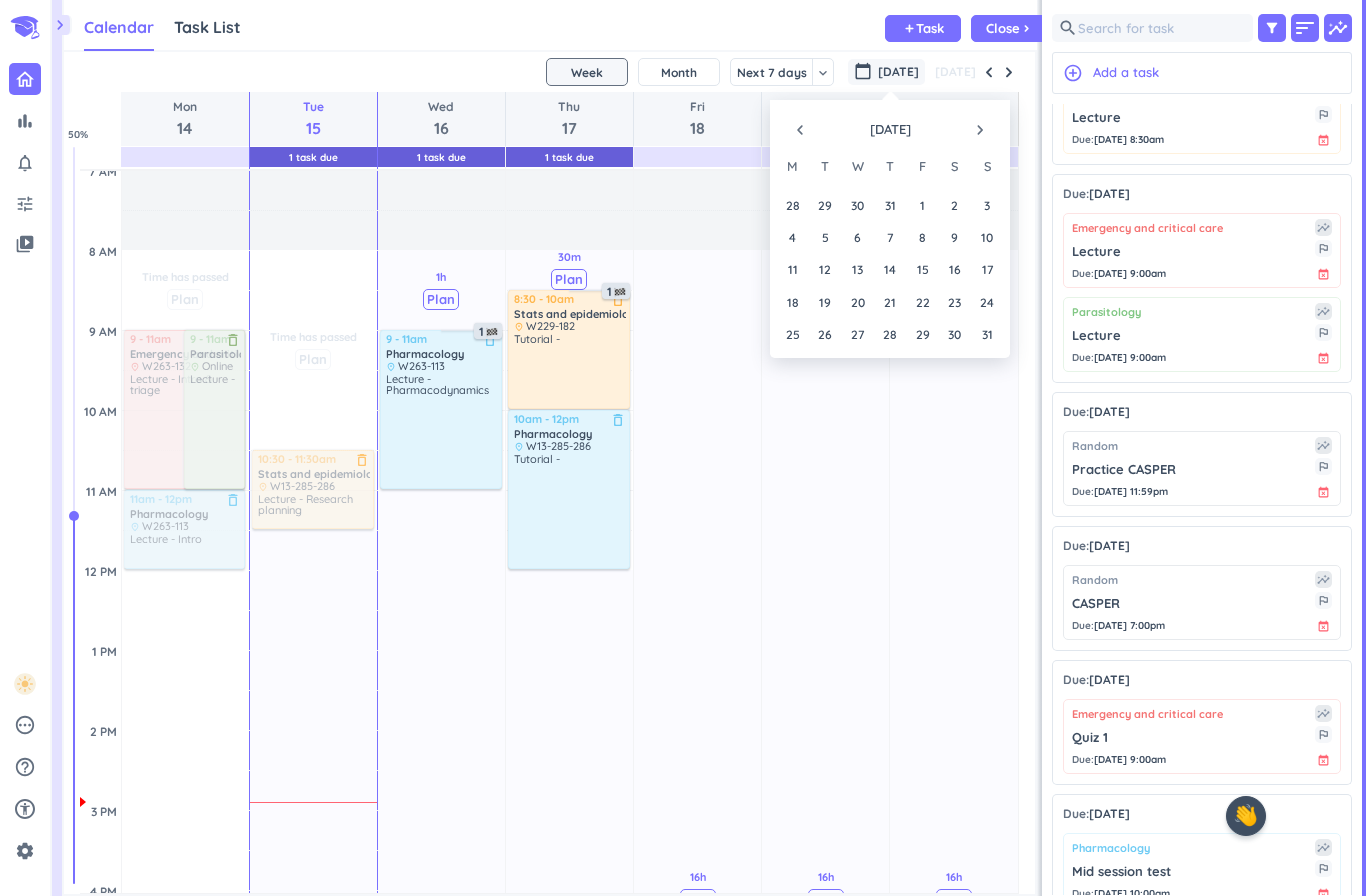 click on "navigate_next" at bounding box center (980, 130) 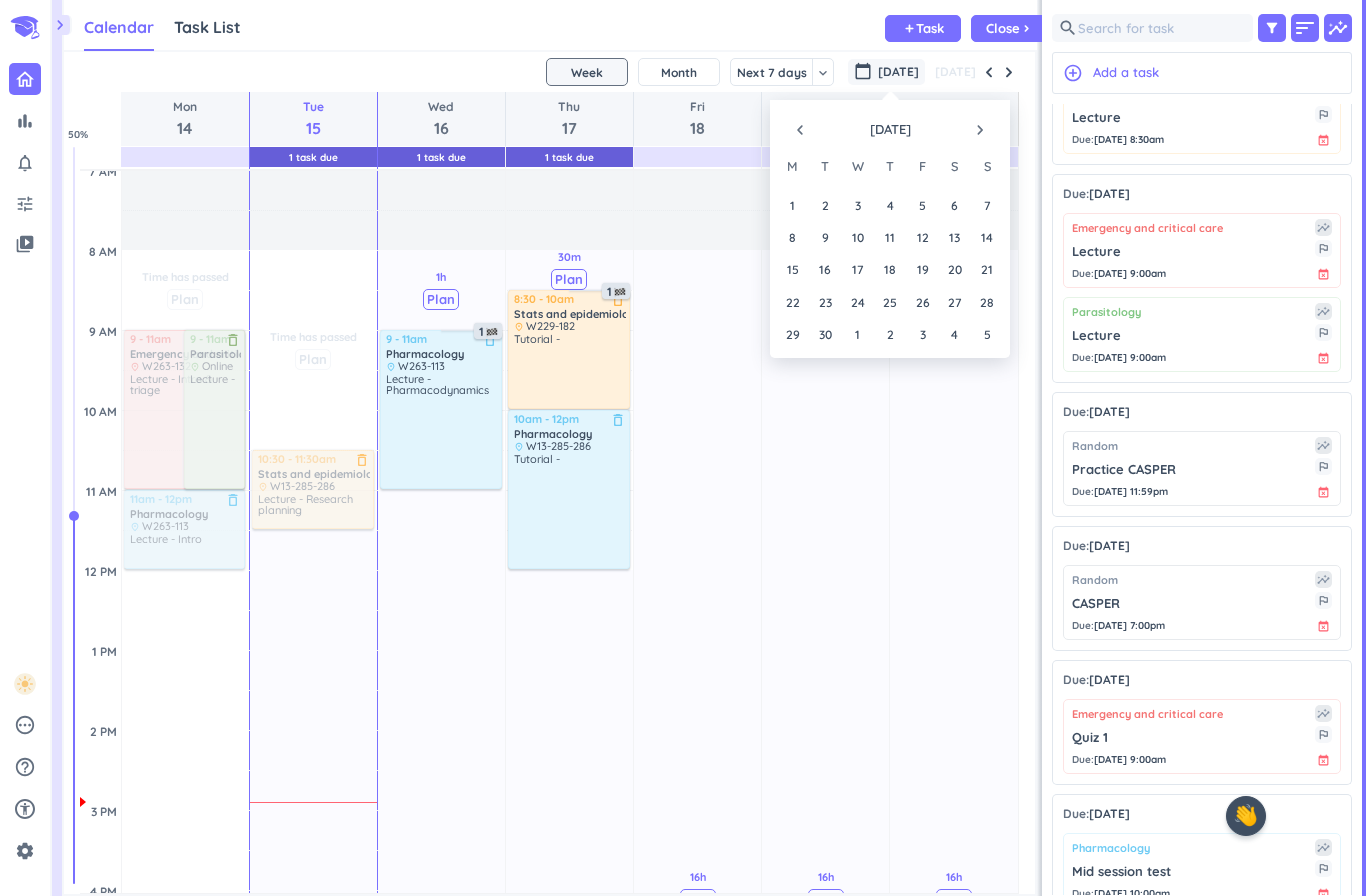 click on "2" at bounding box center [825, 204] 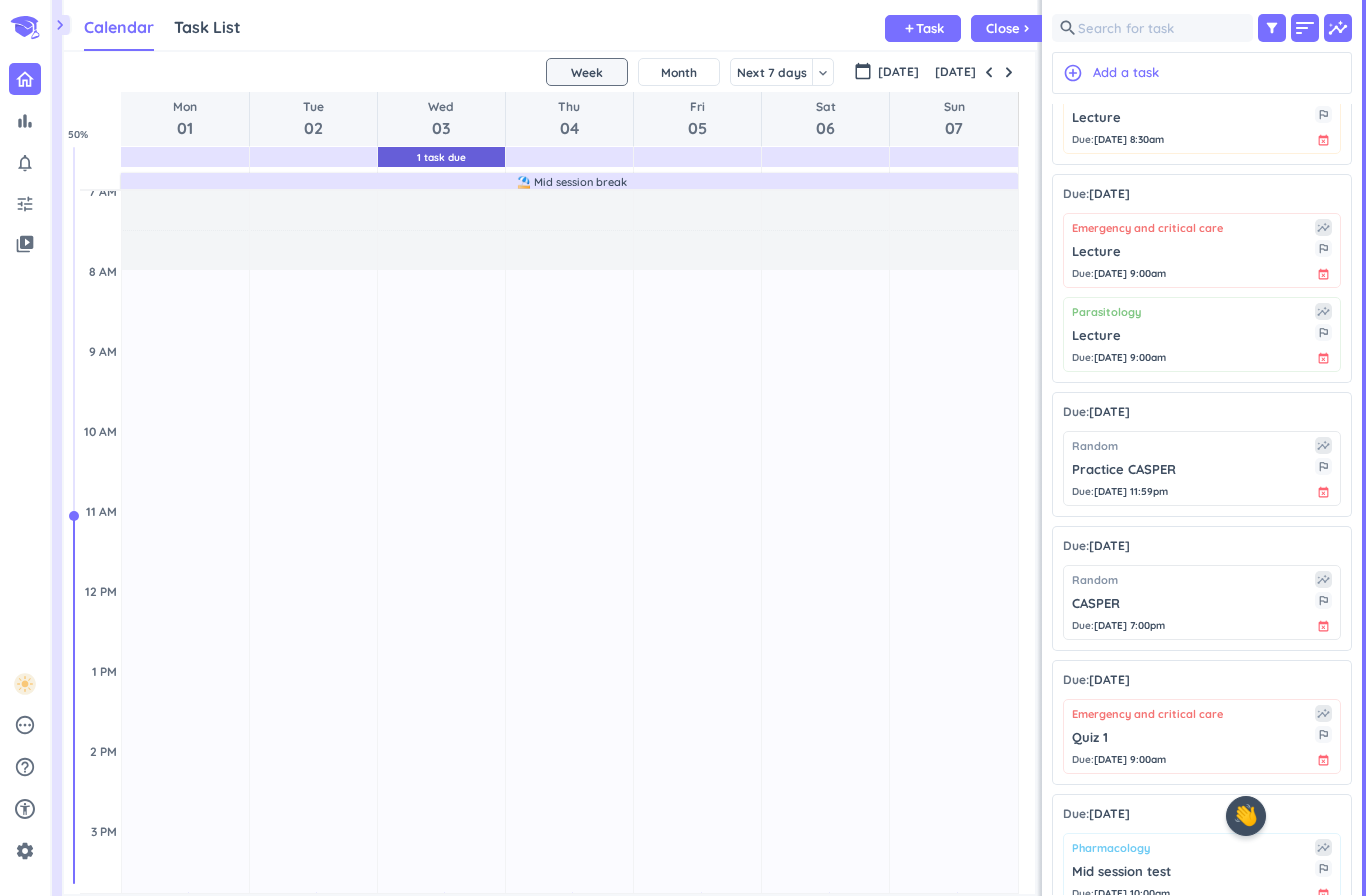 click on "Tue 02" at bounding box center (313, 119) 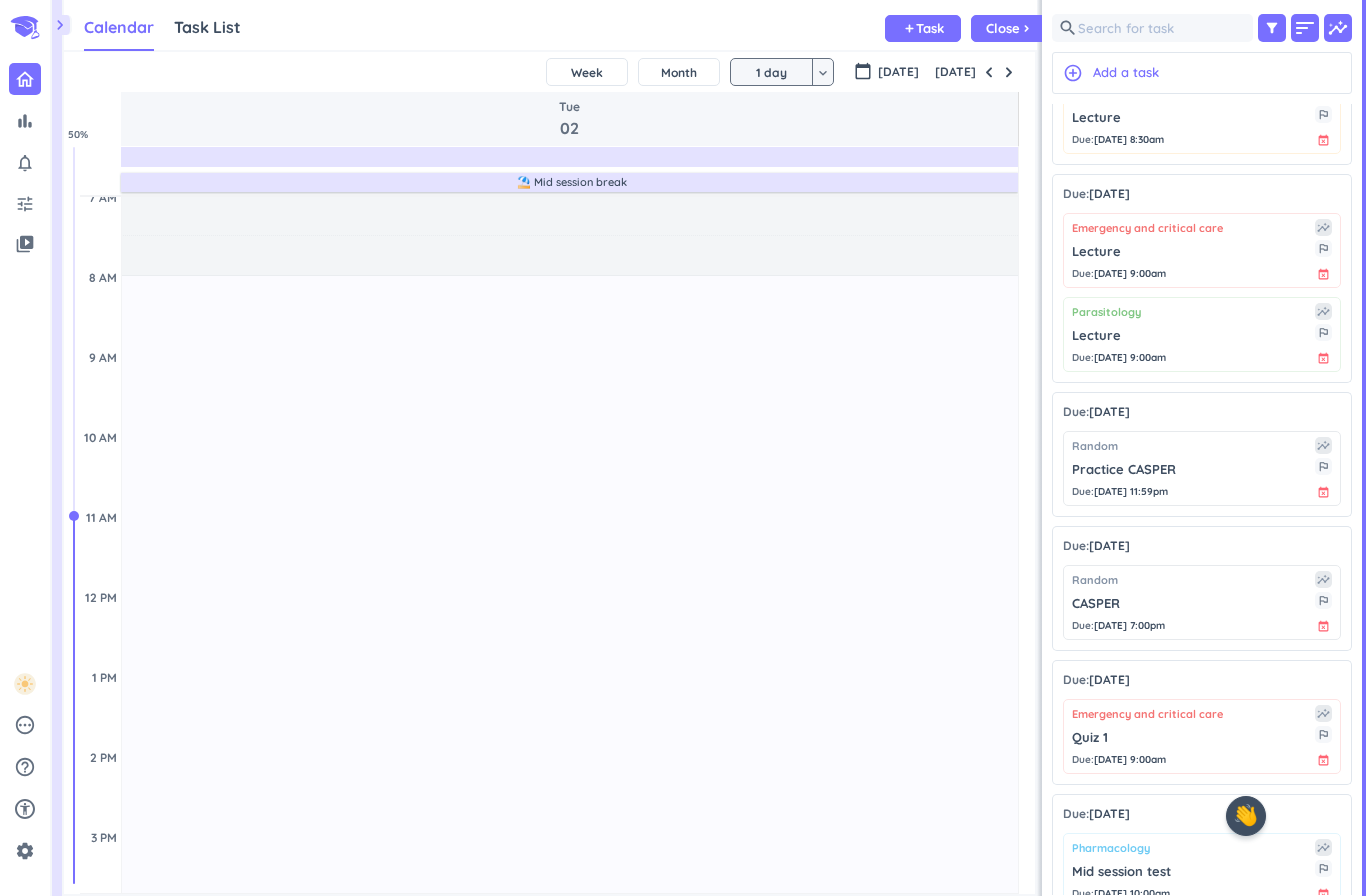 click on "Month" at bounding box center [679, 72] 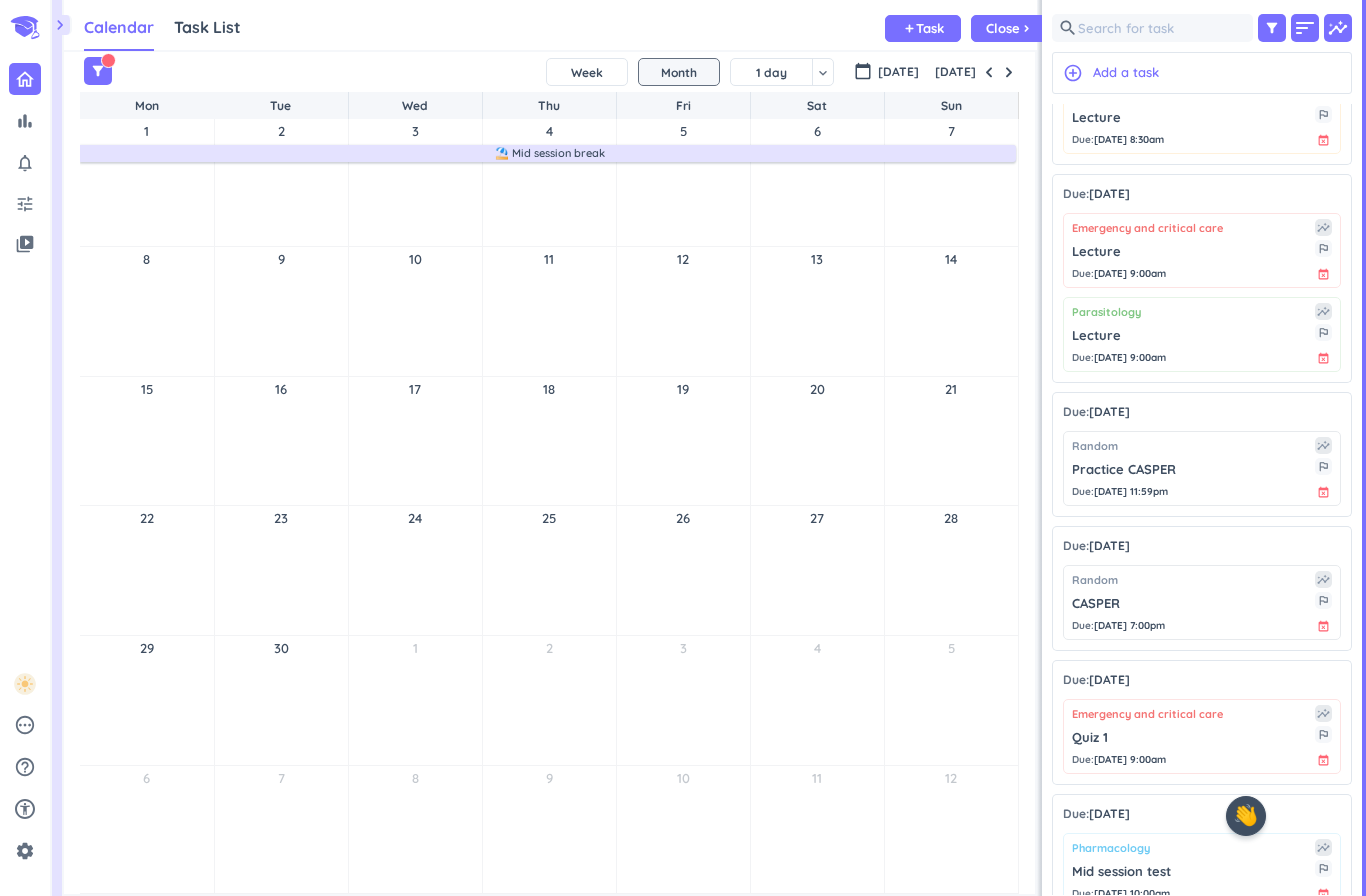 click on "Week" at bounding box center (587, 72) 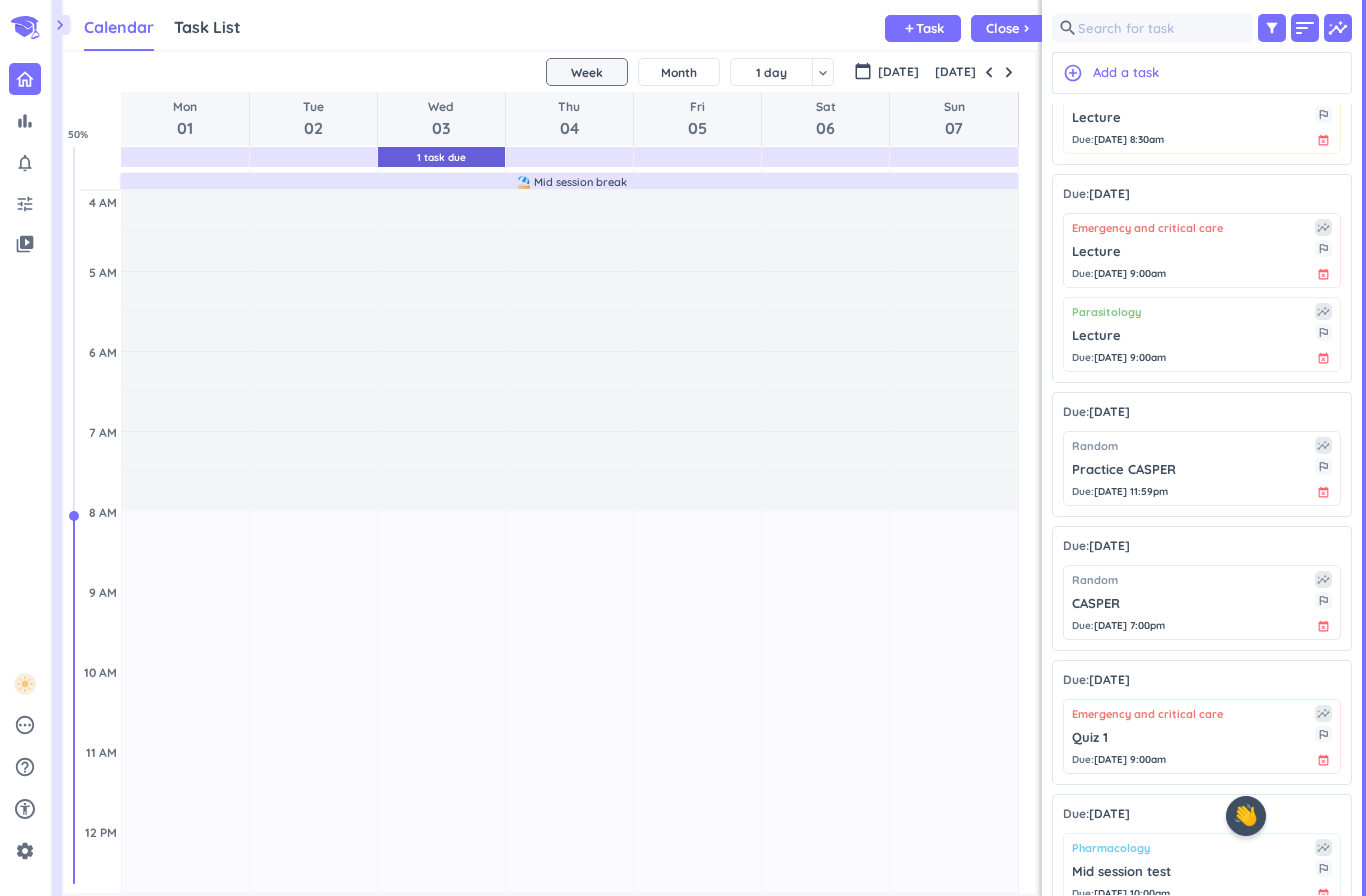 scroll, scrollTop: 145, scrollLeft: 0, axis: vertical 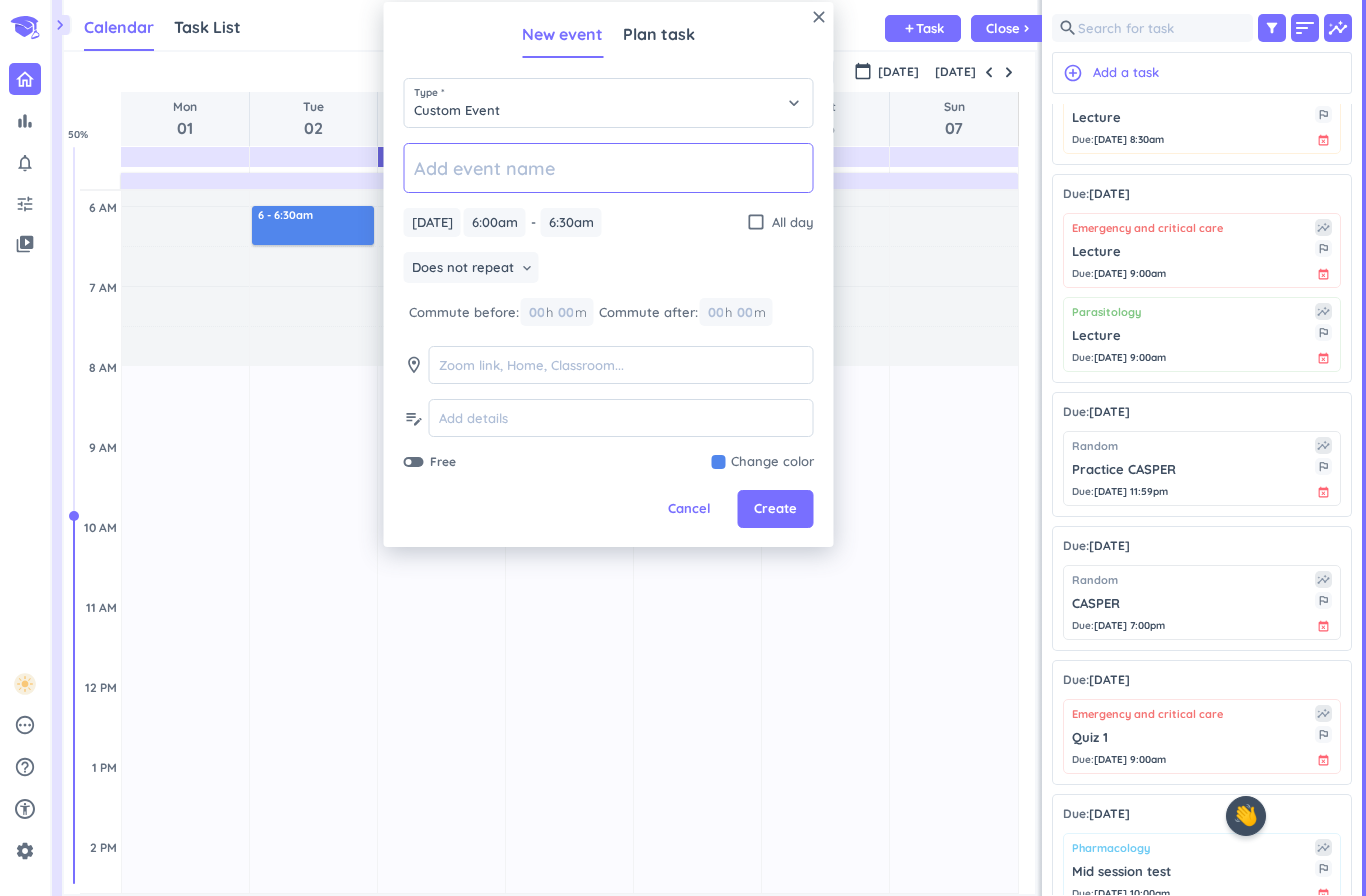 click 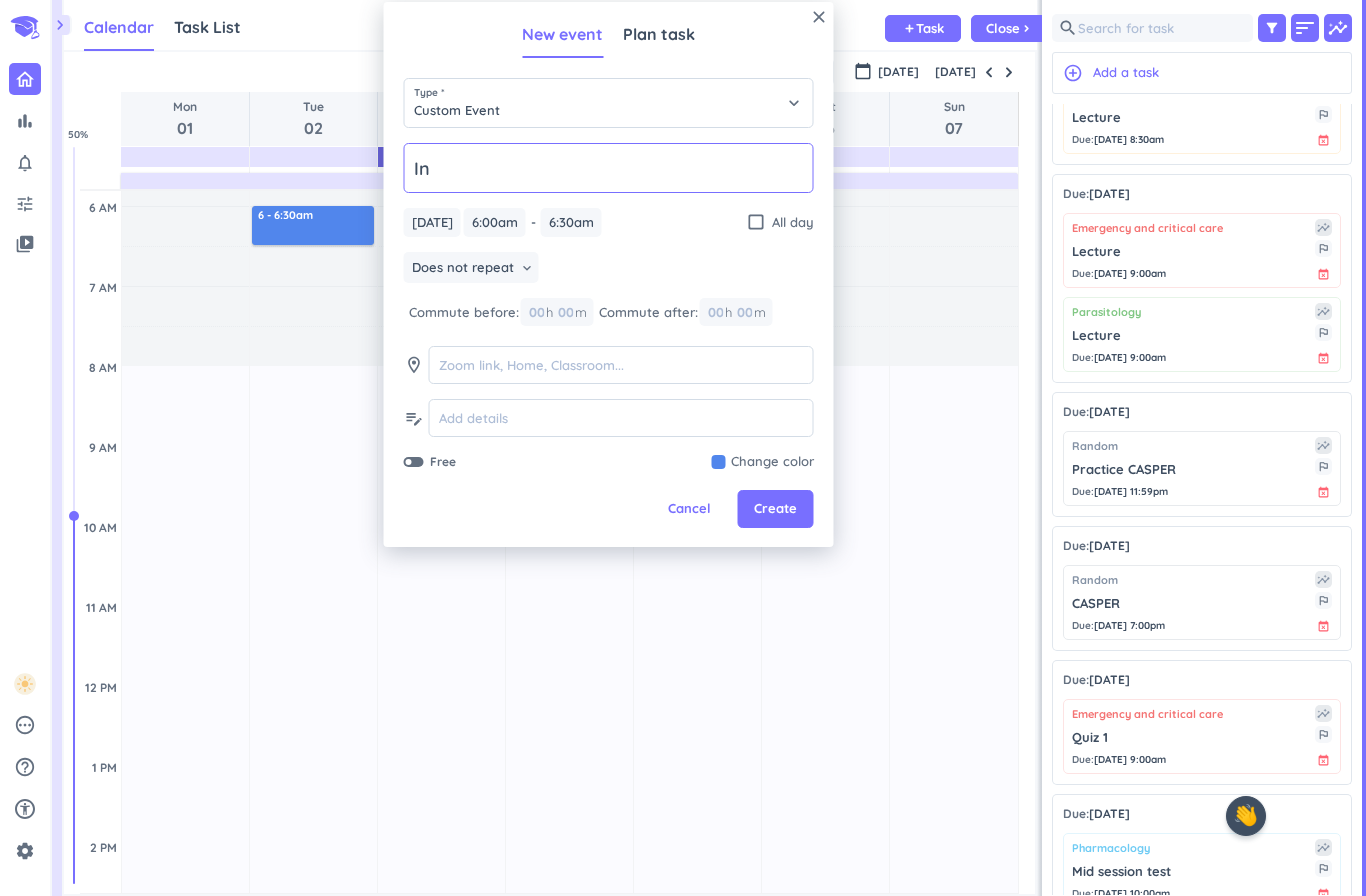 type on "In" 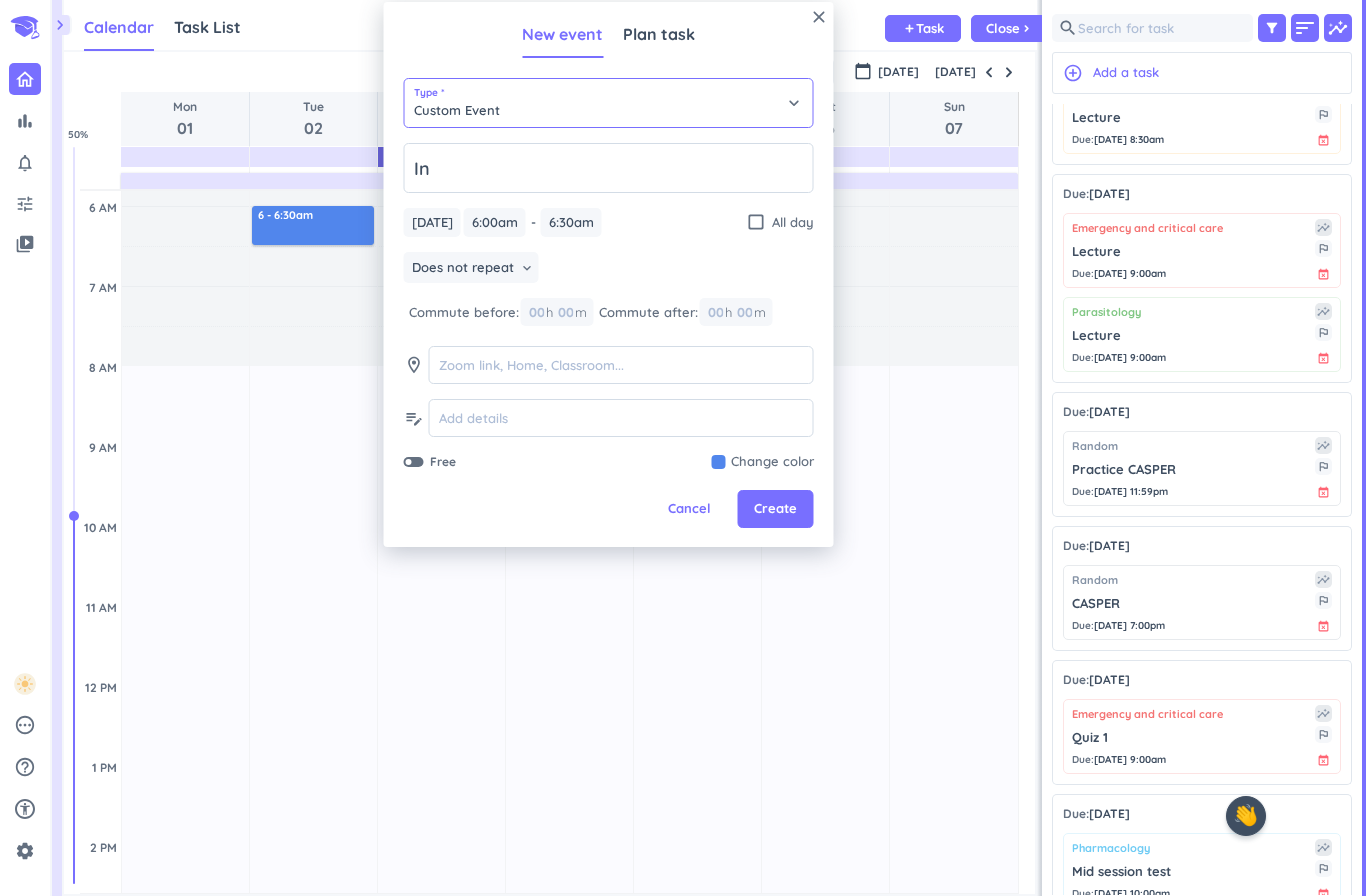 click on "Custom Event" at bounding box center (609, 103) 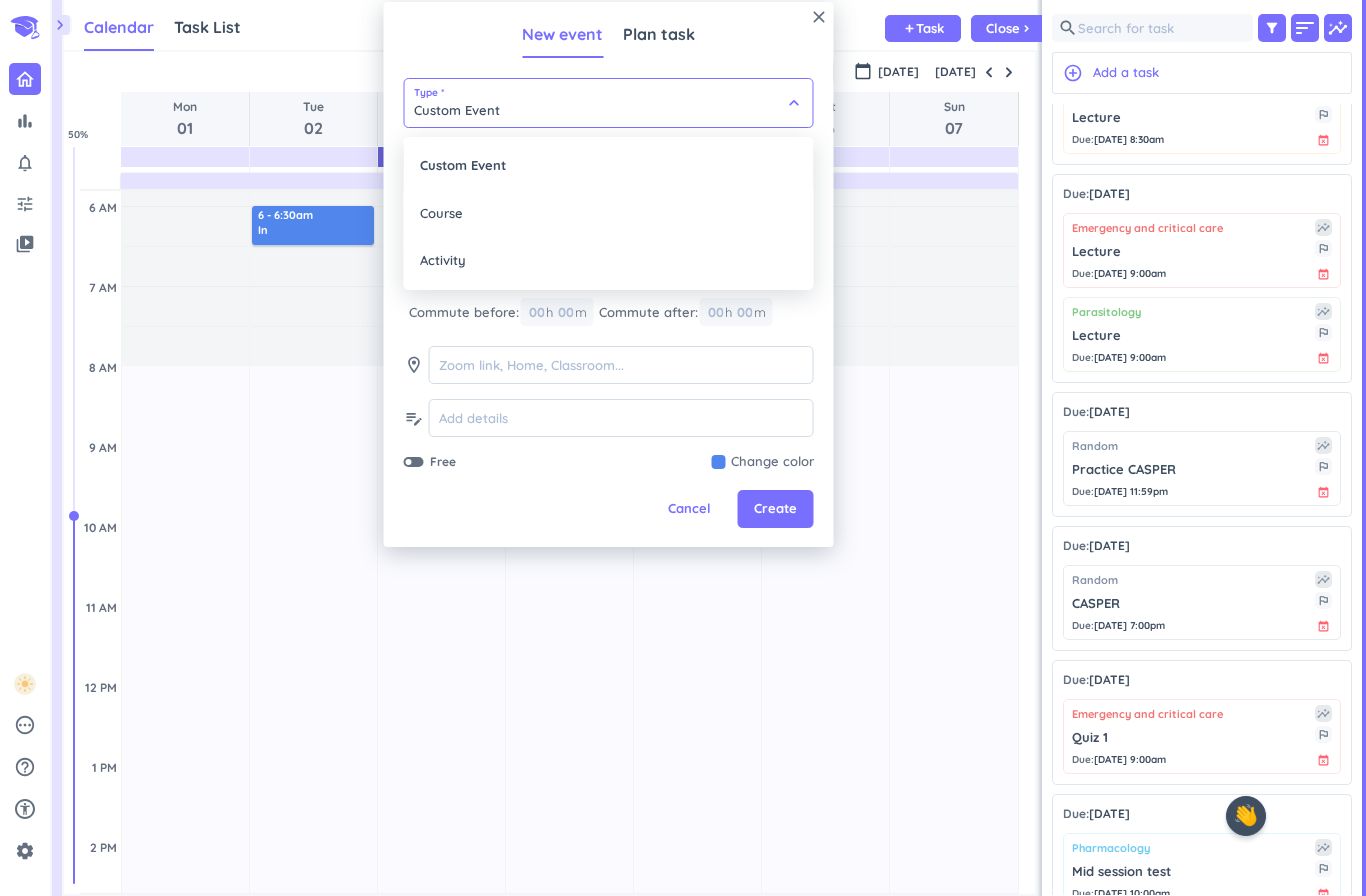 click on "Course" at bounding box center (609, 214) 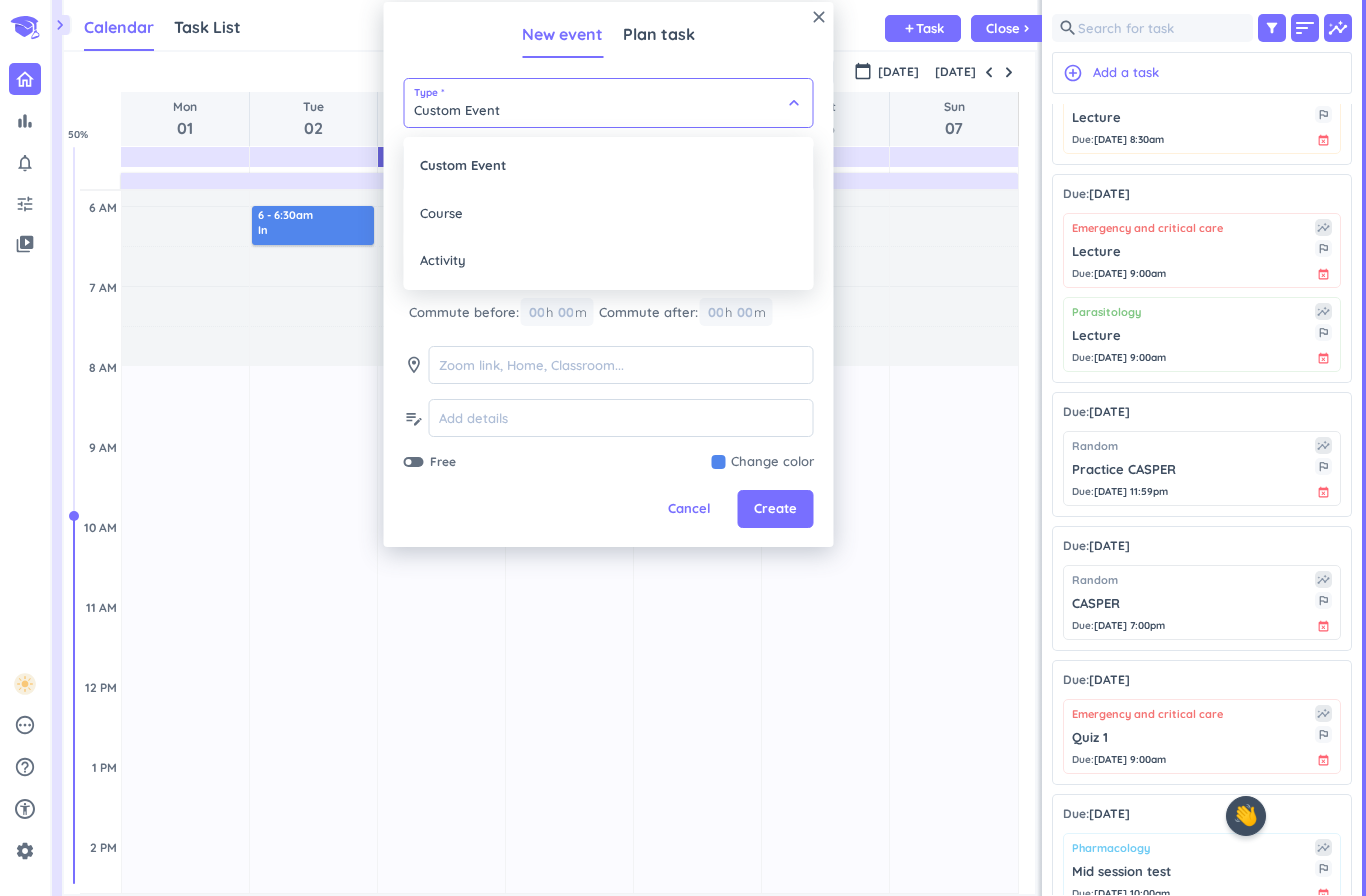 type on "Course" 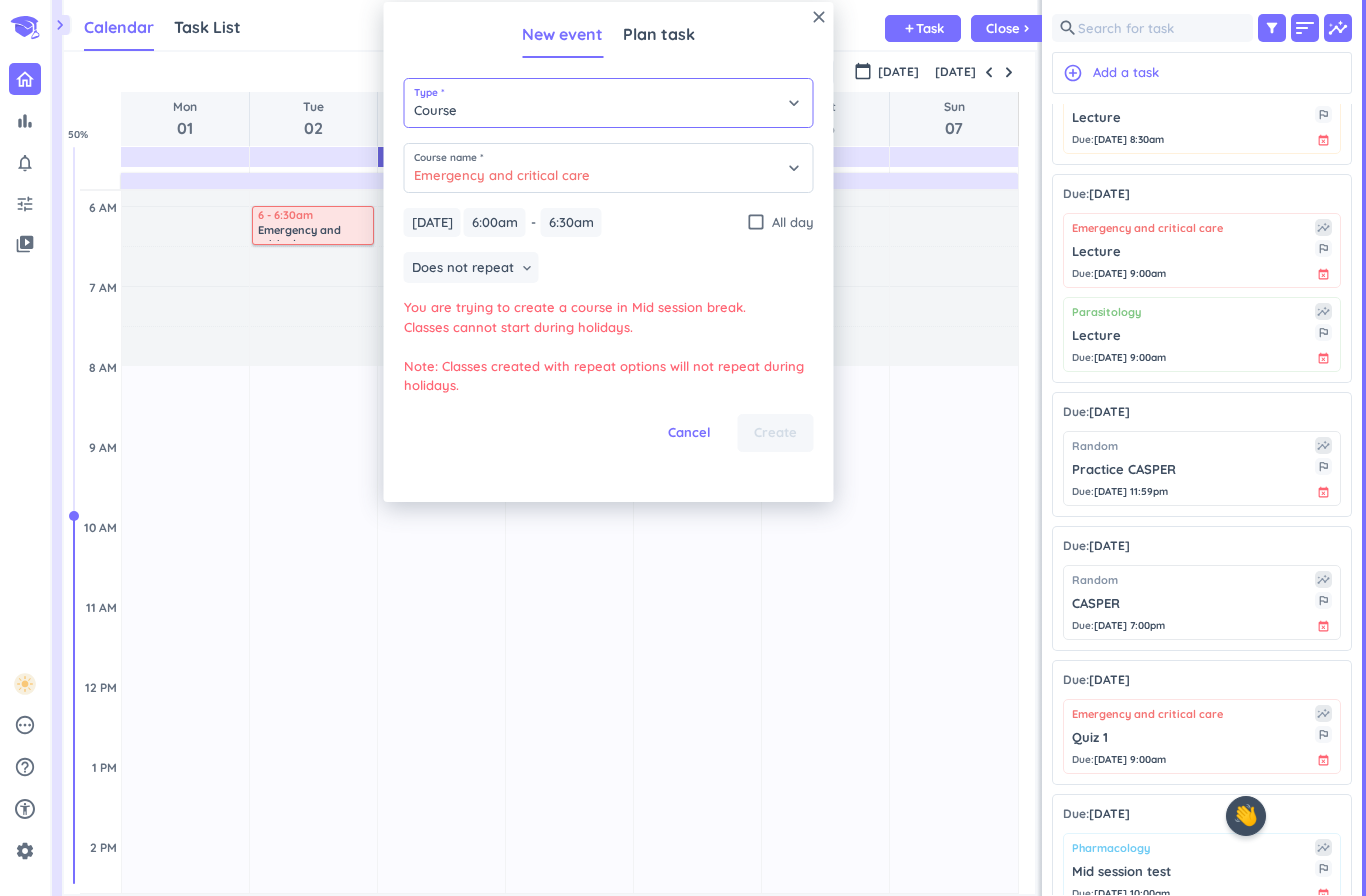 click on "Course" at bounding box center [609, 103] 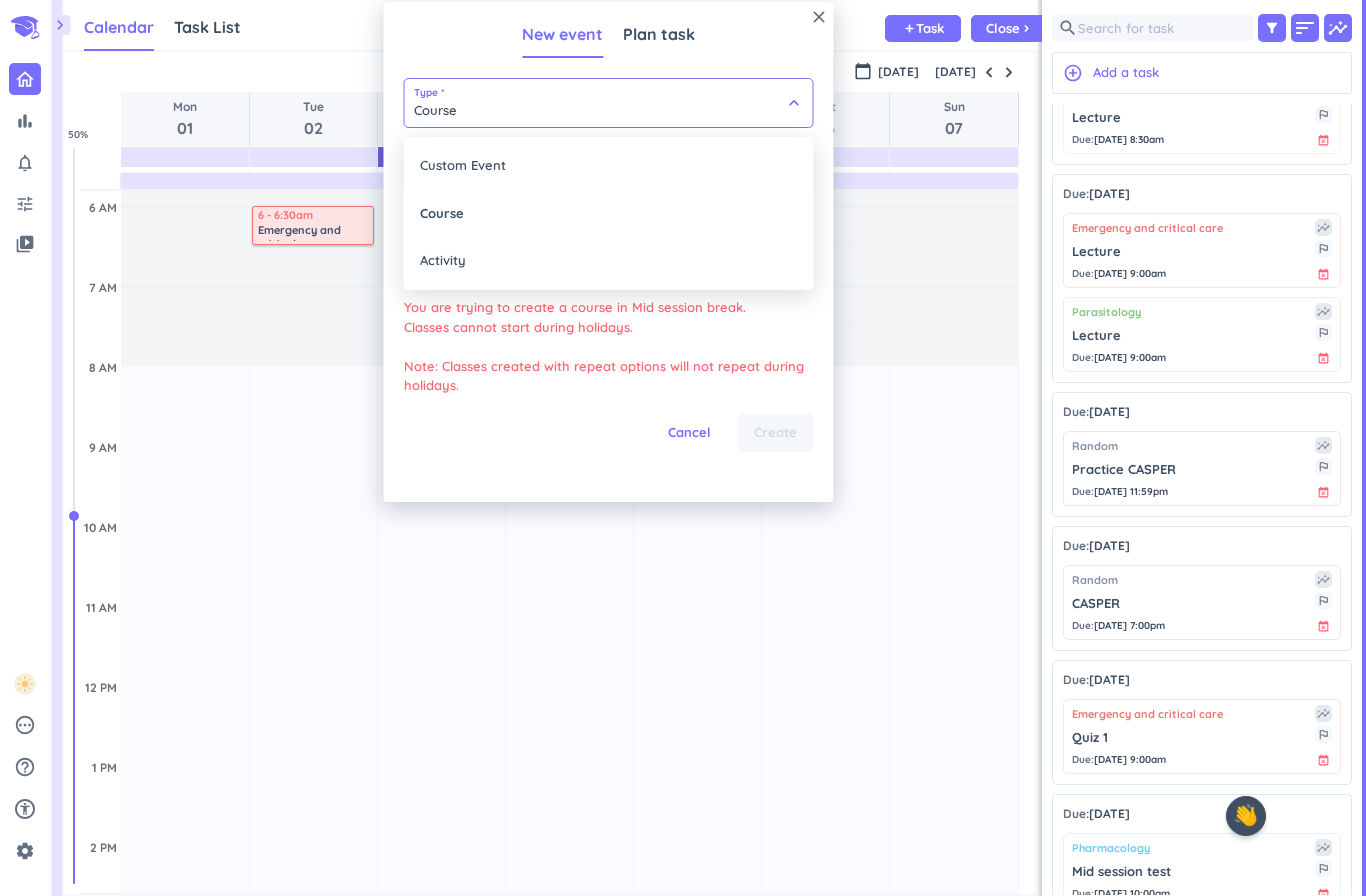 click on "Course" at bounding box center [609, 214] 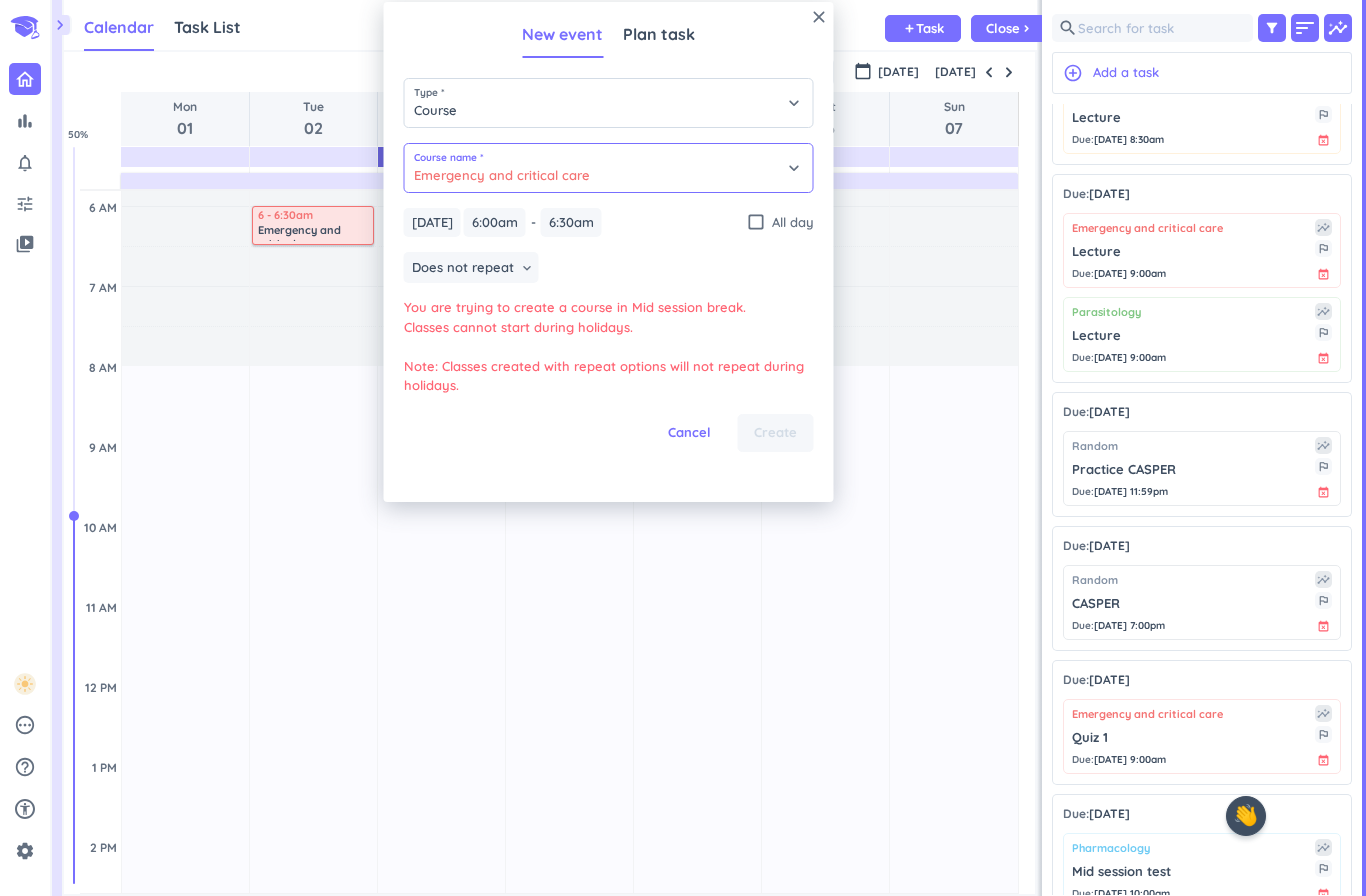 click on "Emergency and critical care" at bounding box center [609, 168] 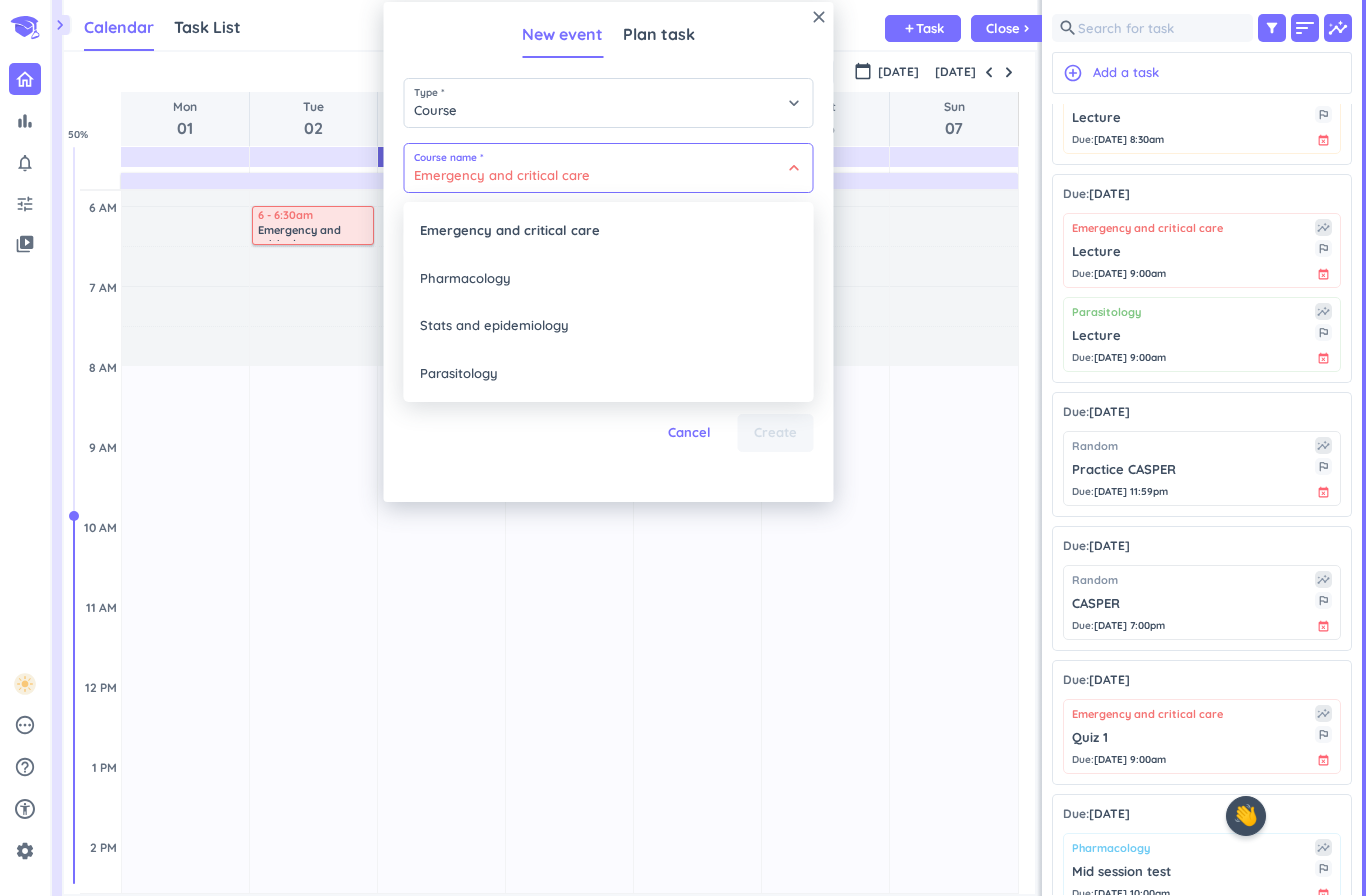 click on "Parasitology" at bounding box center [609, 374] 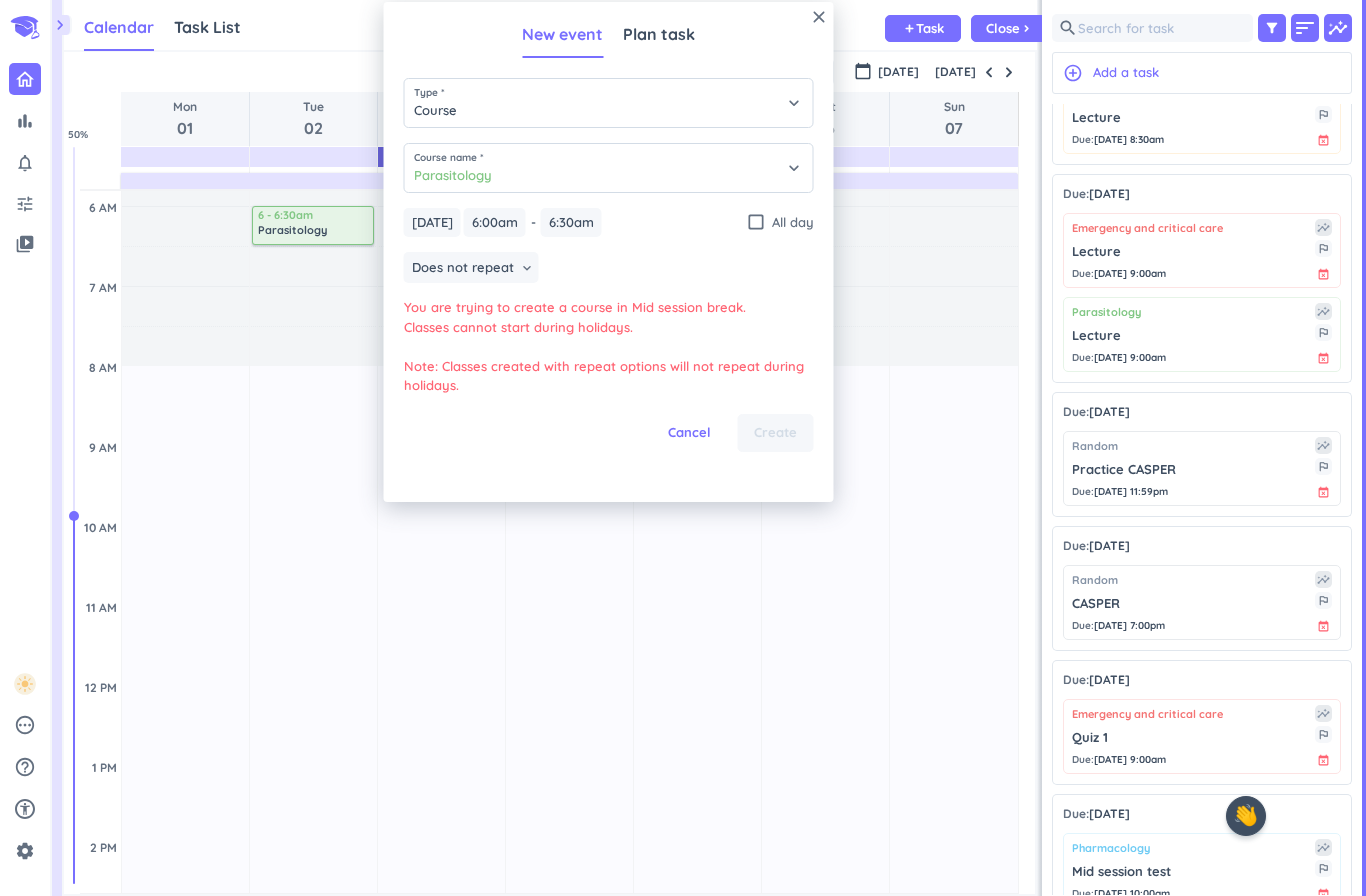 type on "Parasitology" 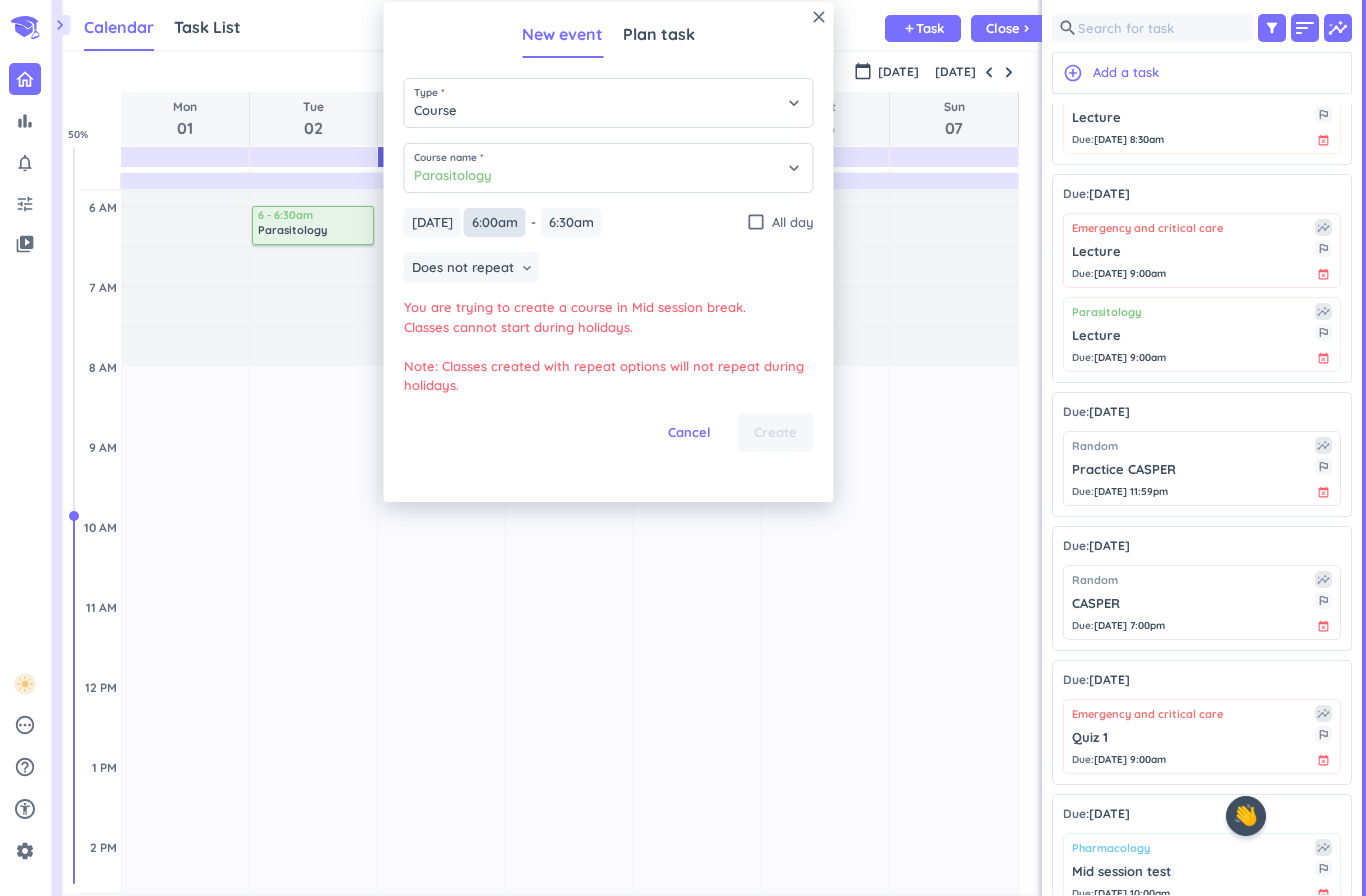 click on "6:00am" at bounding box center [495, 222] 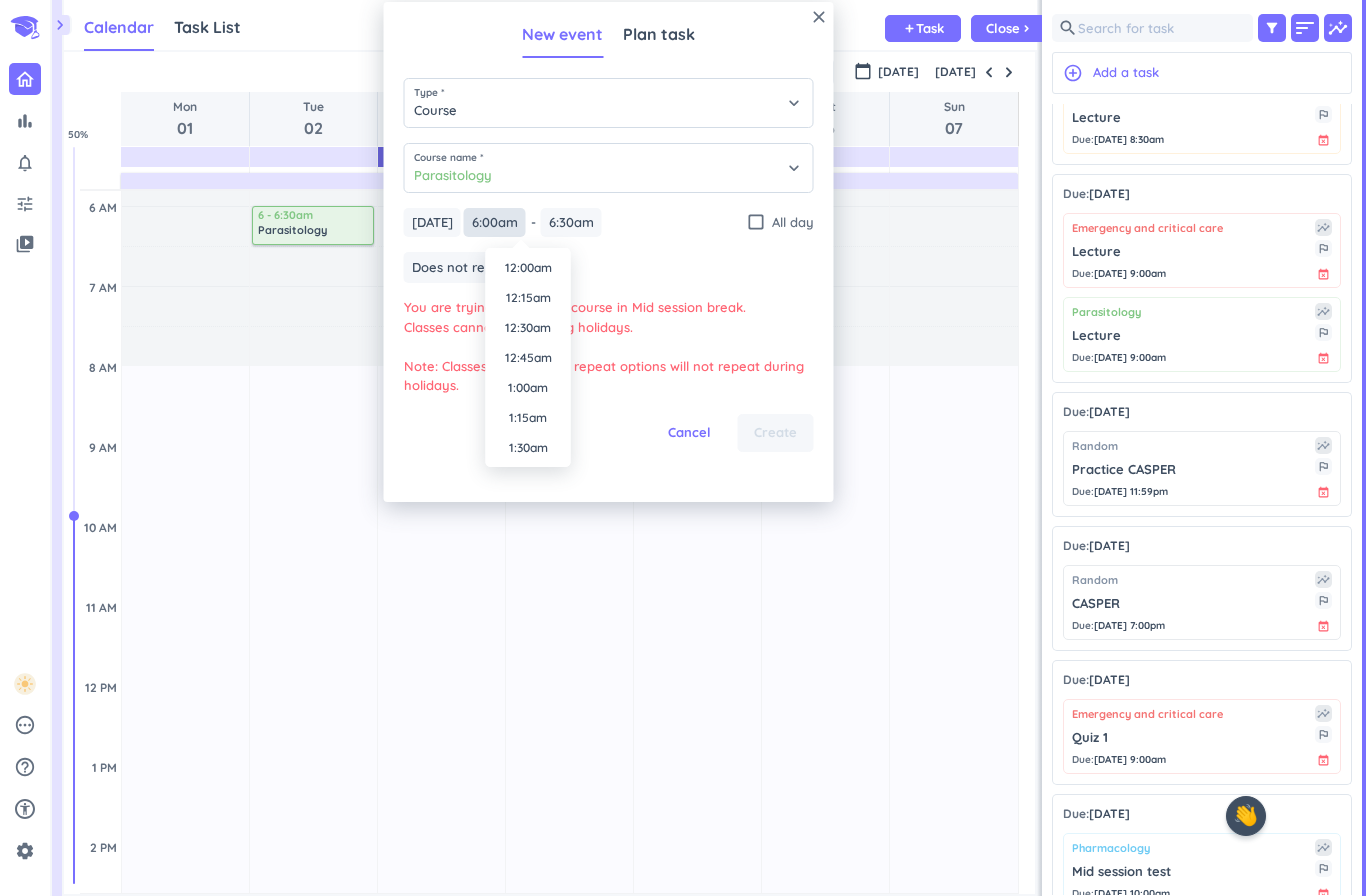 scroll, scrollTop: 630, scrollLeft: 0, axis: vertical 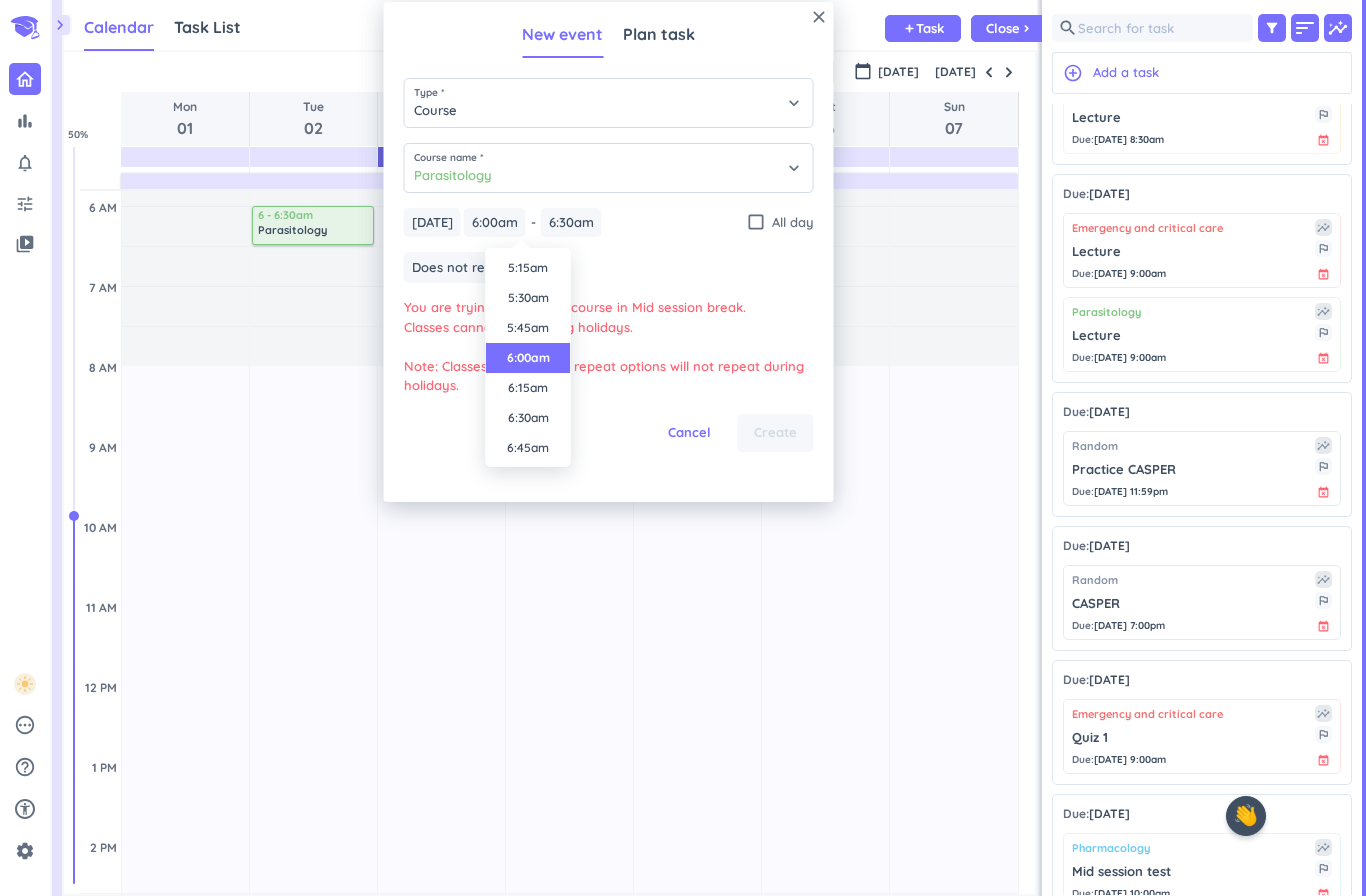 click on "check_box_outline_blank" at bounding box center [756, 222] 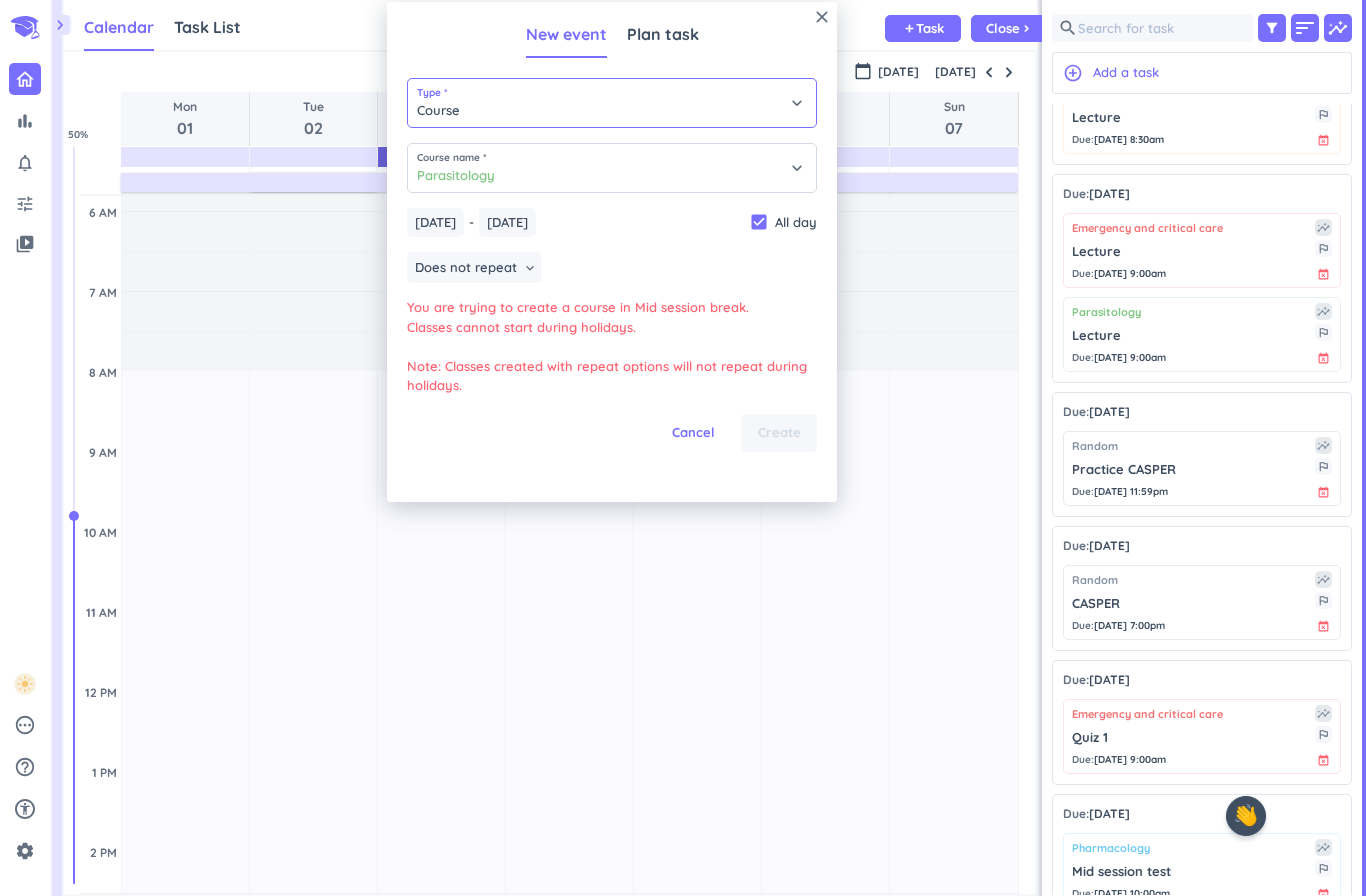 click on "Course" at bounding box center [612, 103] 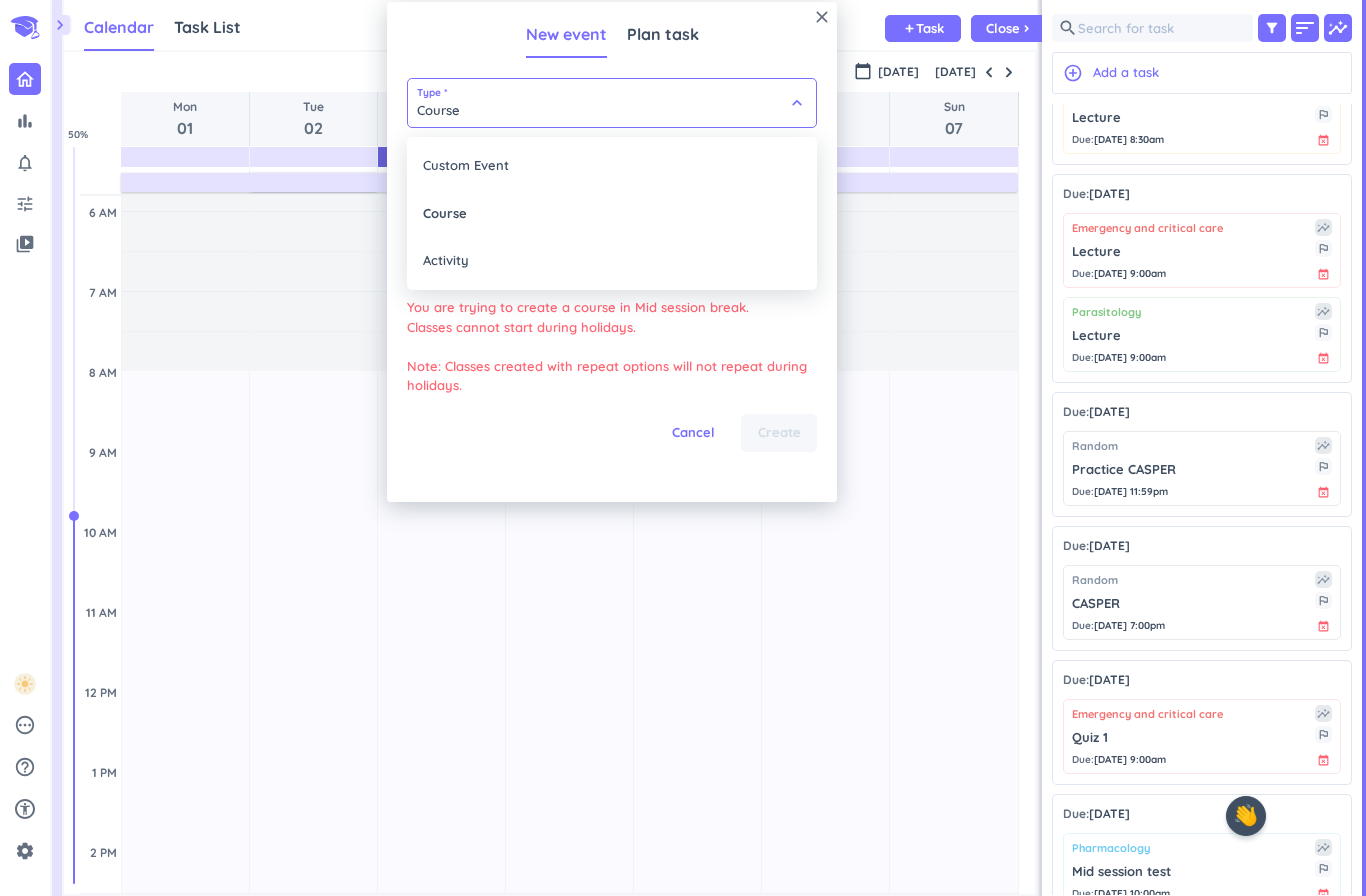 click at bounding box center (612, 252) 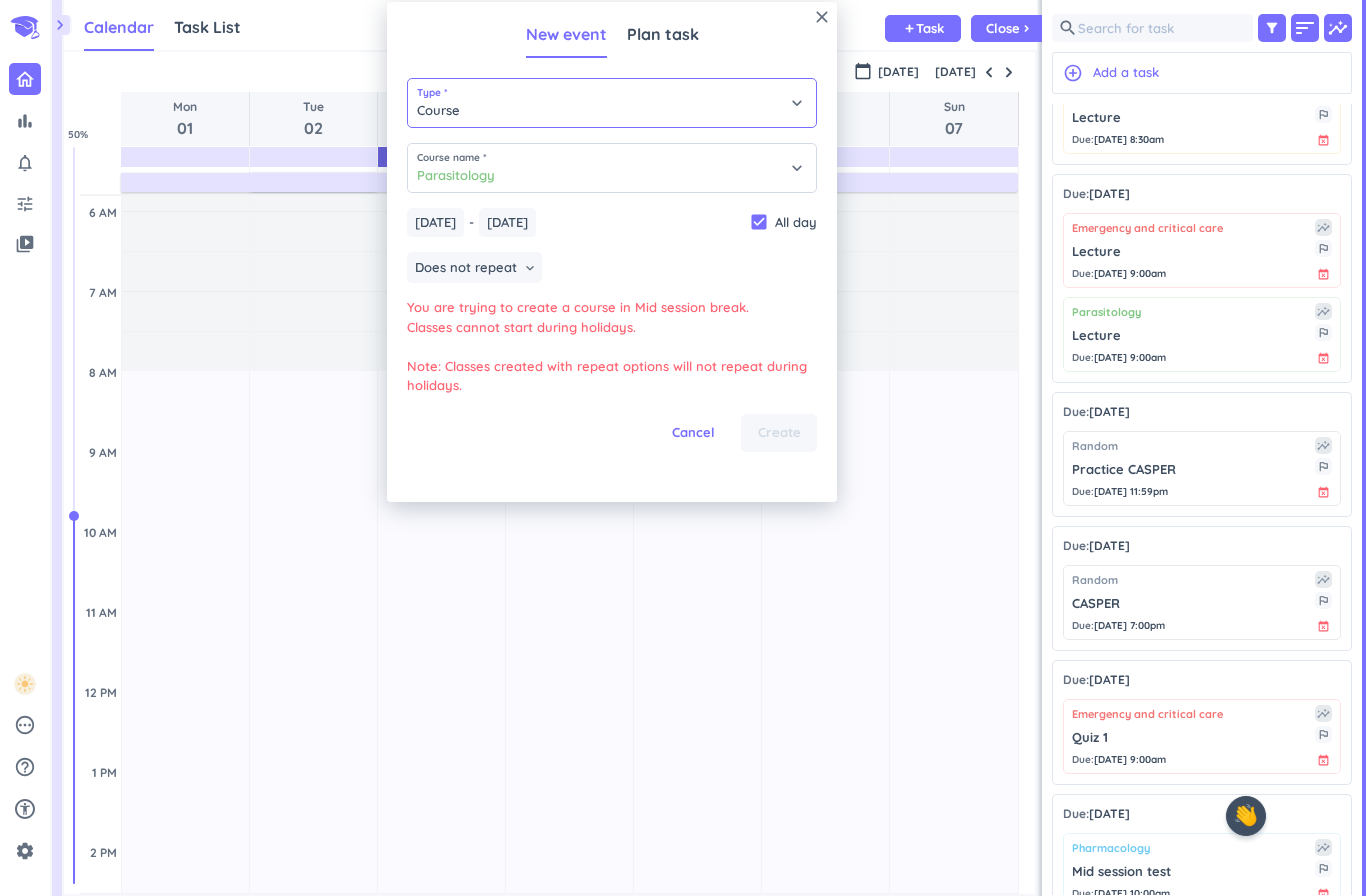 click on "Course" at bounding box center (612, 103) 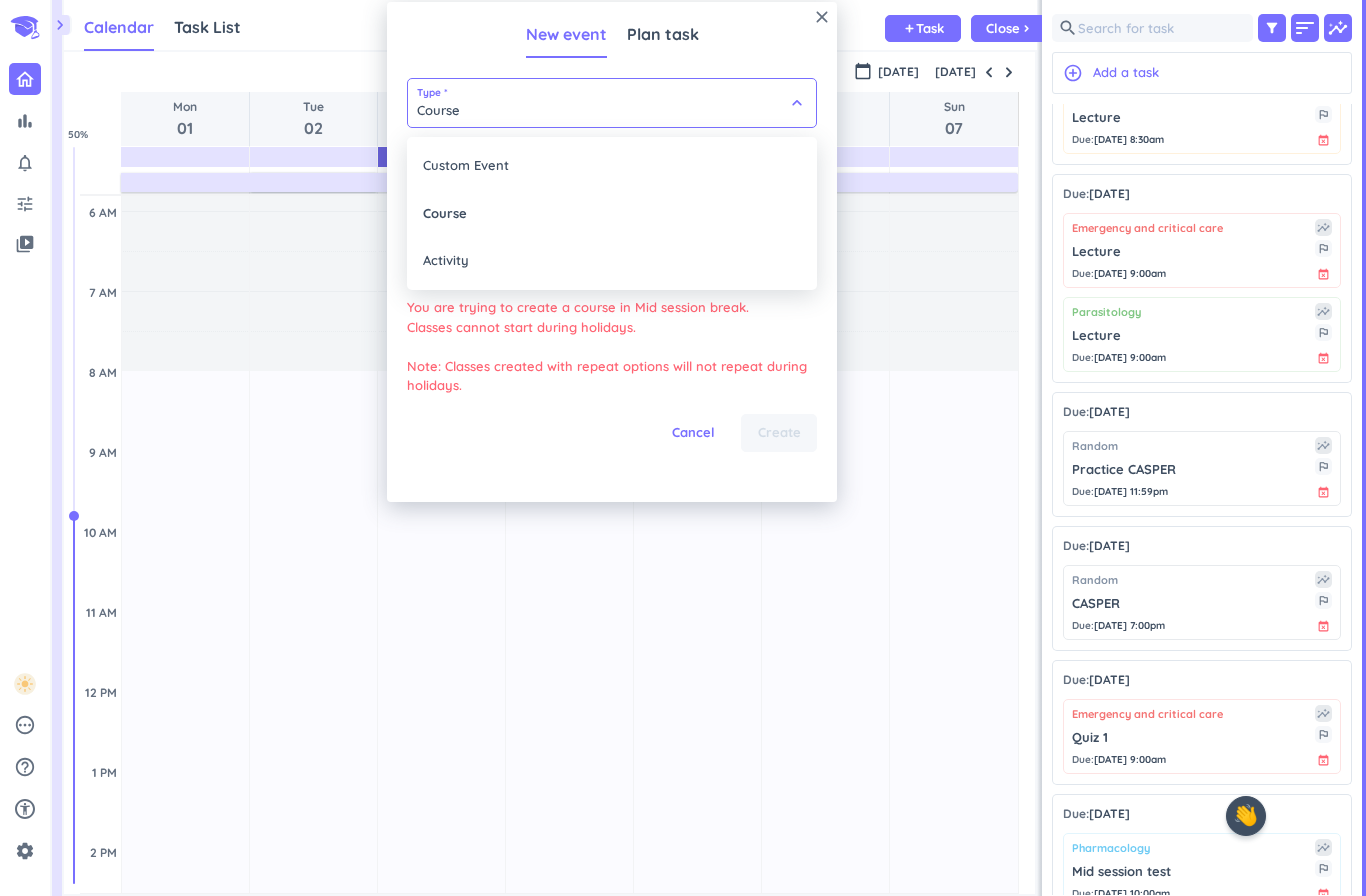 click on "Custom Event" at bounding box center (612, 166) 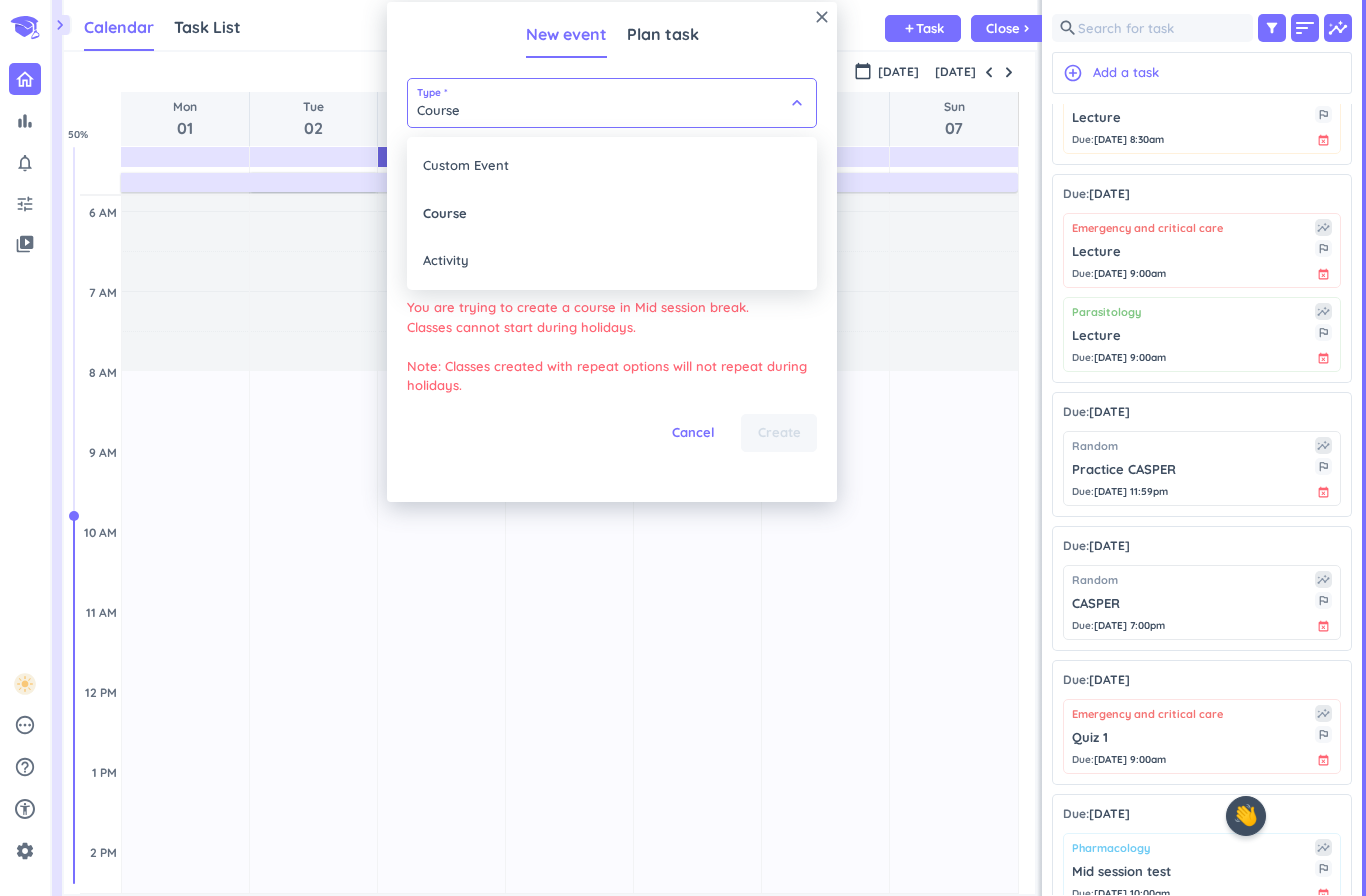 type on "Custom Event" 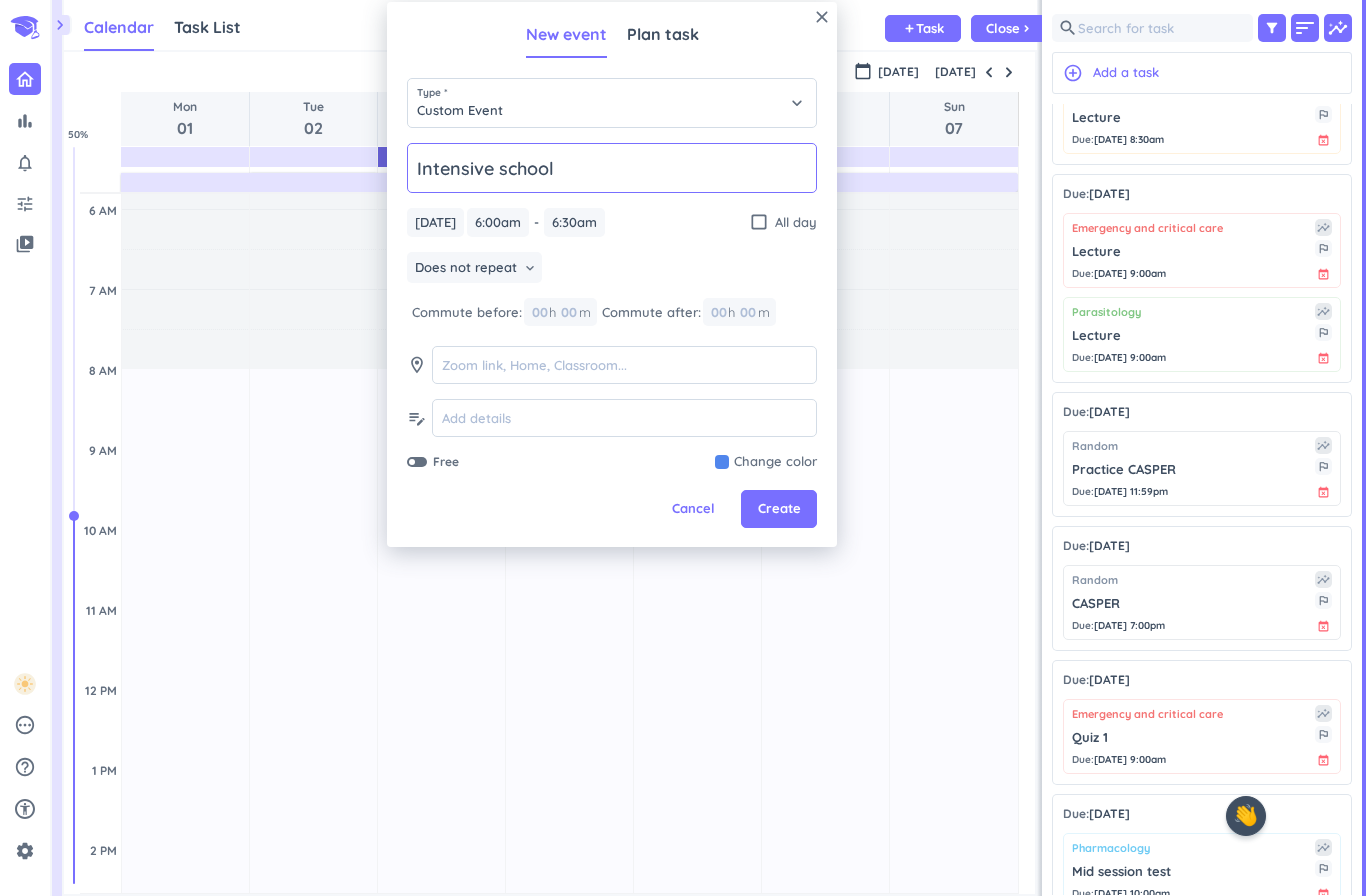 type on "Intensive school" 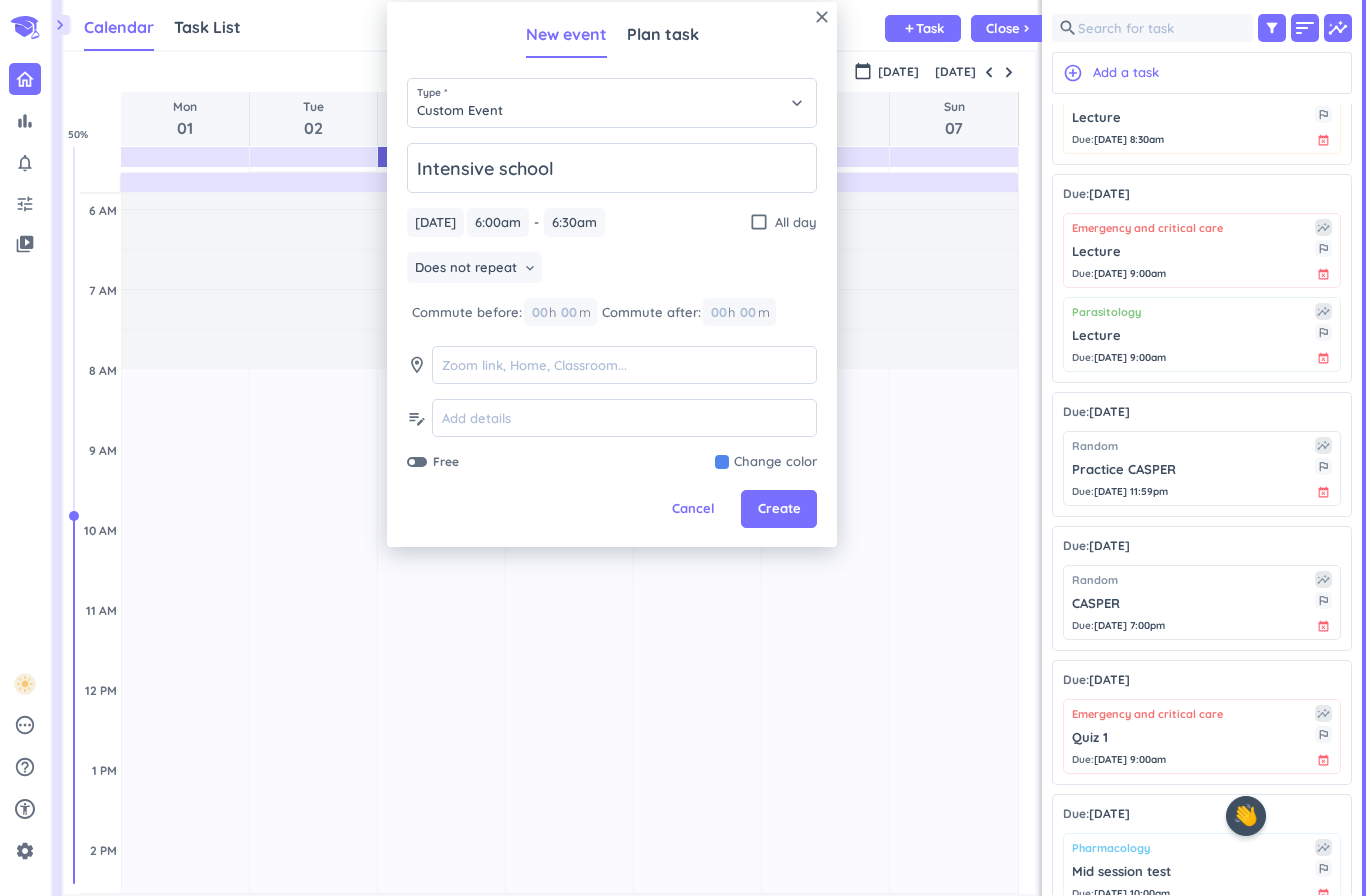 click on "Create" at bounding box center (779, 509) 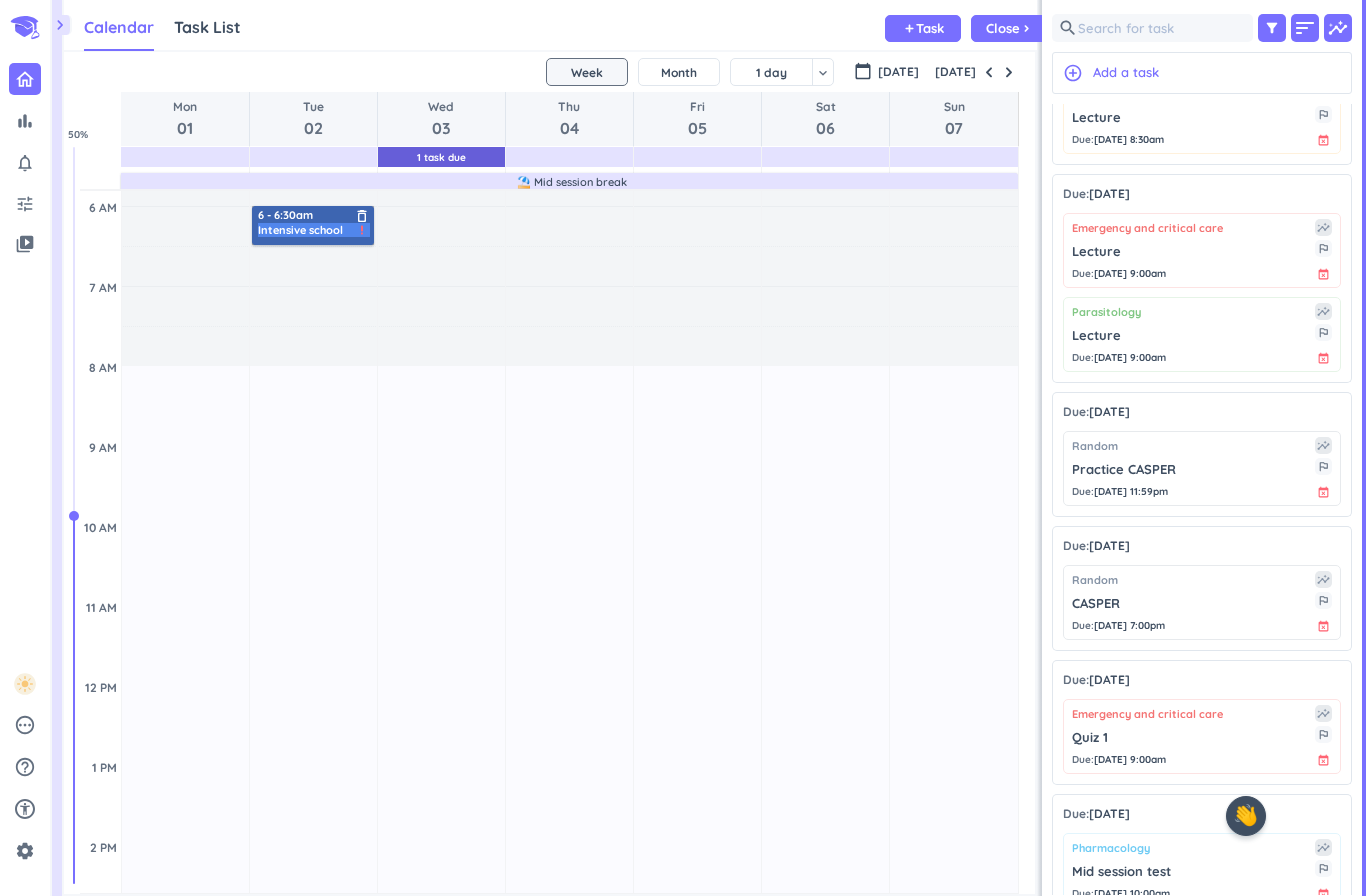 click on "6 - 6:30am Intensive school delete_outline priority_high" at bounding box center (313, 225) 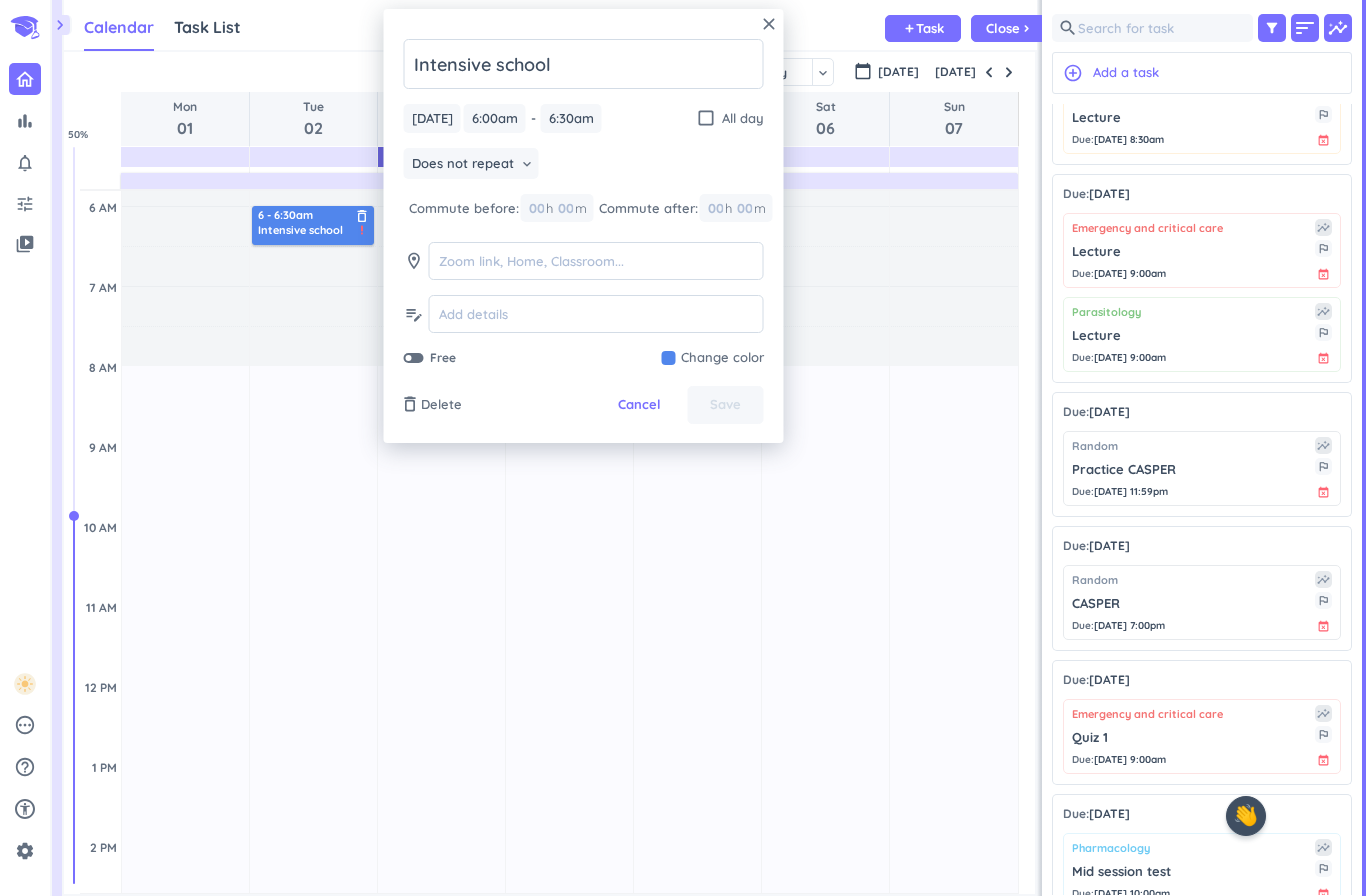 click on "check_box_outline_blank" at bounding box center (706, 118) 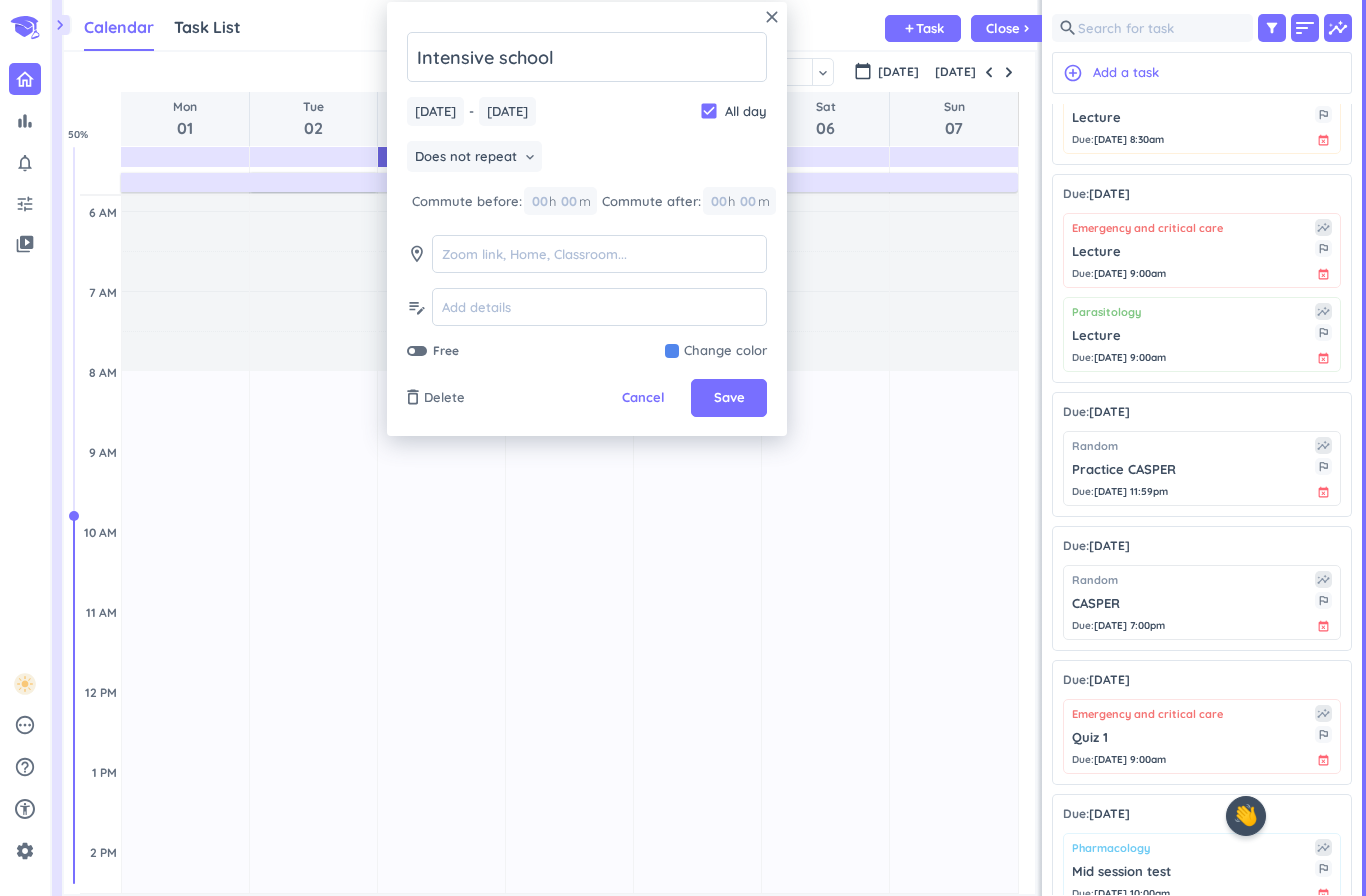 click on "Save" at bounding box center (729, 398) 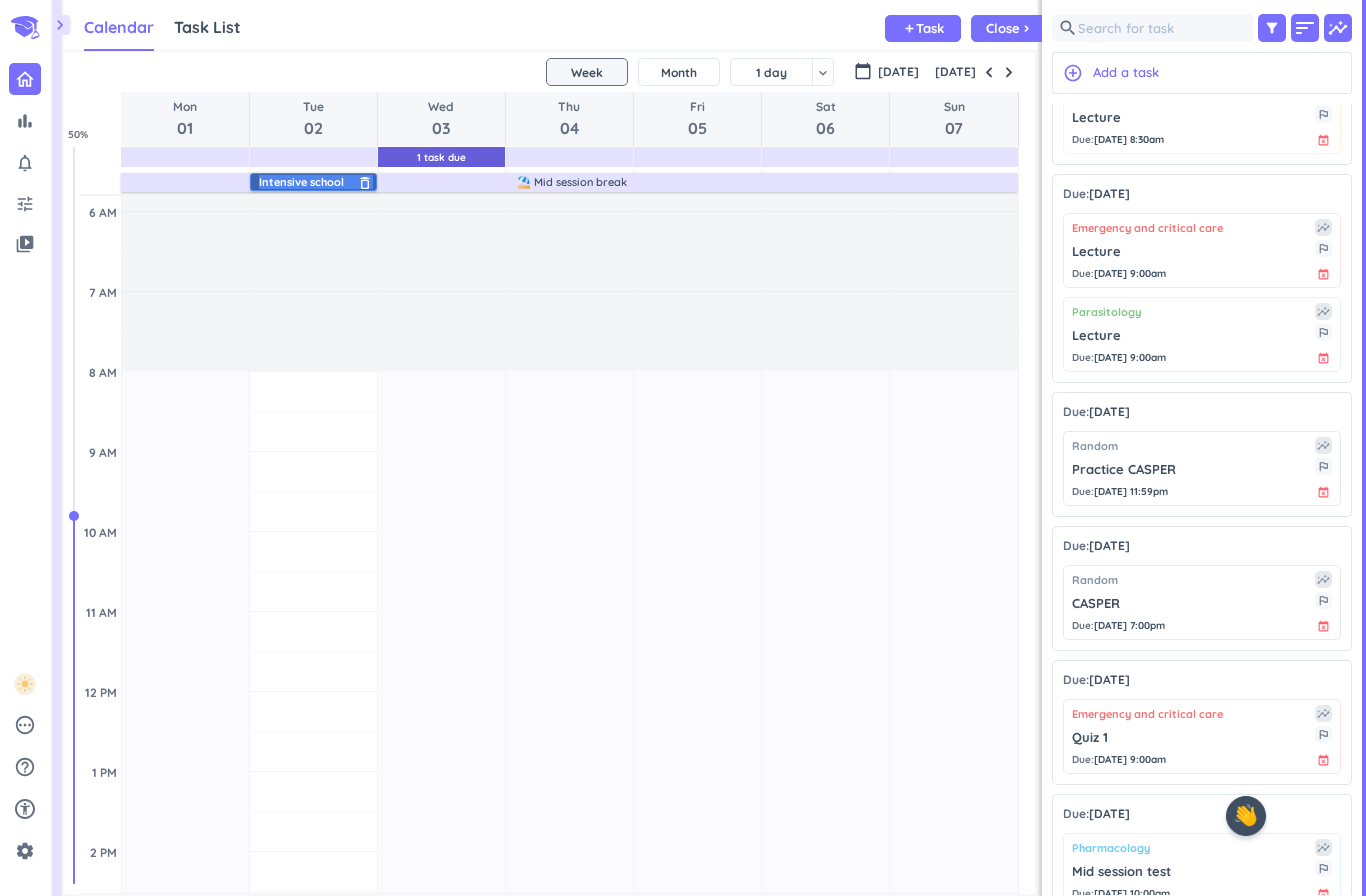 click on "Intensive school delete_outline" at bounding box center [313, 182] 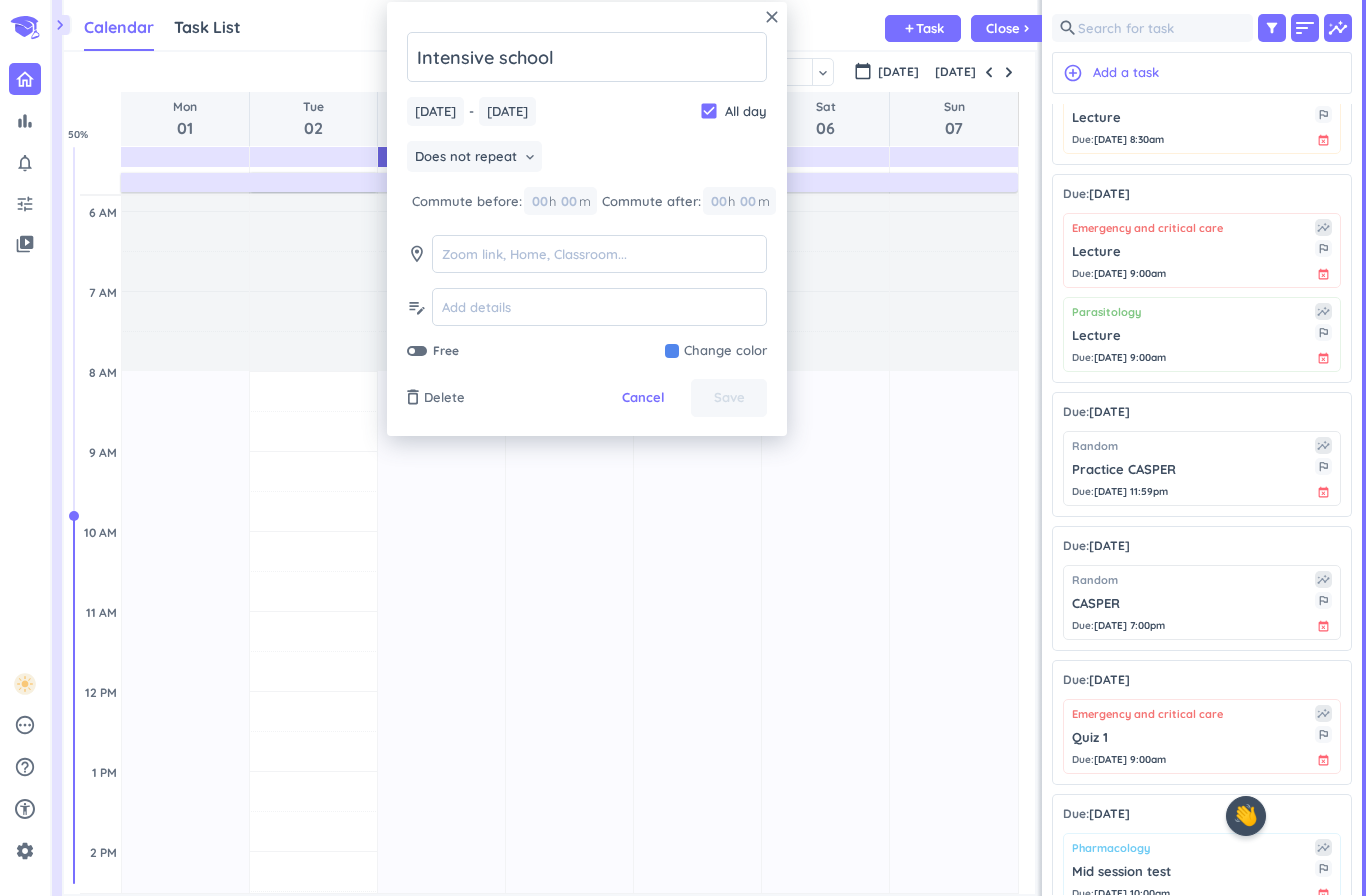 click on "Does not repeat" at bounding box center [466, 157] 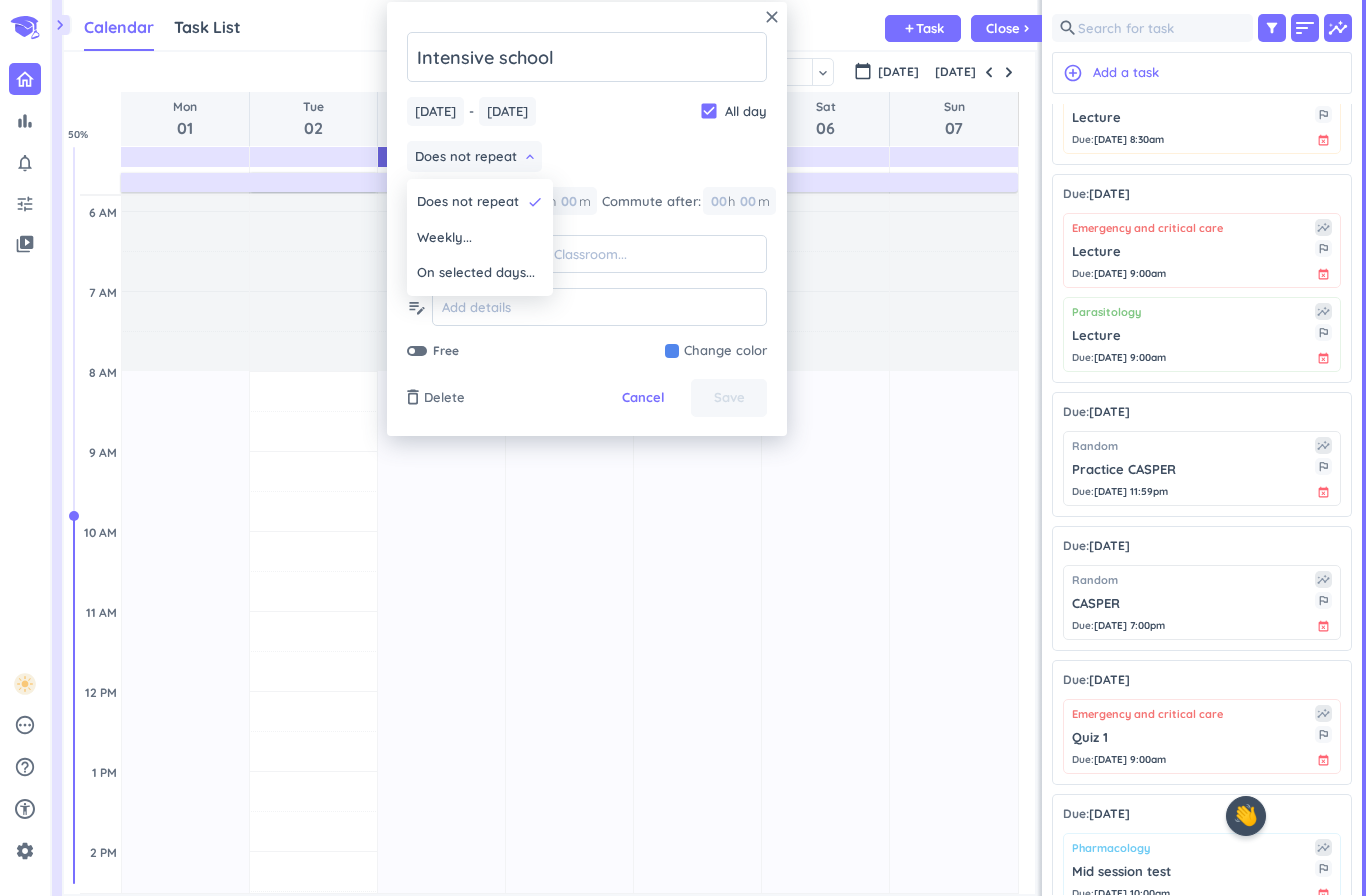 click on "On selected days..." at bounding box center [480, 273] 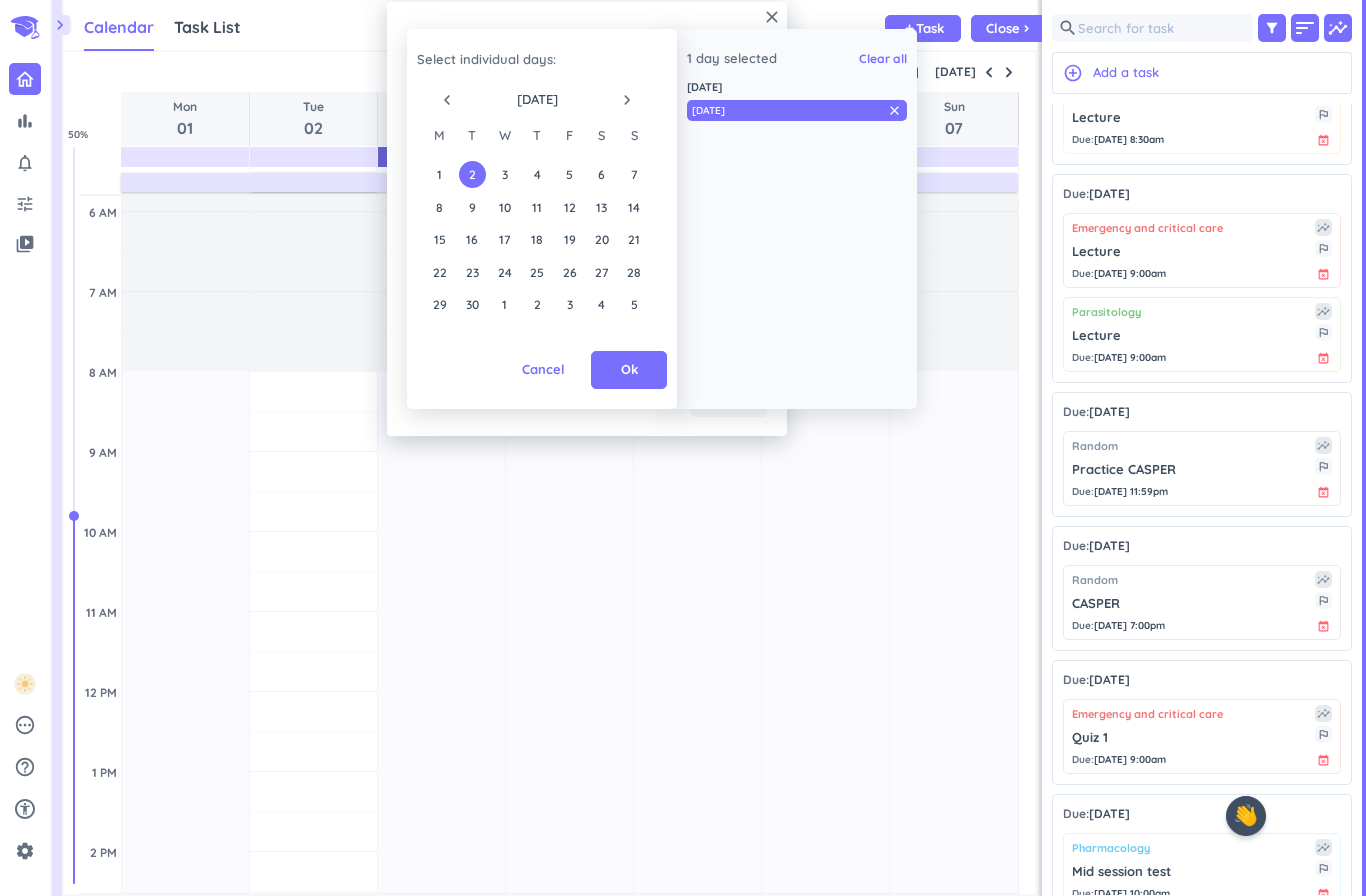 click on "3" at bounding box center [504, 174] 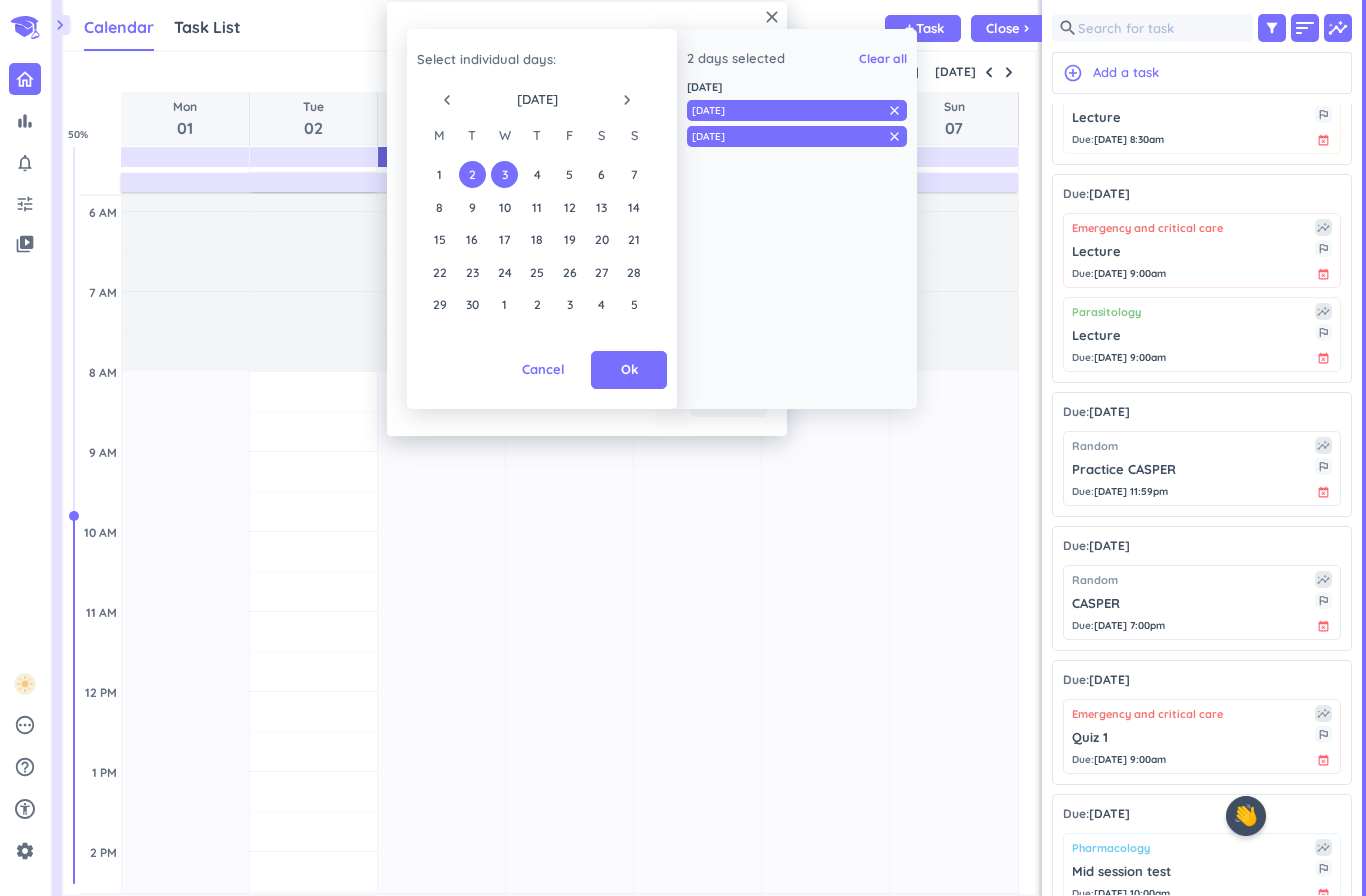 click on "Ok" at bounding box center [629, 370] 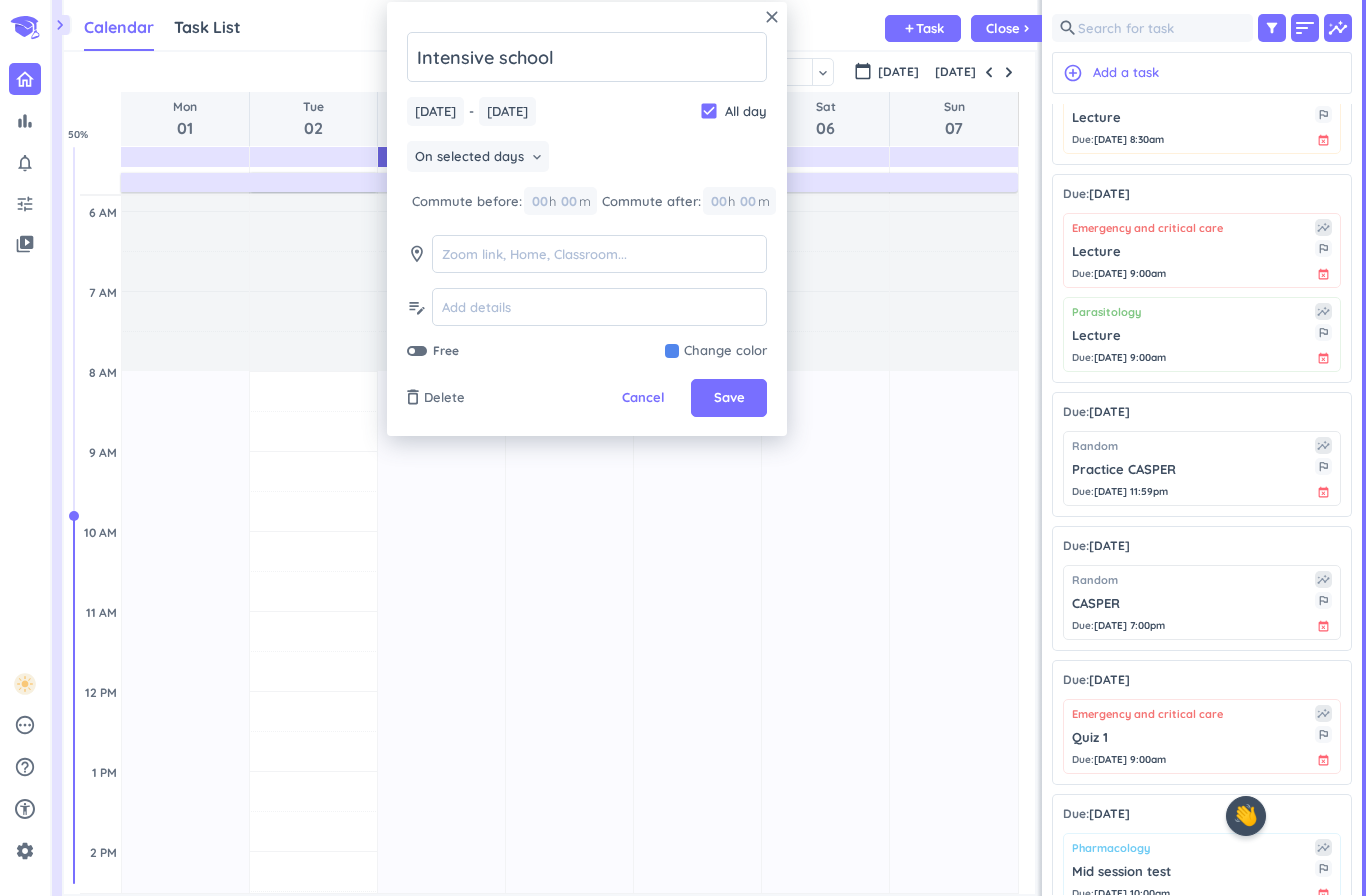 click on "Save" at bounding box center [729, 398] 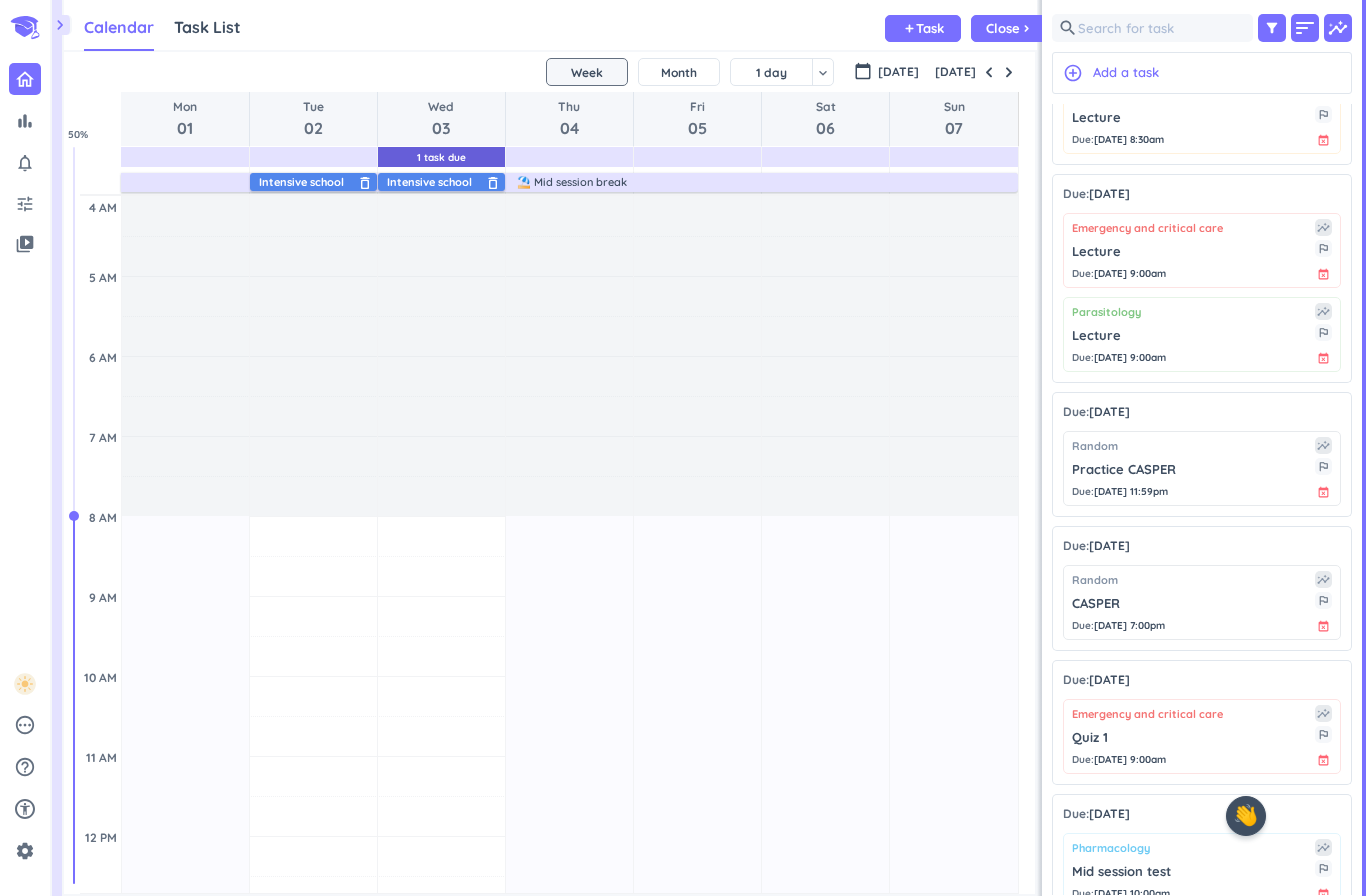 scroll, scrollTop: 0, scrollLeft: 0, axis: both 